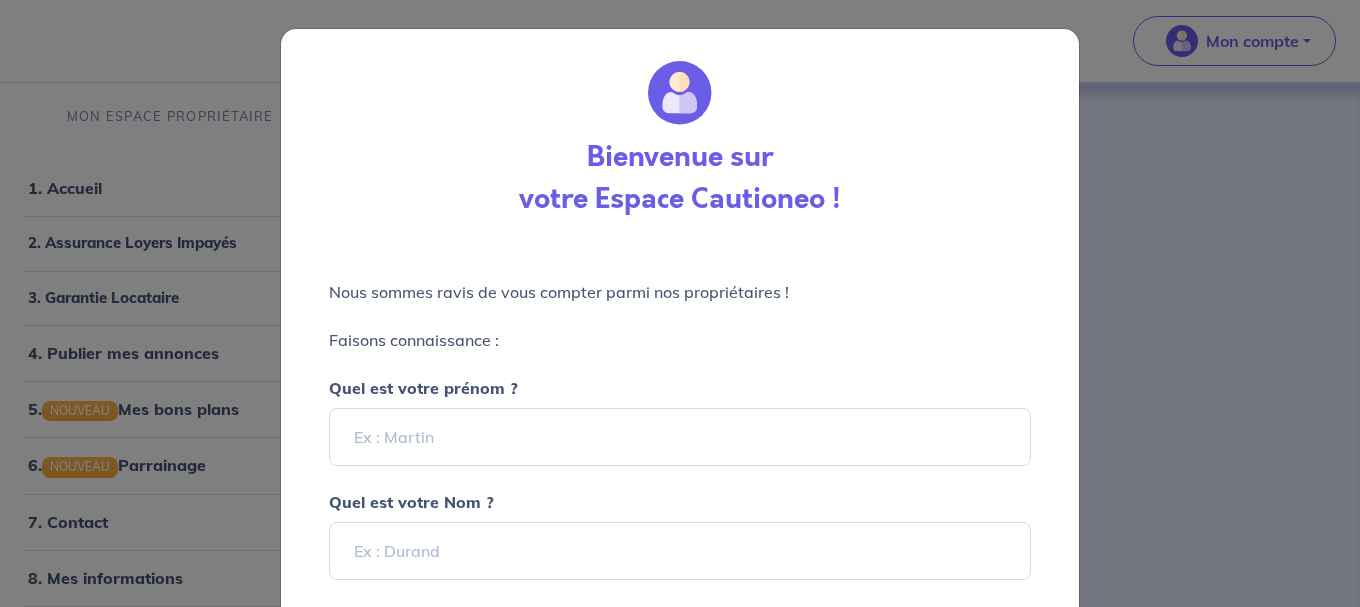 select on "FR" 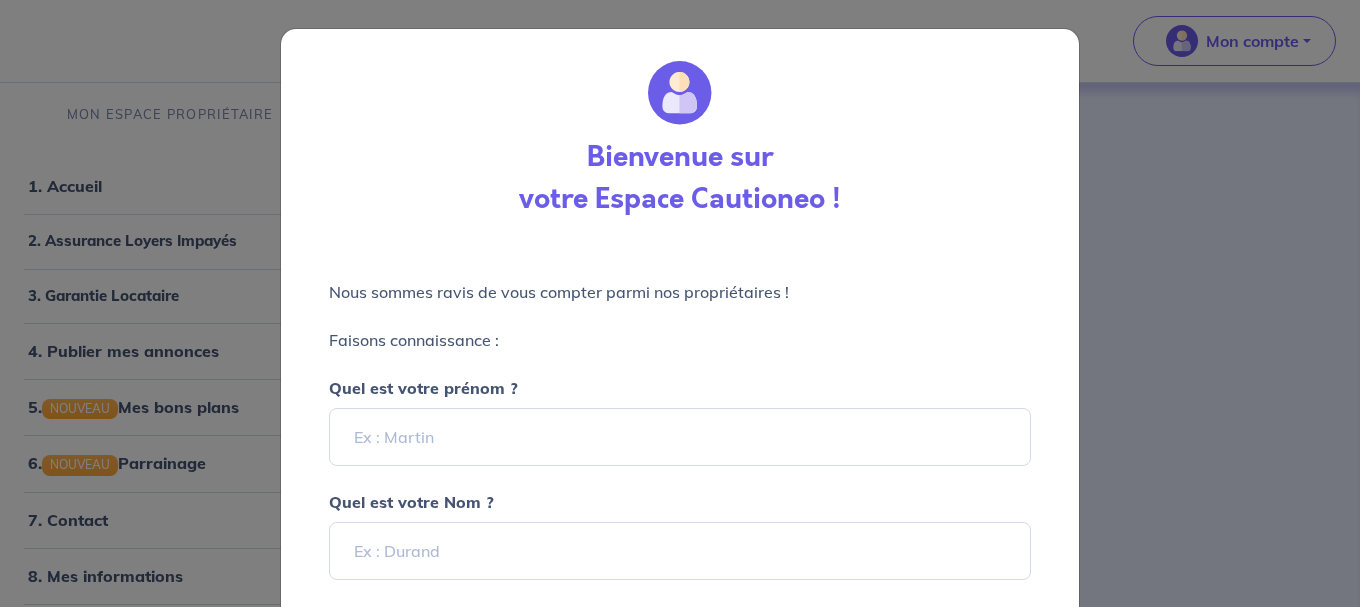 scroll, scrollTop: 0, scrollLeft: 0, axis: both 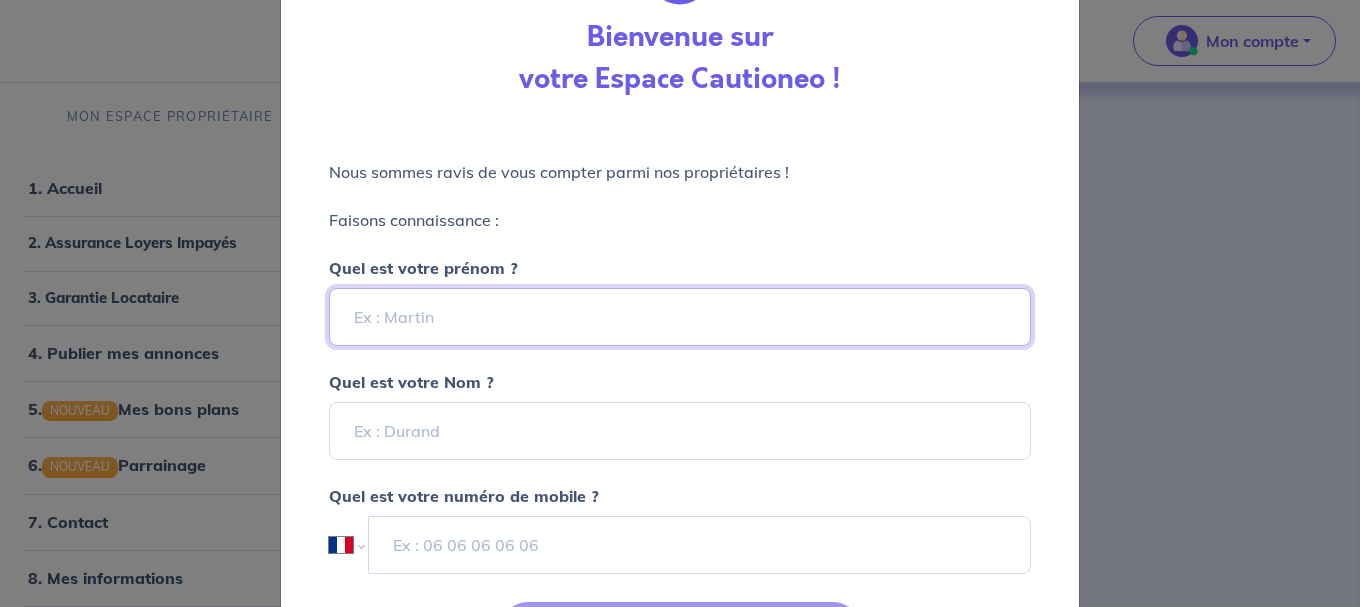 click on "Quel est votre prénom ?" at bounding box center [680, 317] 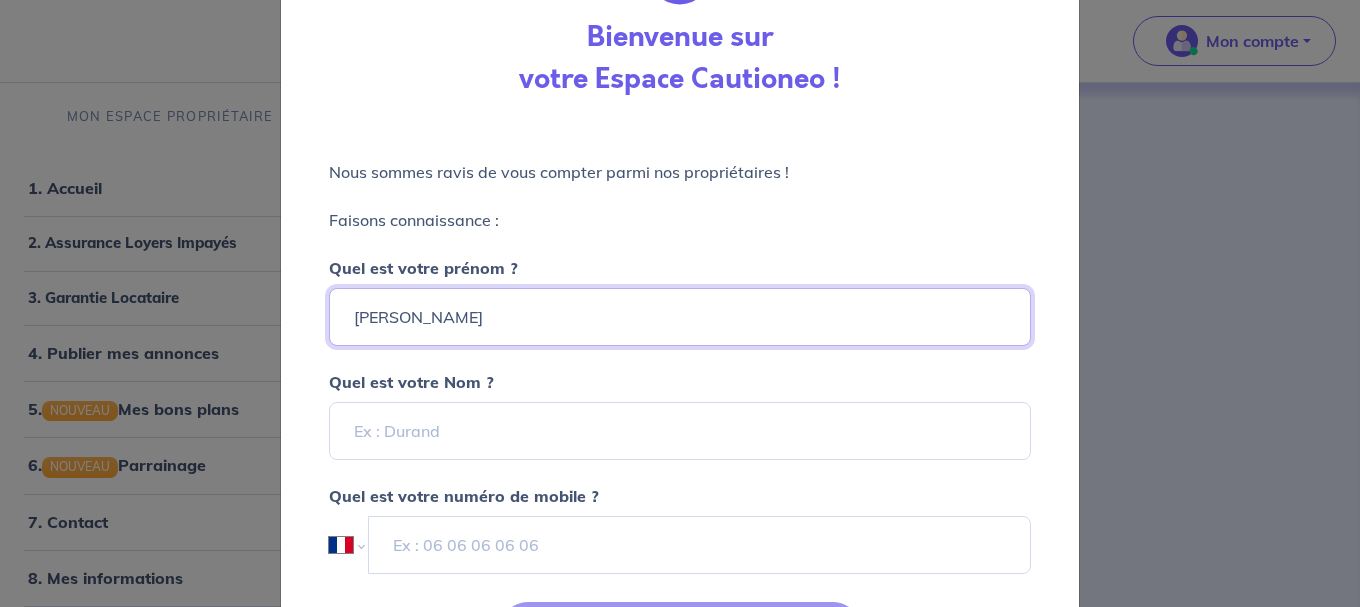 type on "Hervé" 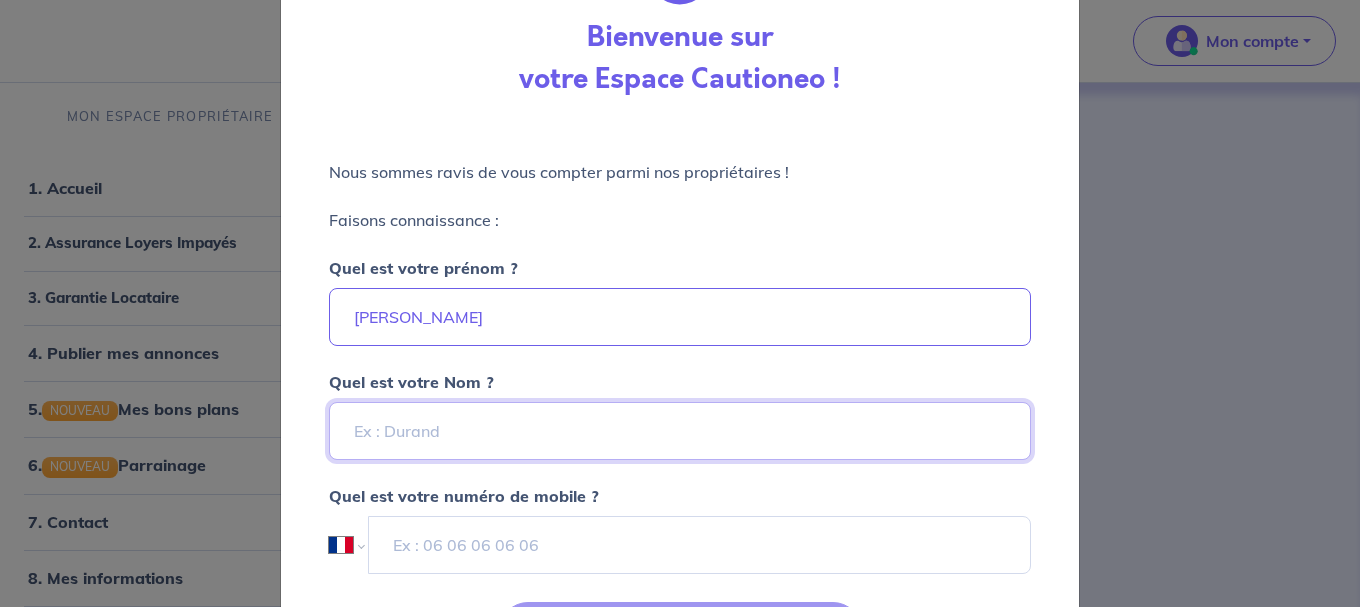 click on "Quel est votre Nom ?" at bounding box center (680, 431) 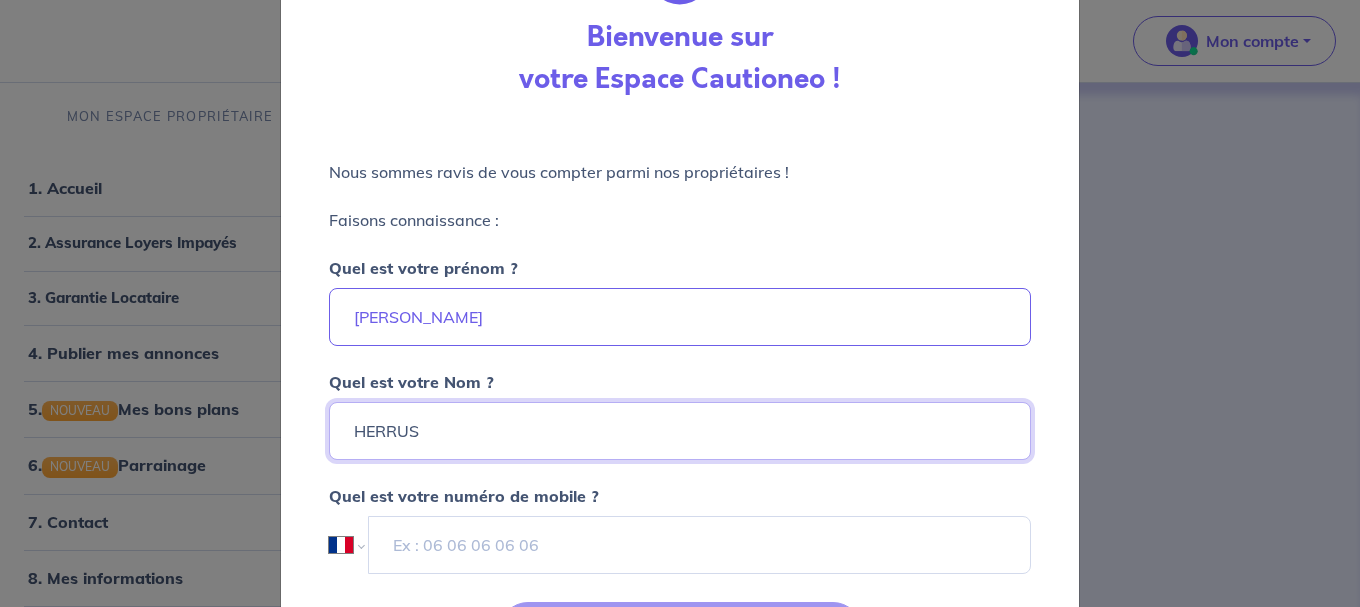 type on "HERRUS" 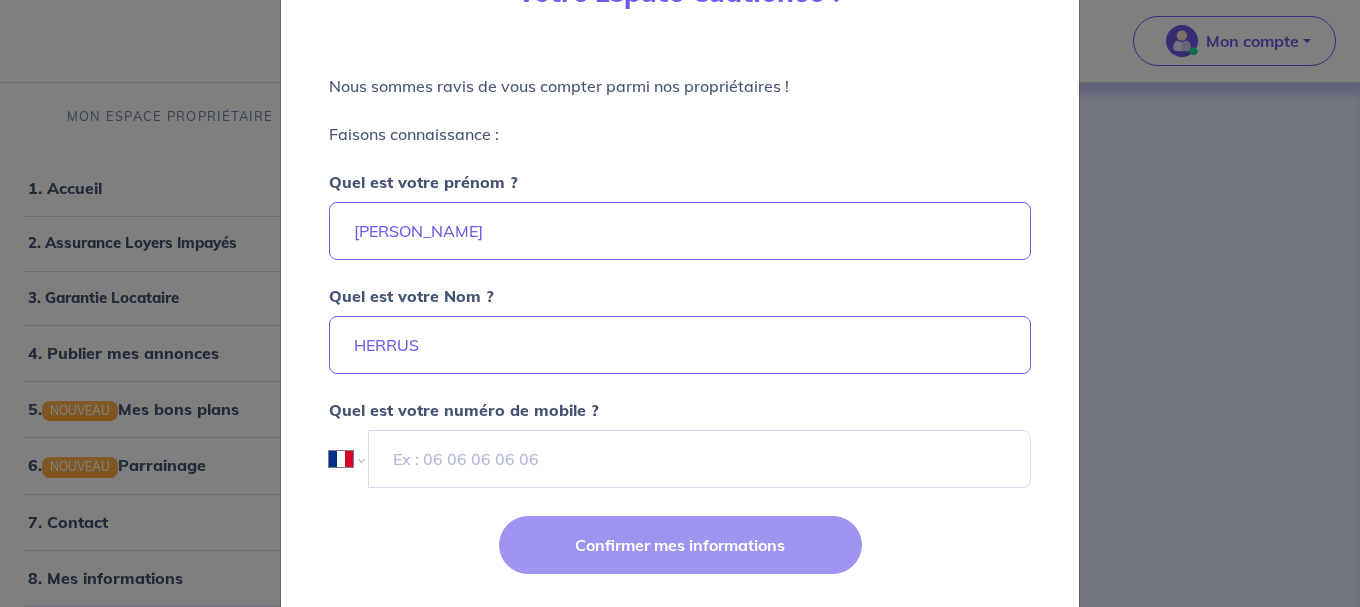 scroll, scrollTop: 254, scrollLeft: 0, axis: vertical 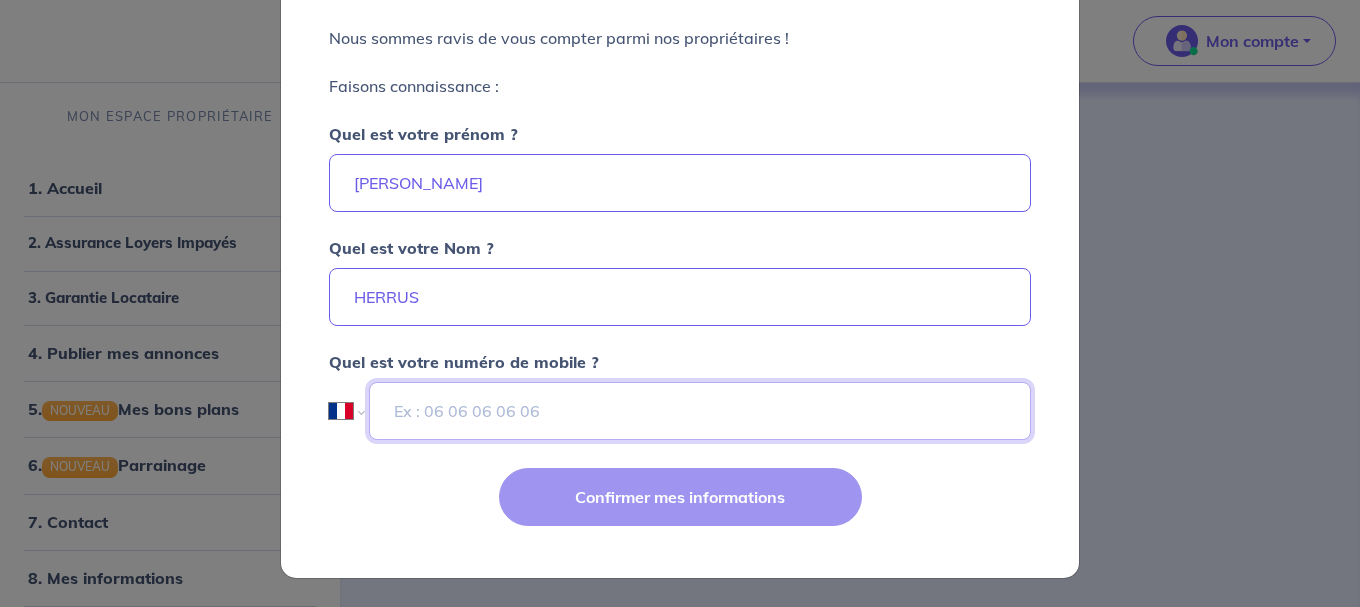 click at bounding box center (700, 411) 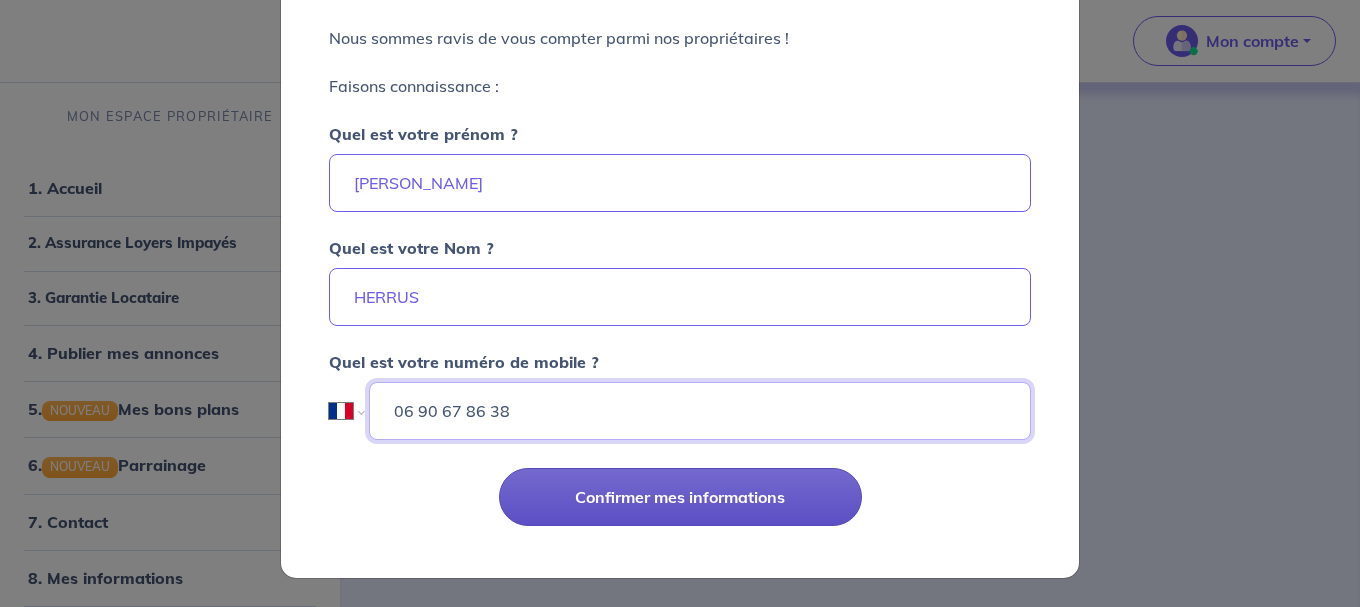 type on "06 90 67 86 38" 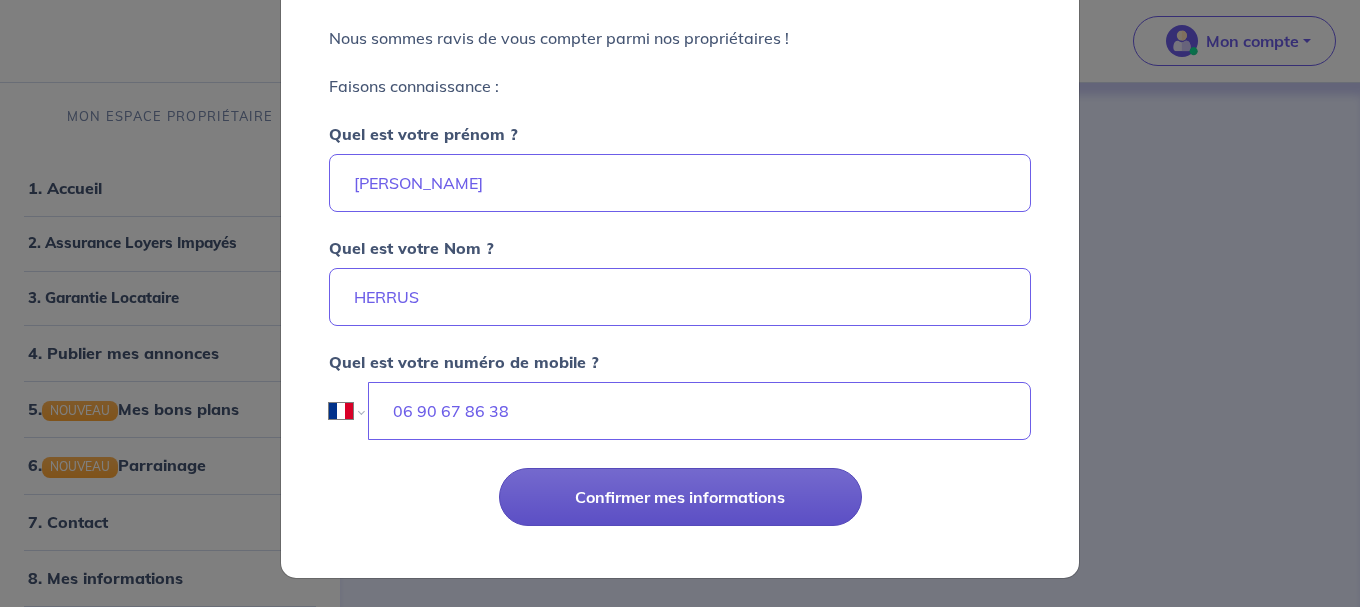 click on "Confirmer mes informations" at bounding box center (680, 497) 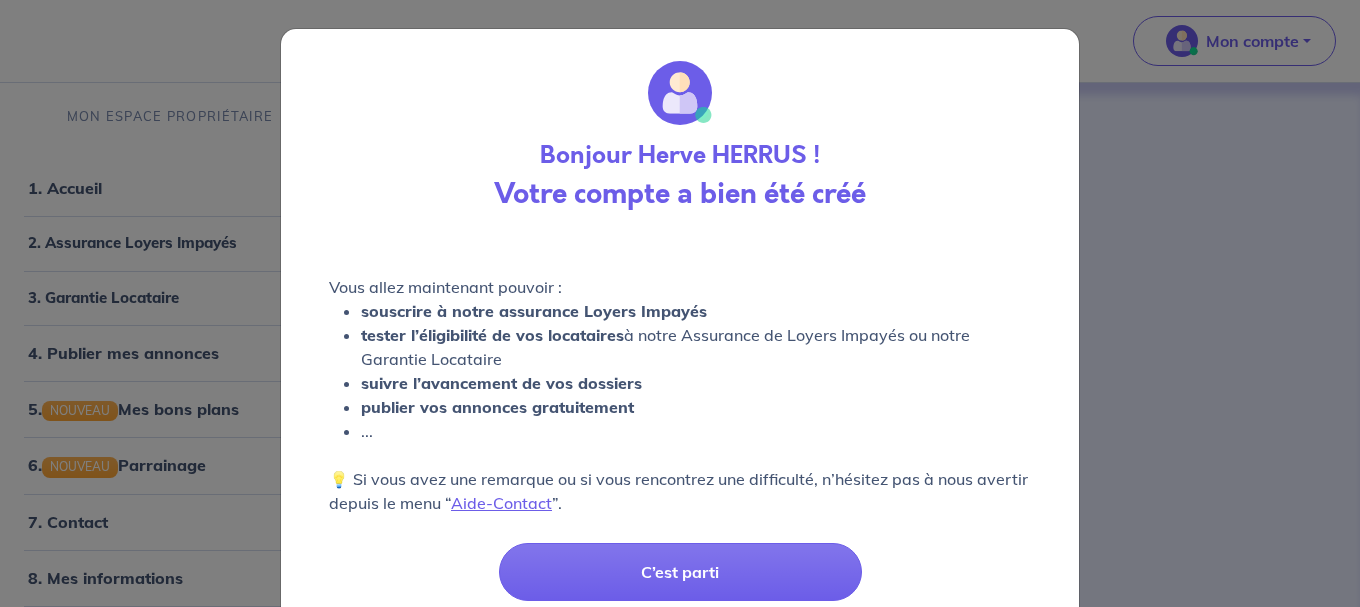 scroll, scrollTop: 75, scrollLeft: 0, axis: vertical 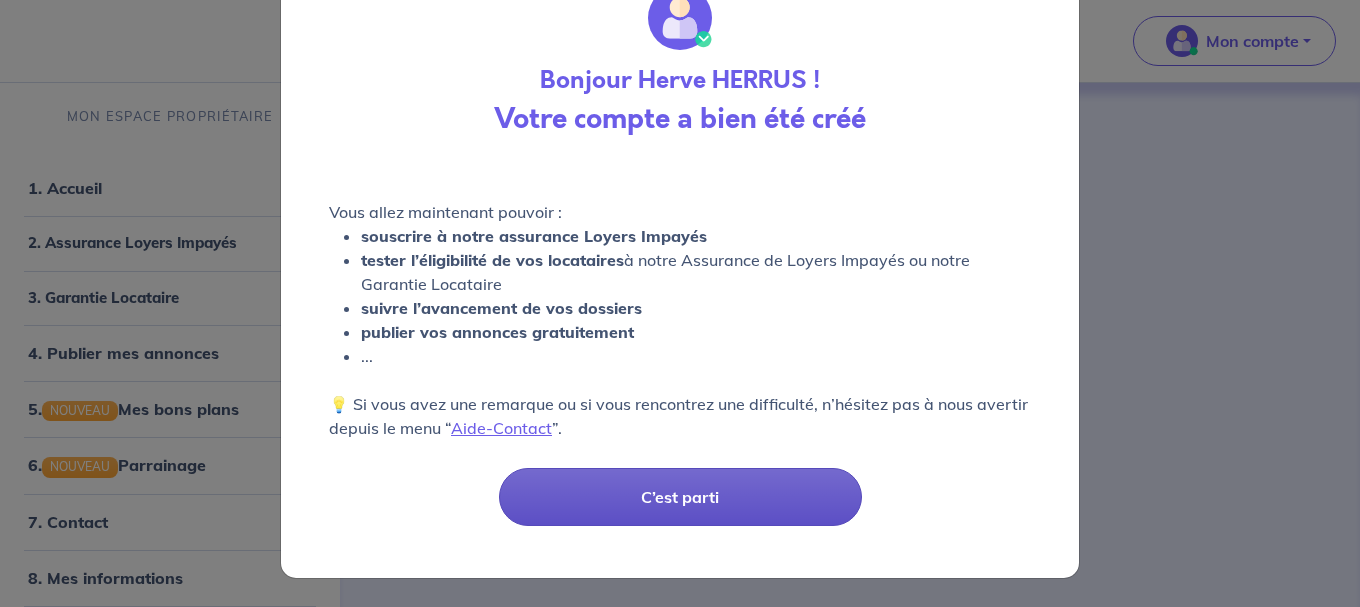 click on "C’est parti" at bounding box center (680, 497) 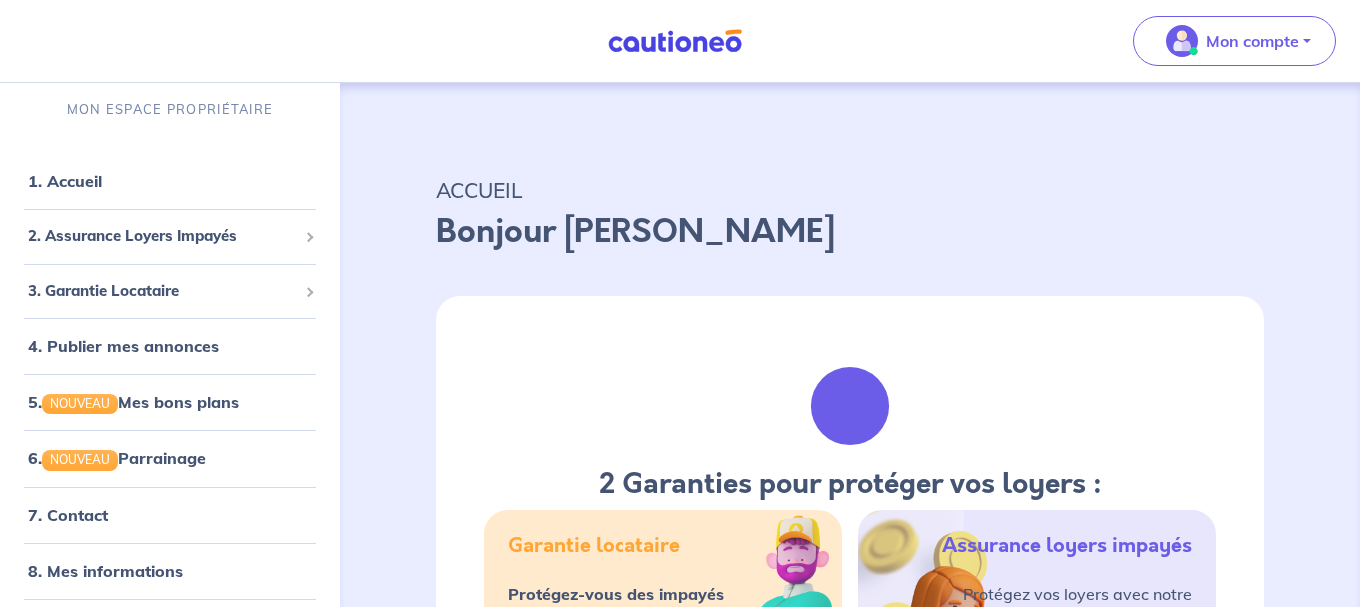 scroll, scrollTop: 0, scrollLeft: 0, axis: both 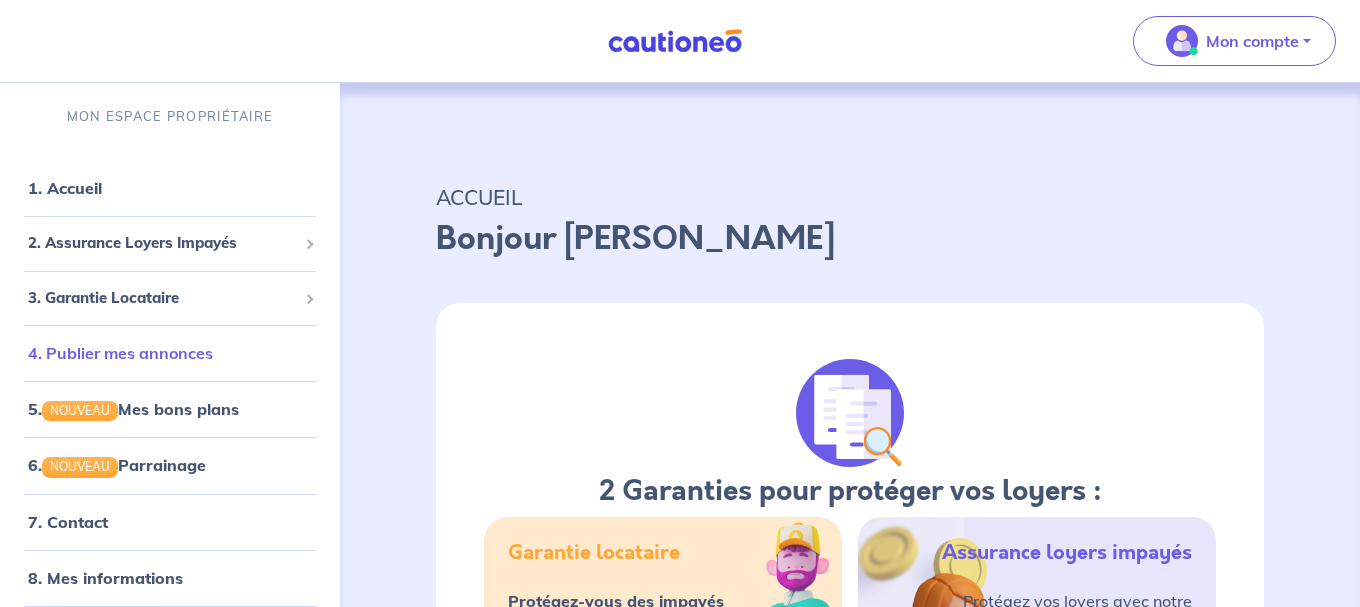 click on "4. Publier mes annonces" at bounding box center [120, 353] 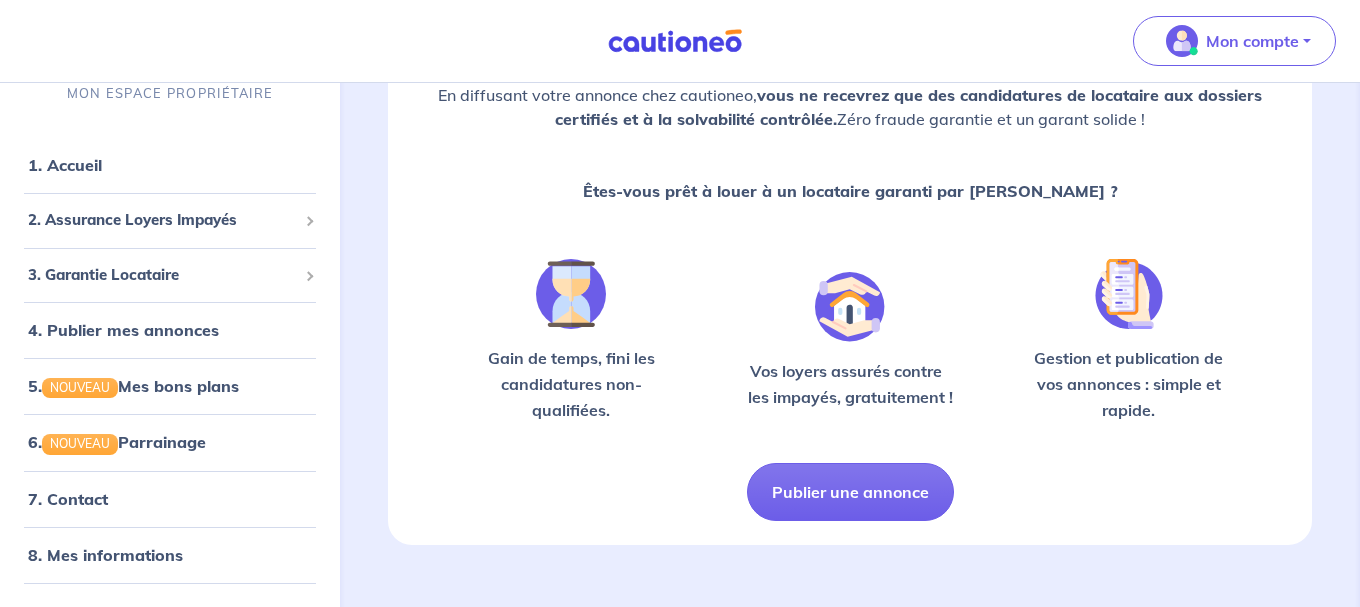 scroll, scrollTop: 237, scrollLeft: 0, axis: vertical 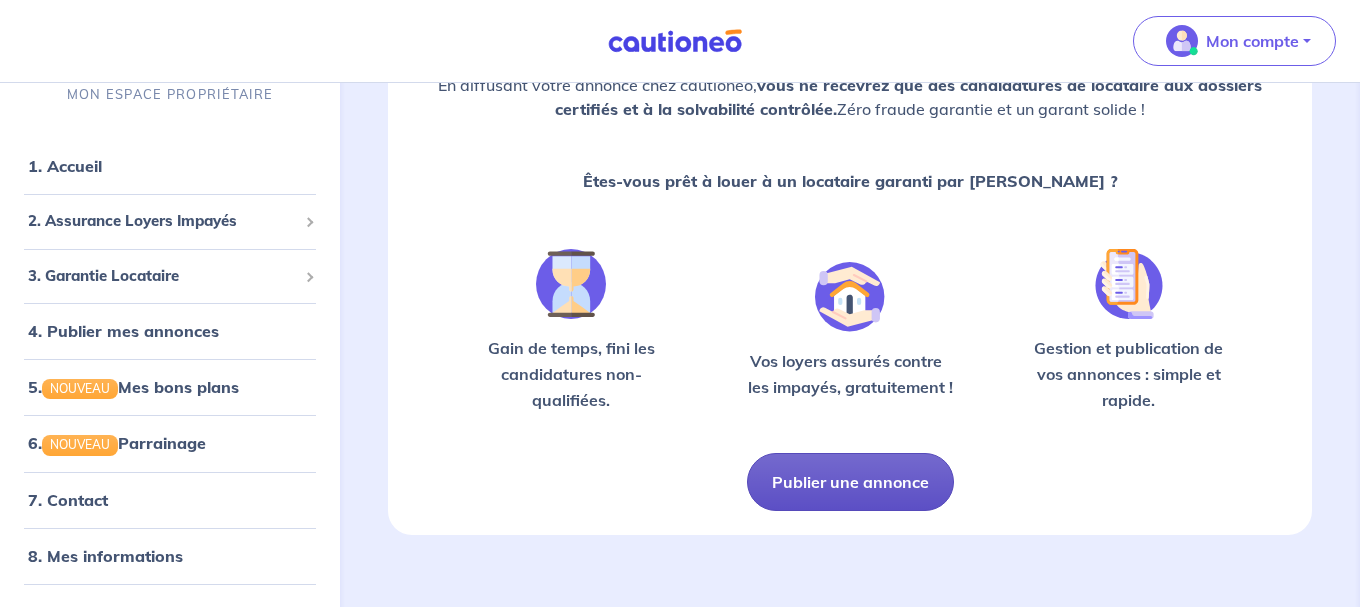 click on "Publier une annonce" at bounding box center (850, 482) 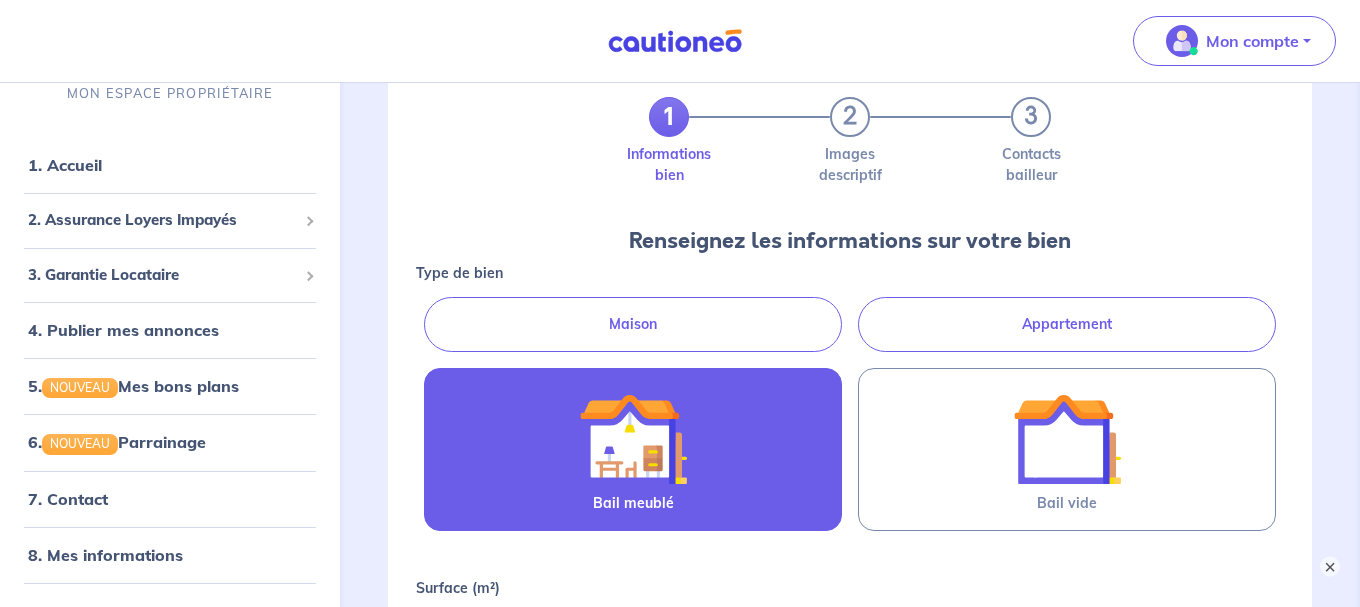 scroll, scrollTop: 204, scrollLeft: 0, axis: vertical 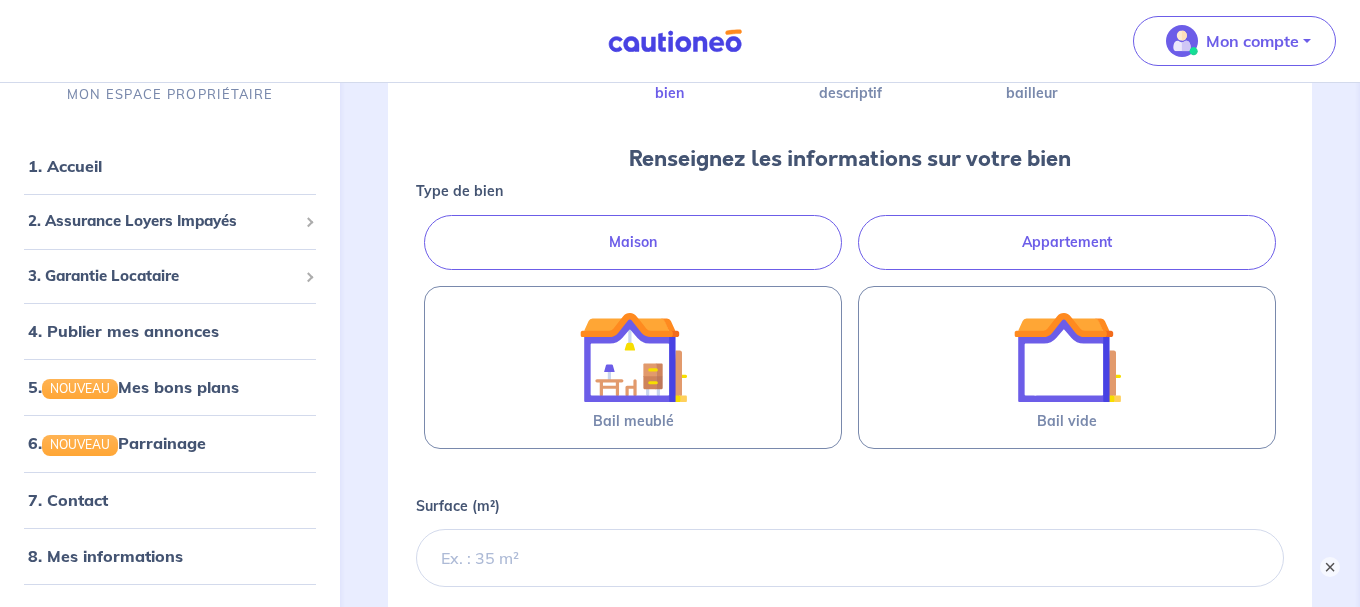 click on "Maison" at bounding box center (633, 242) 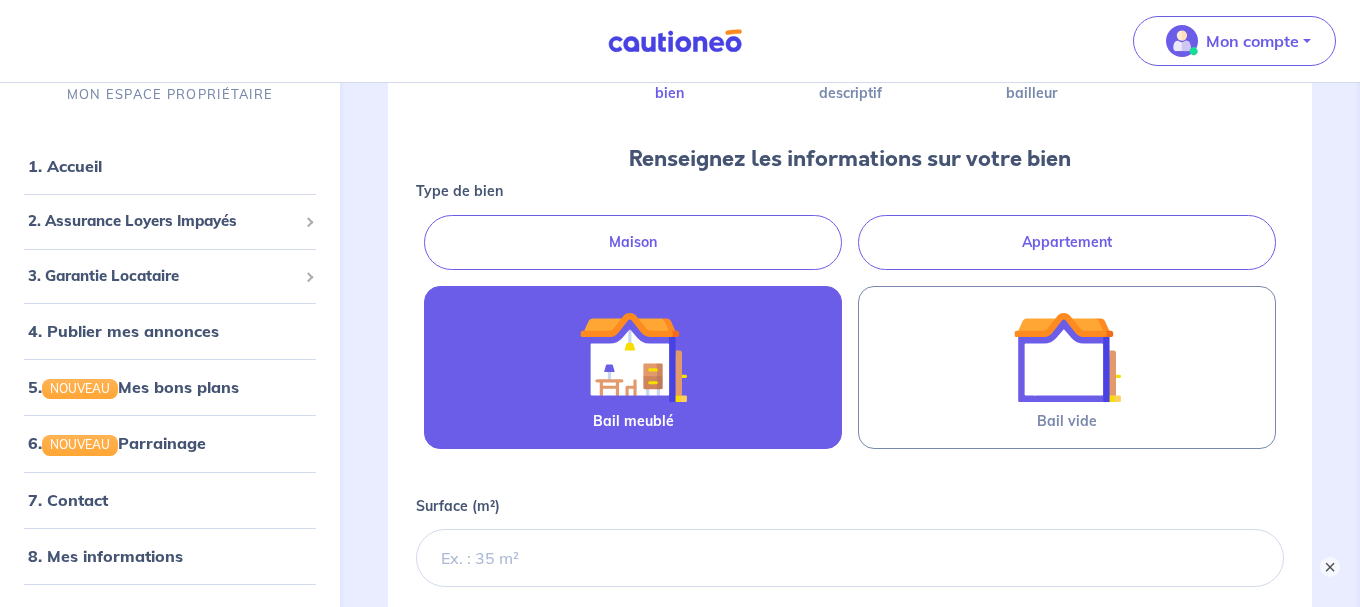 click at bounding box center [633, 357] 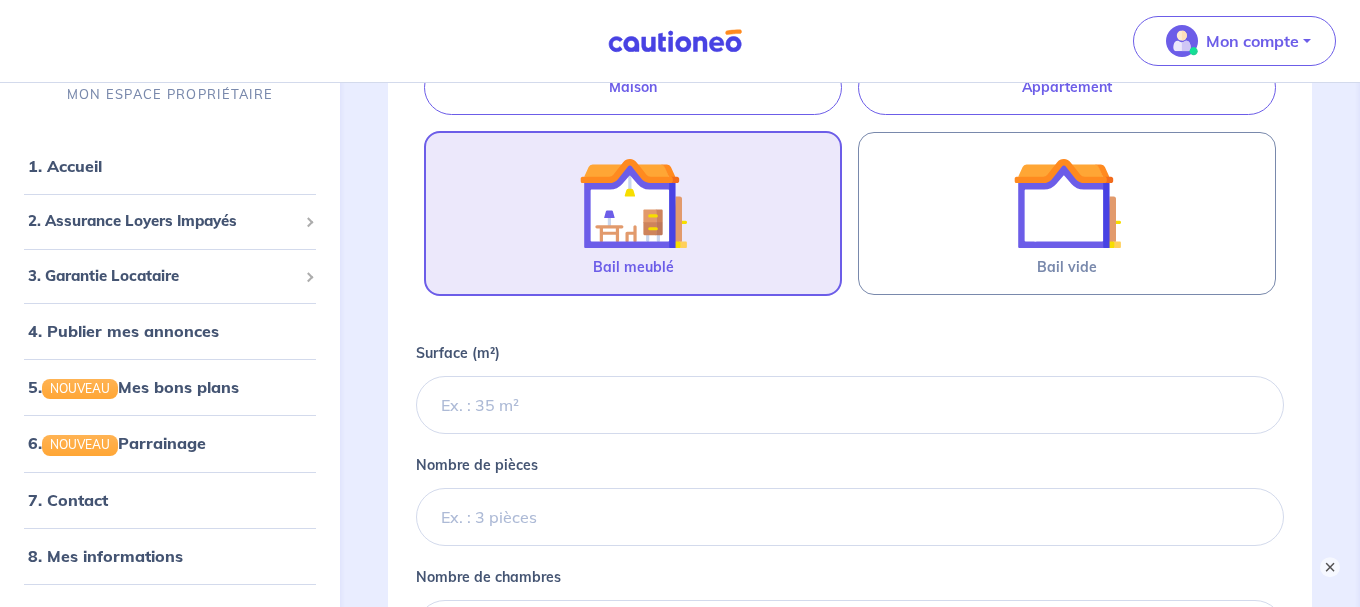 scroll, scrollTop: 510, scrollLeft: 0, axis: vertical 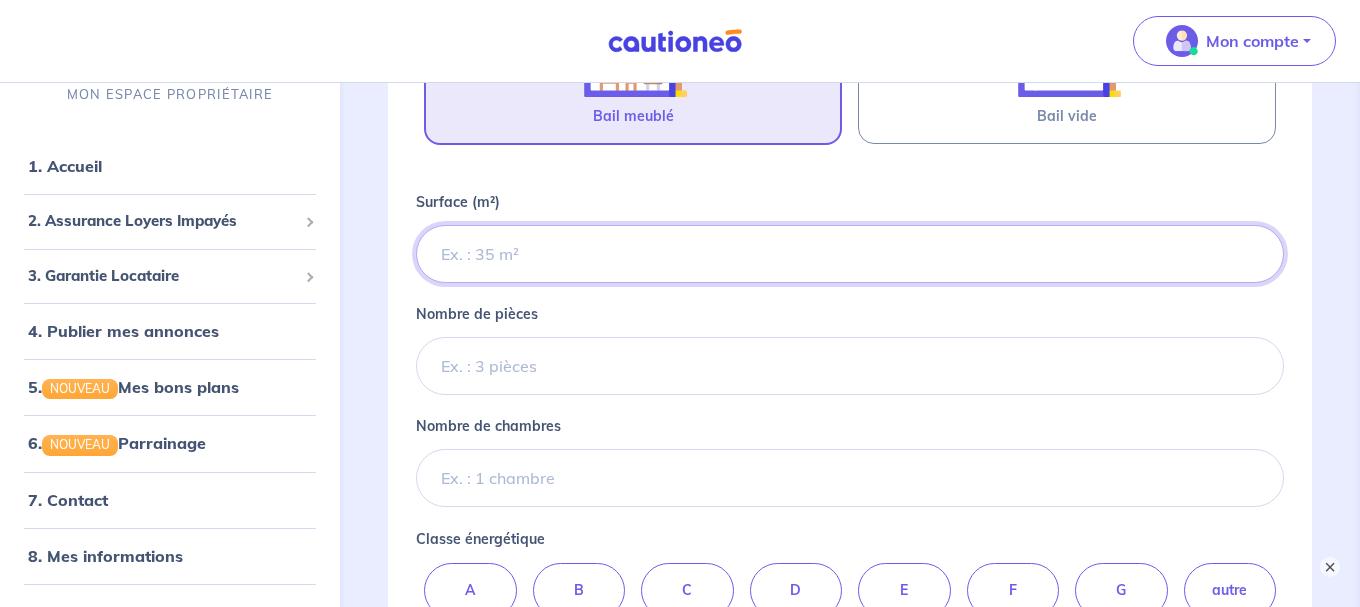 click on "Surface (m²)" at bounding box center (850, 254) 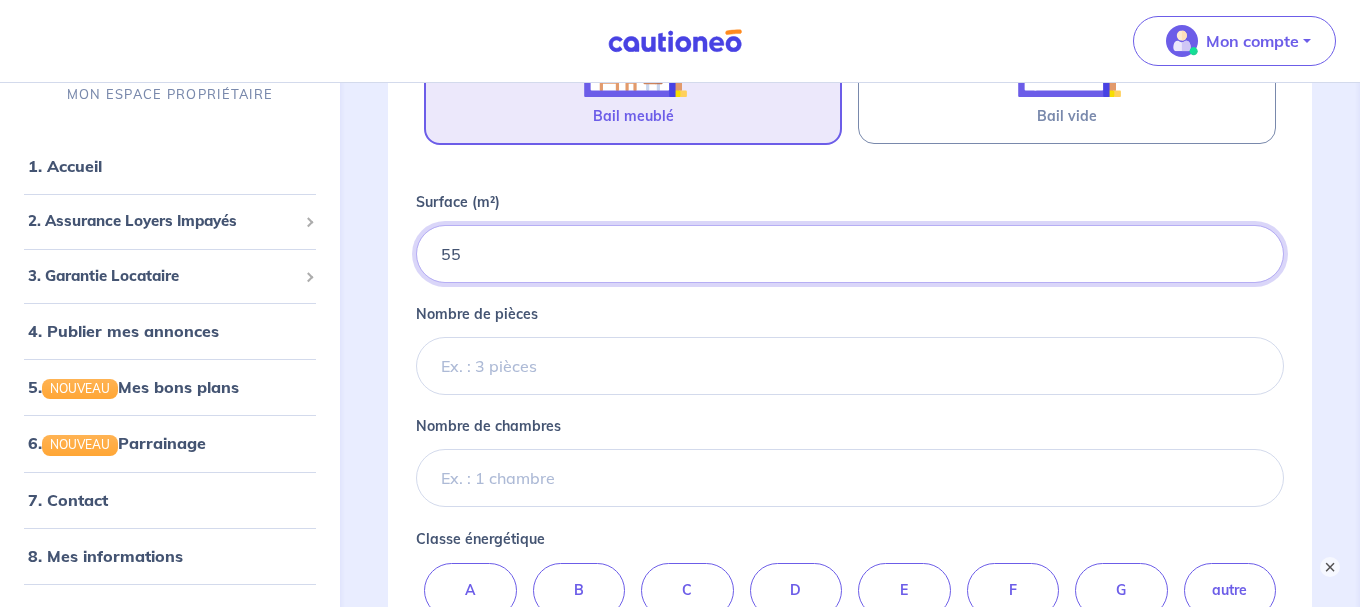 type on "55" 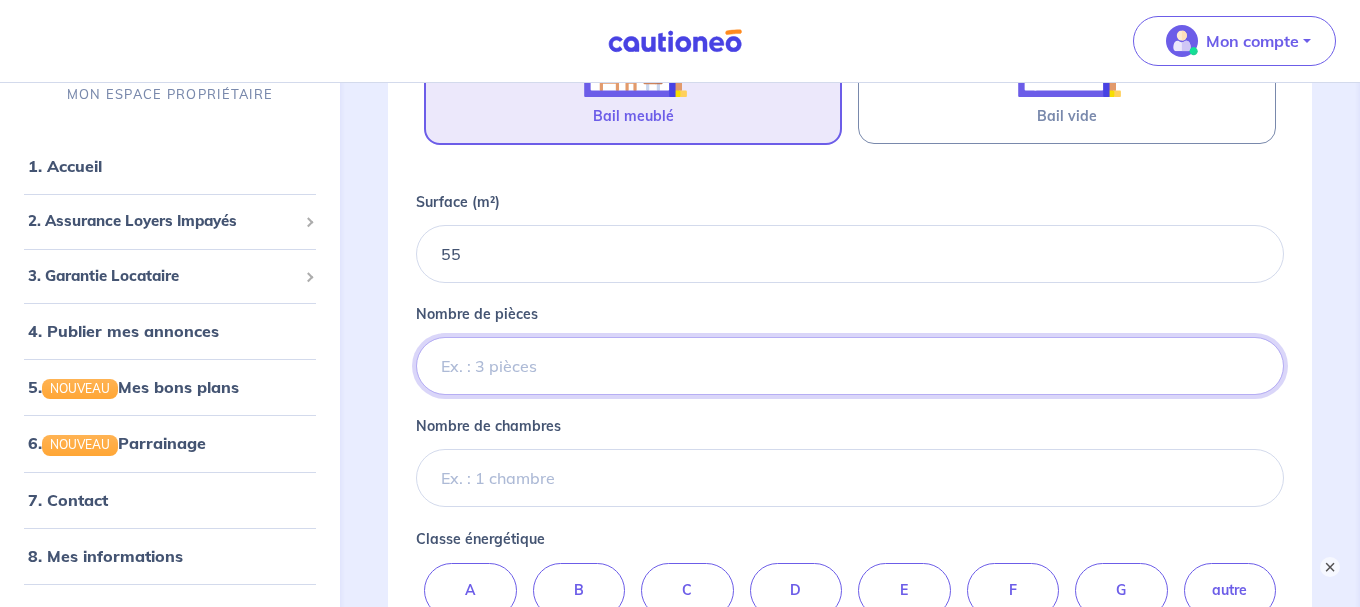 click on "Nombre de pièces" at bounding box center [850, 366] 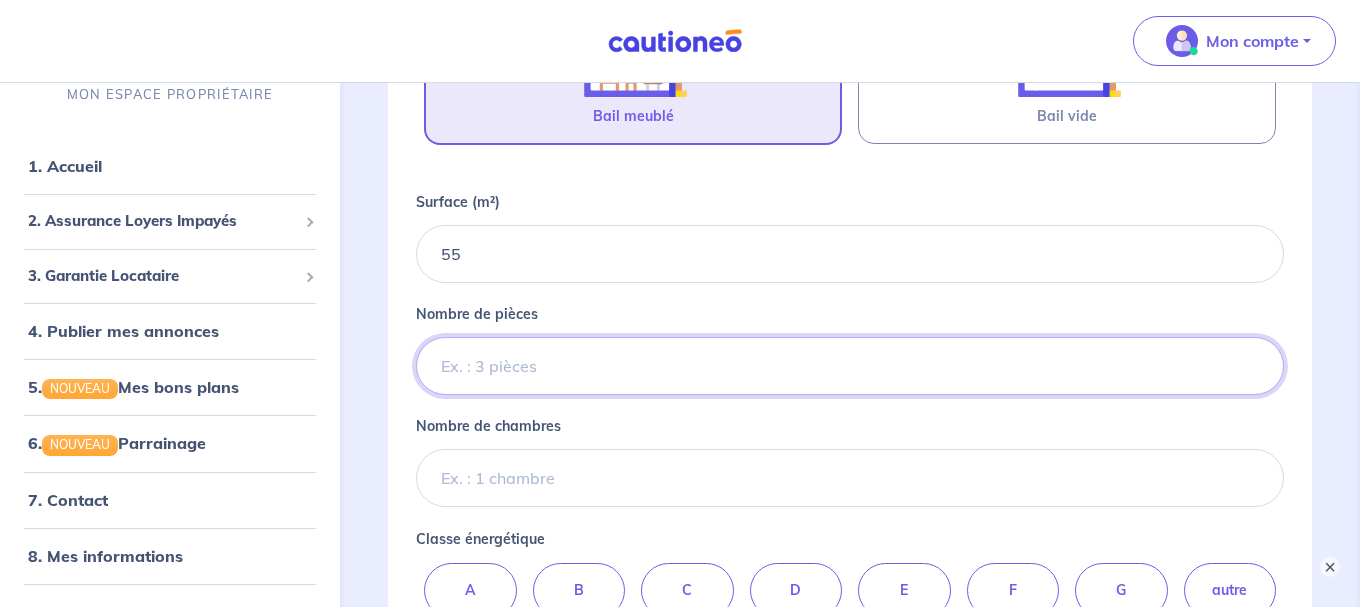 type on "2" 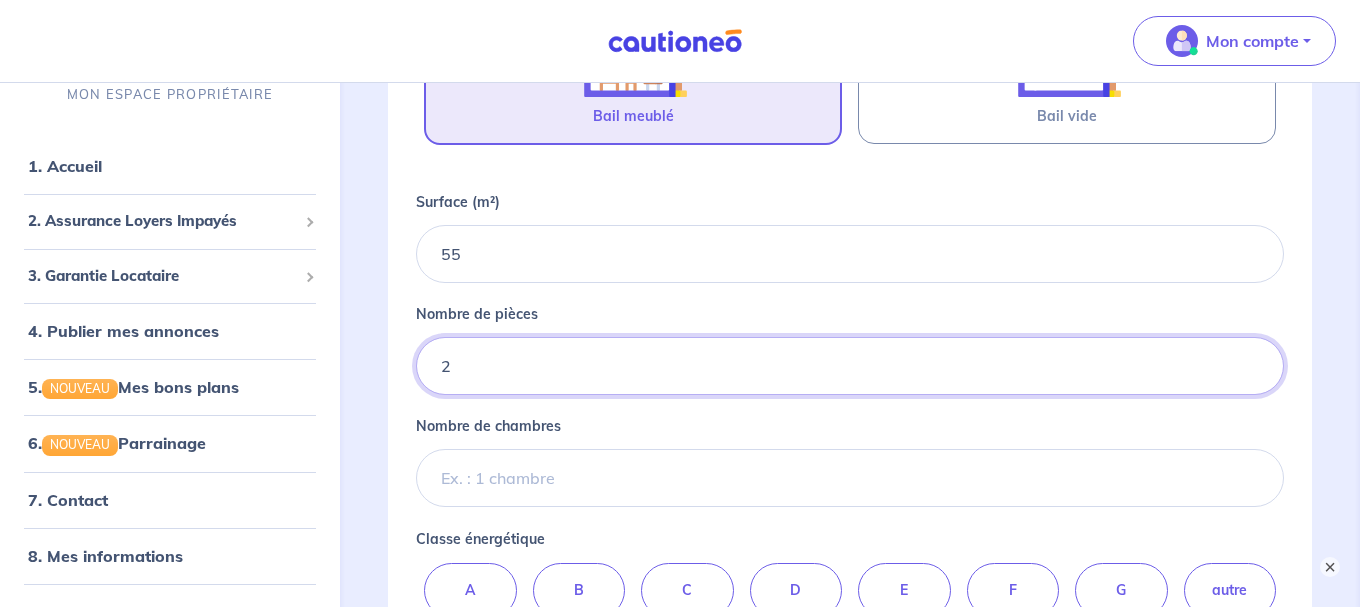 type 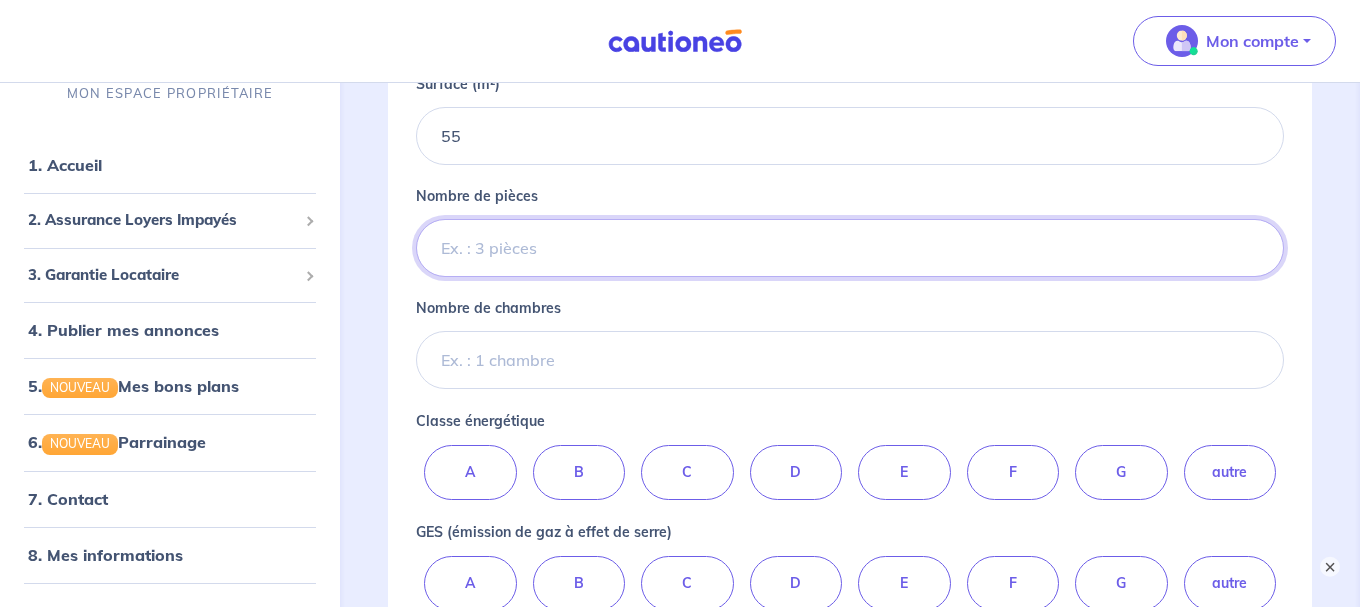 scroll, scrollTop: 714, scrollLeft: 0, axis: vertical 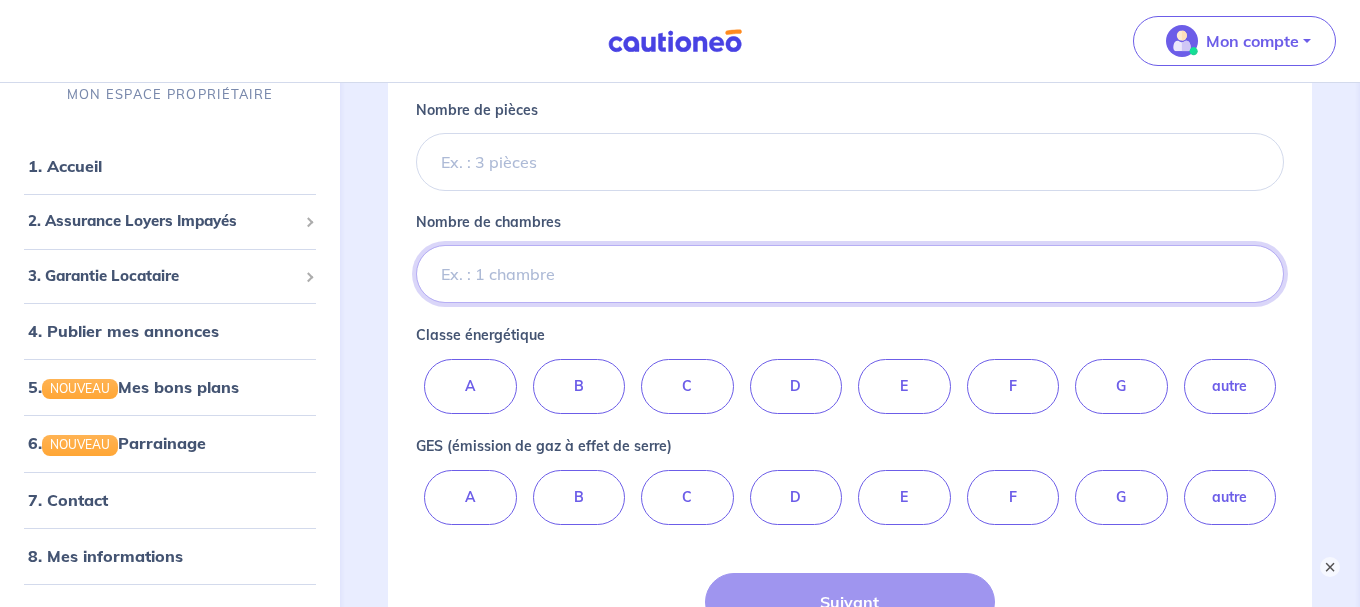 click on "Nombre de chambres" at bounding box center [850, 274] 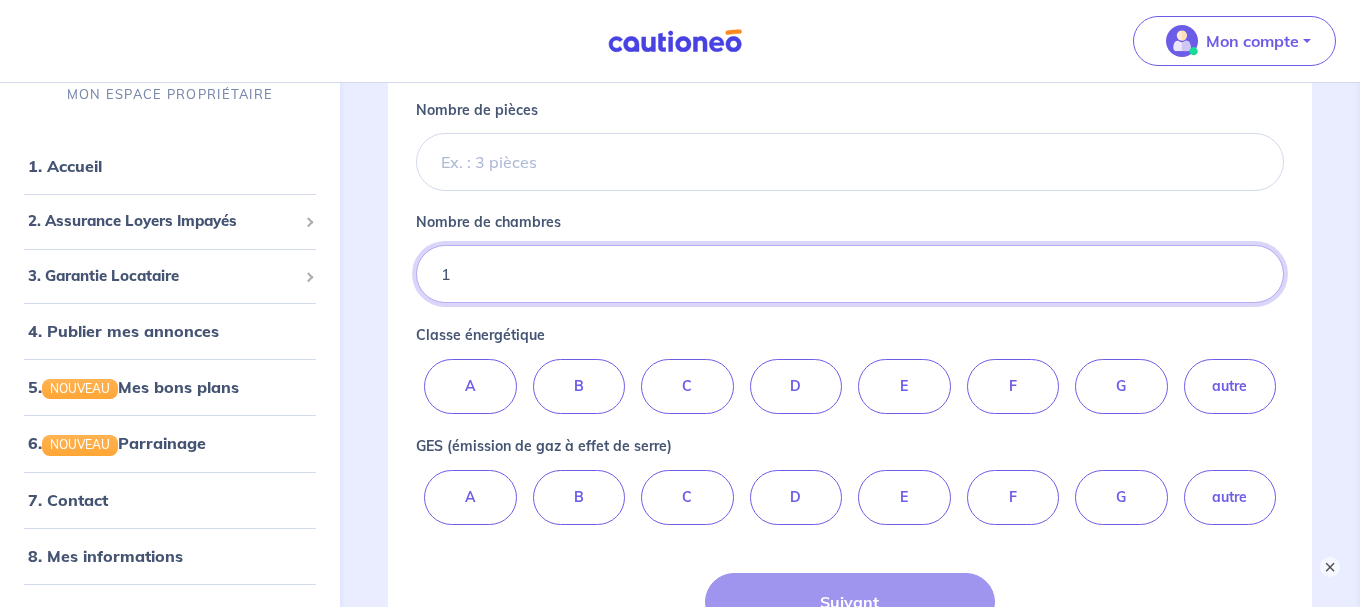 type on "1" 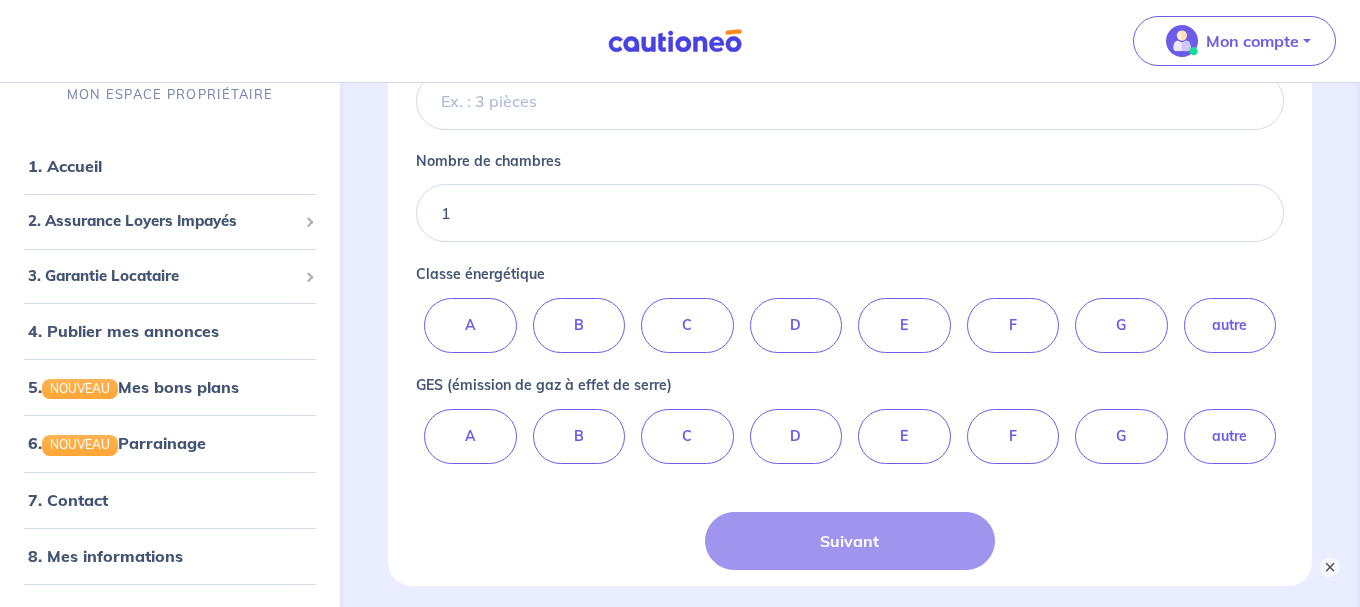 scroll, scrollTop: 816, scrollLeft: 0, axis: vertical 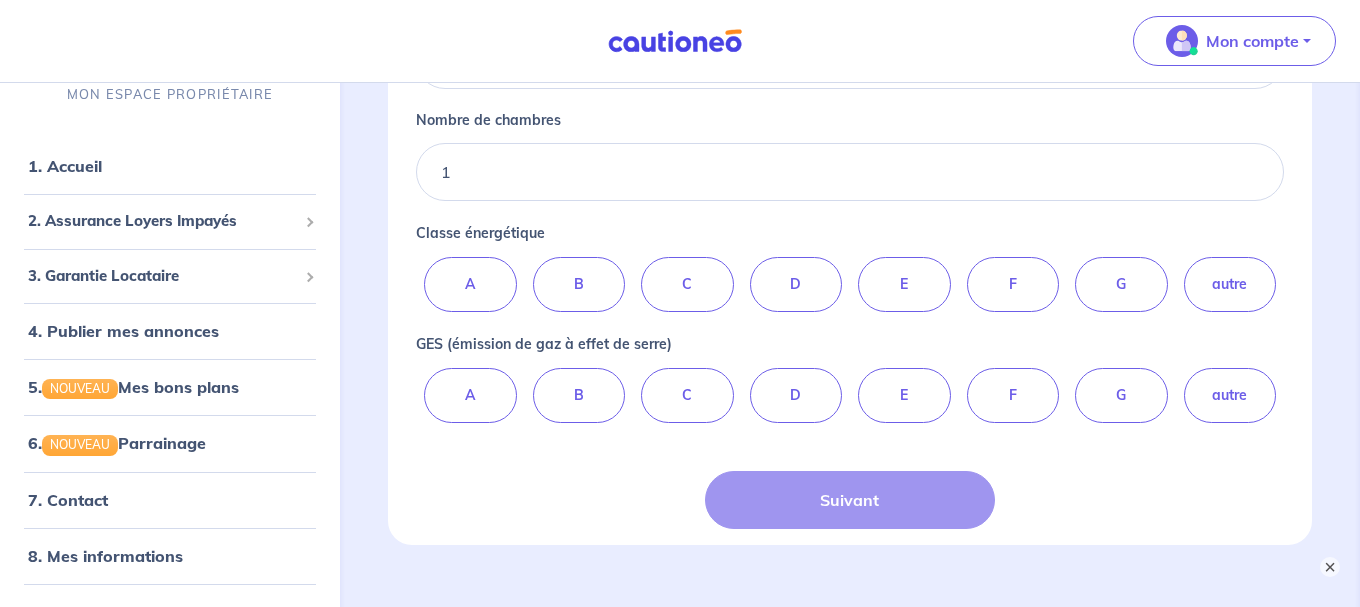 click on "D" at bounding box center [796, 284] 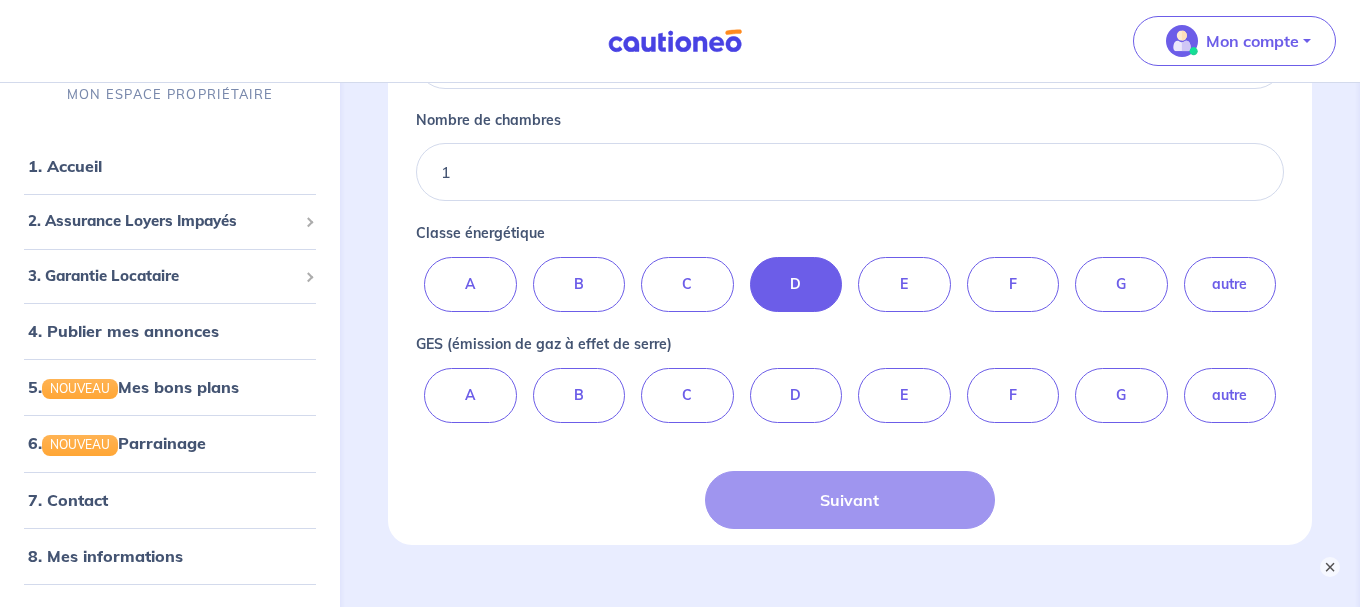 radio on "true" 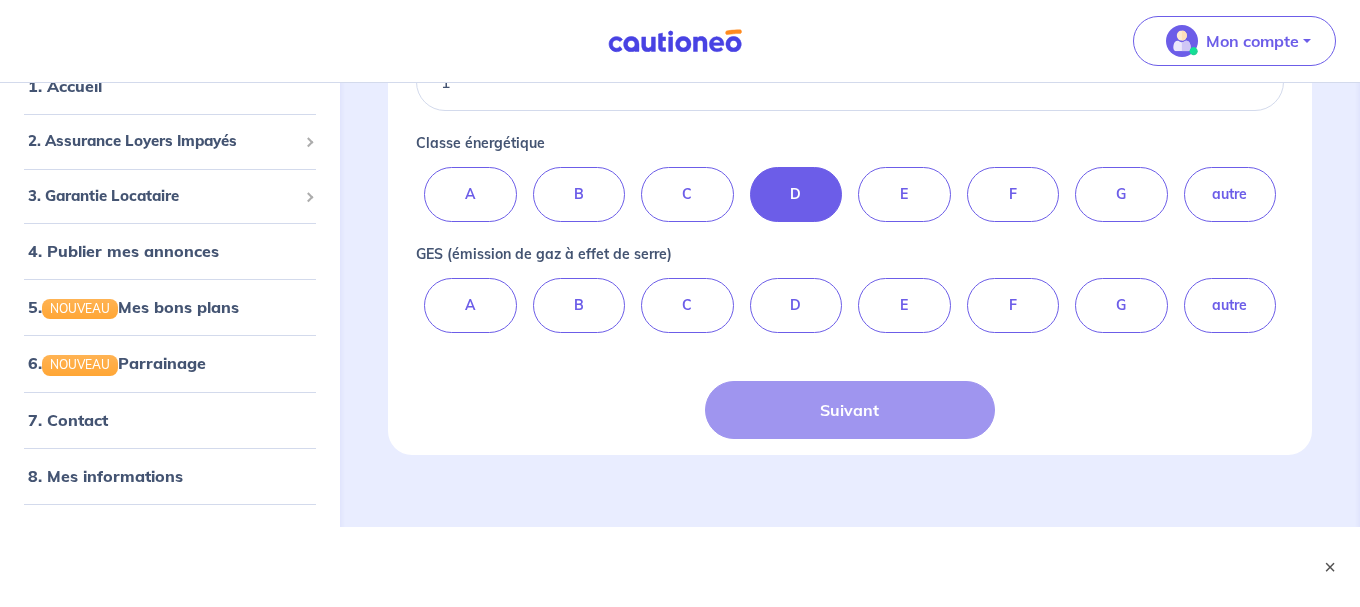 click on "Suivant" at bounding box center [849, 410] 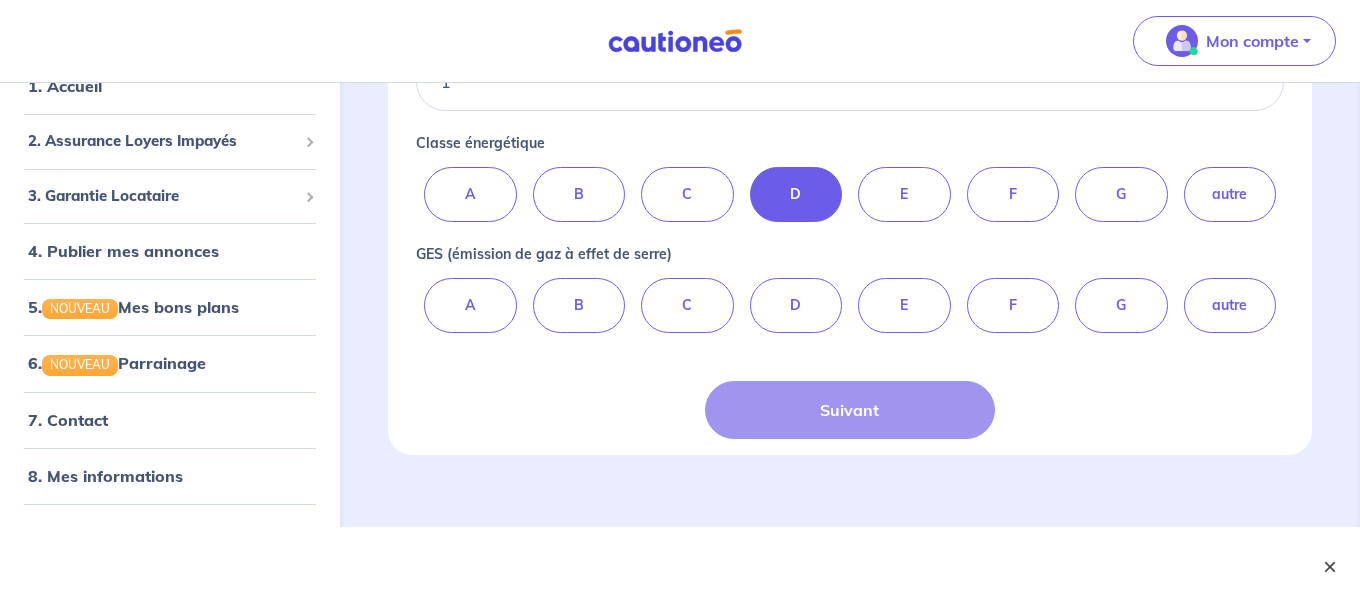 click on "×" at bounding box center (1330, 567) 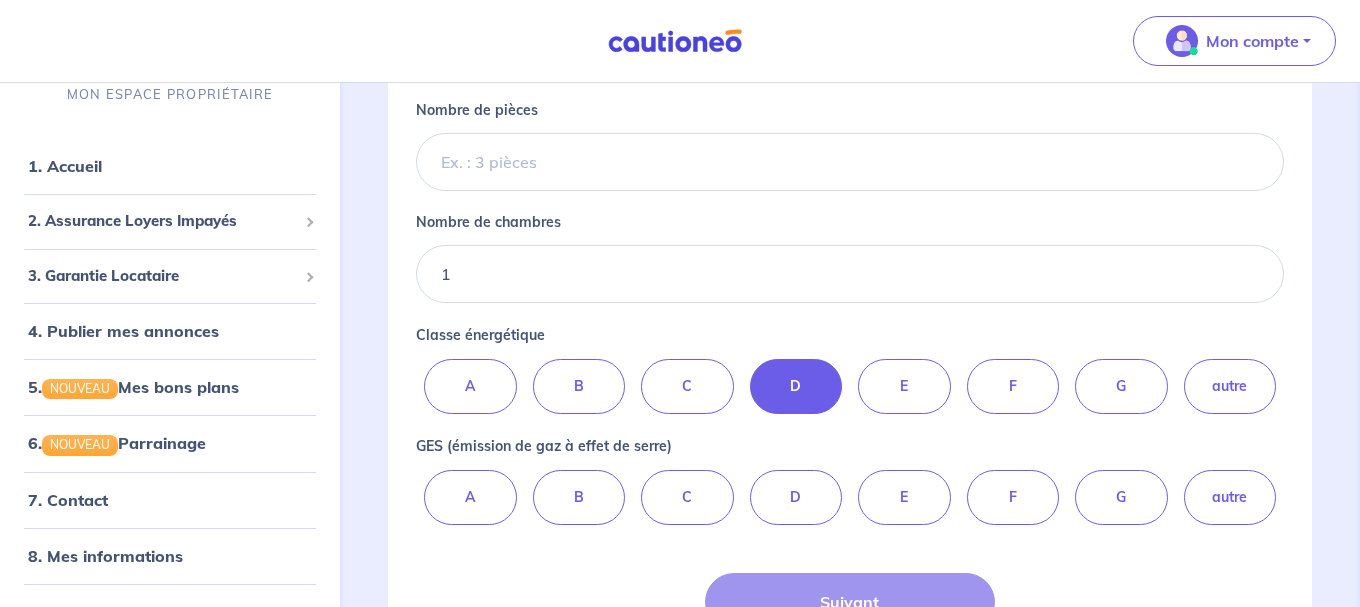 scroll, scrollTop: 816, scrollLeft: 0, axis: vertical 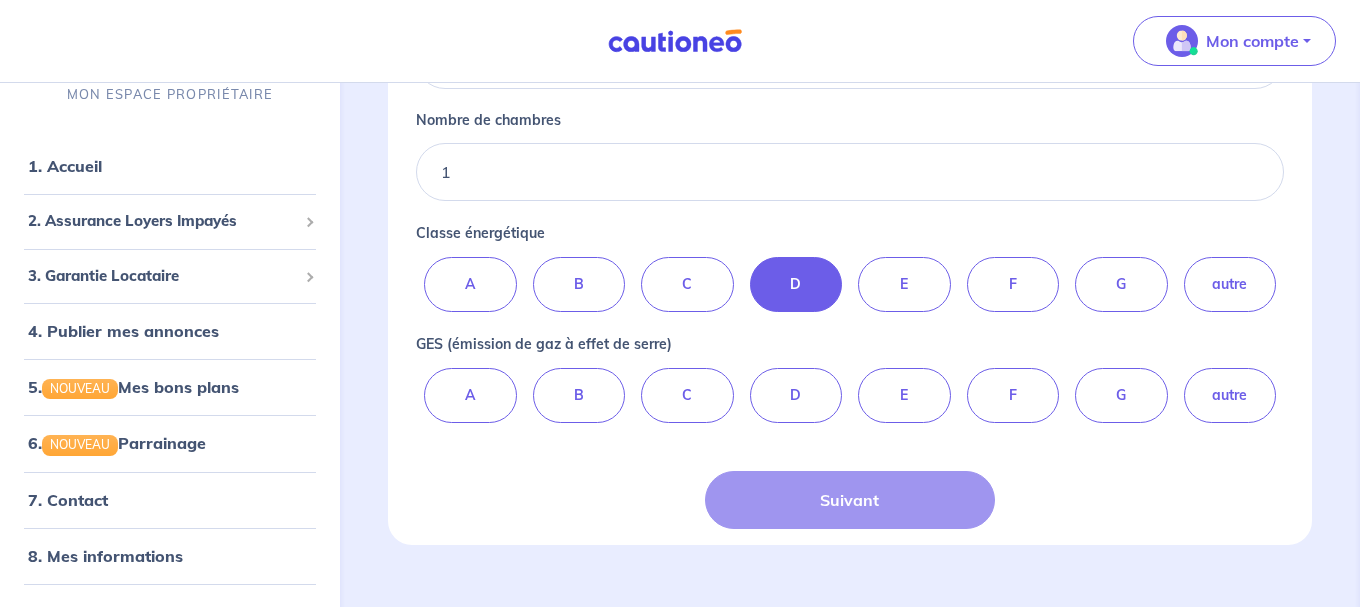 click on "D" at bounding box center [796, 395] 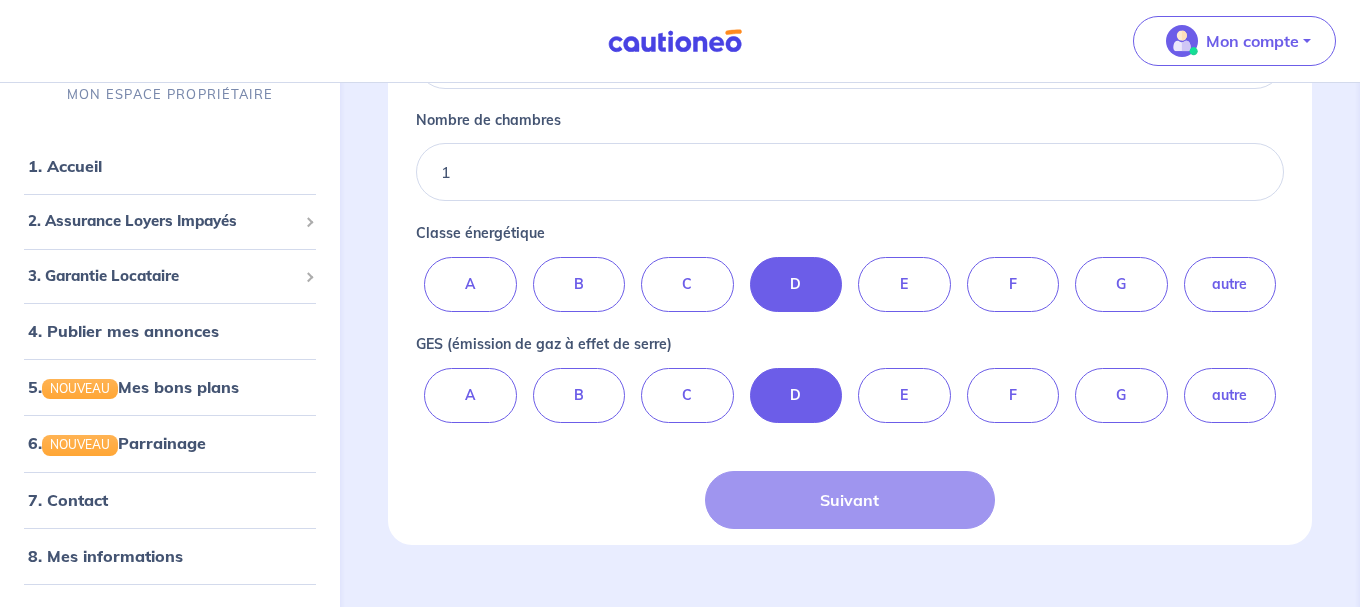 click on "Suivant" at bounding box center (849, 500) 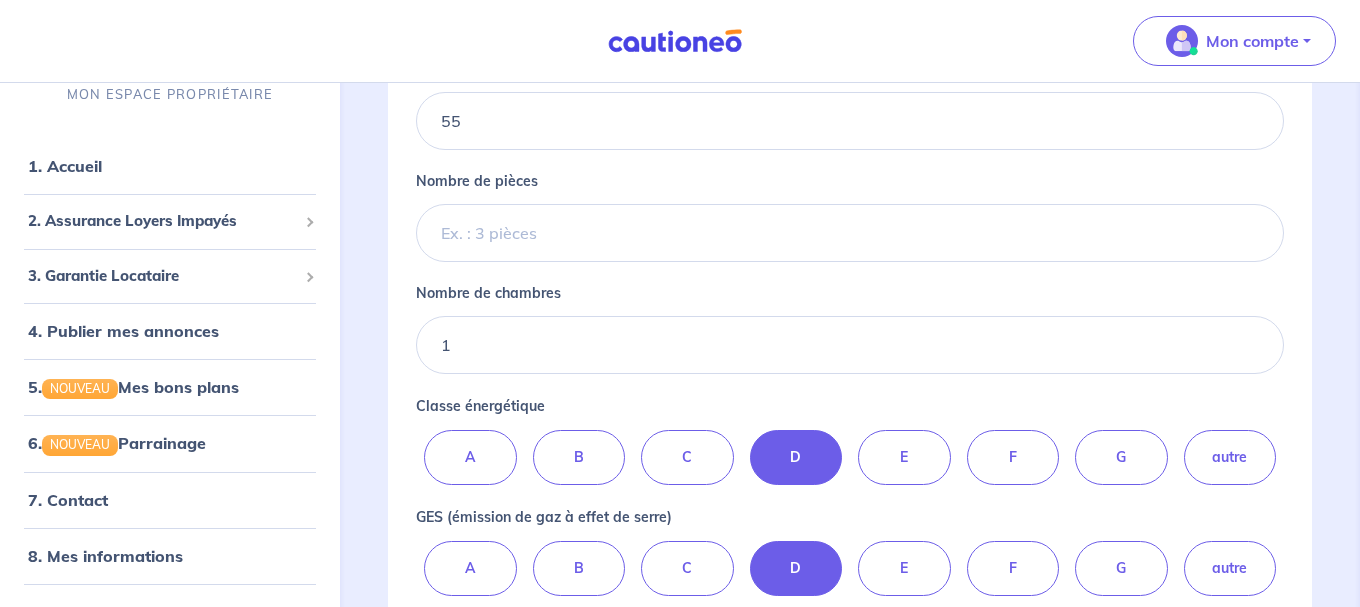 scroll, scrollTop: 408, scrollLeft: 0, axis: vertical 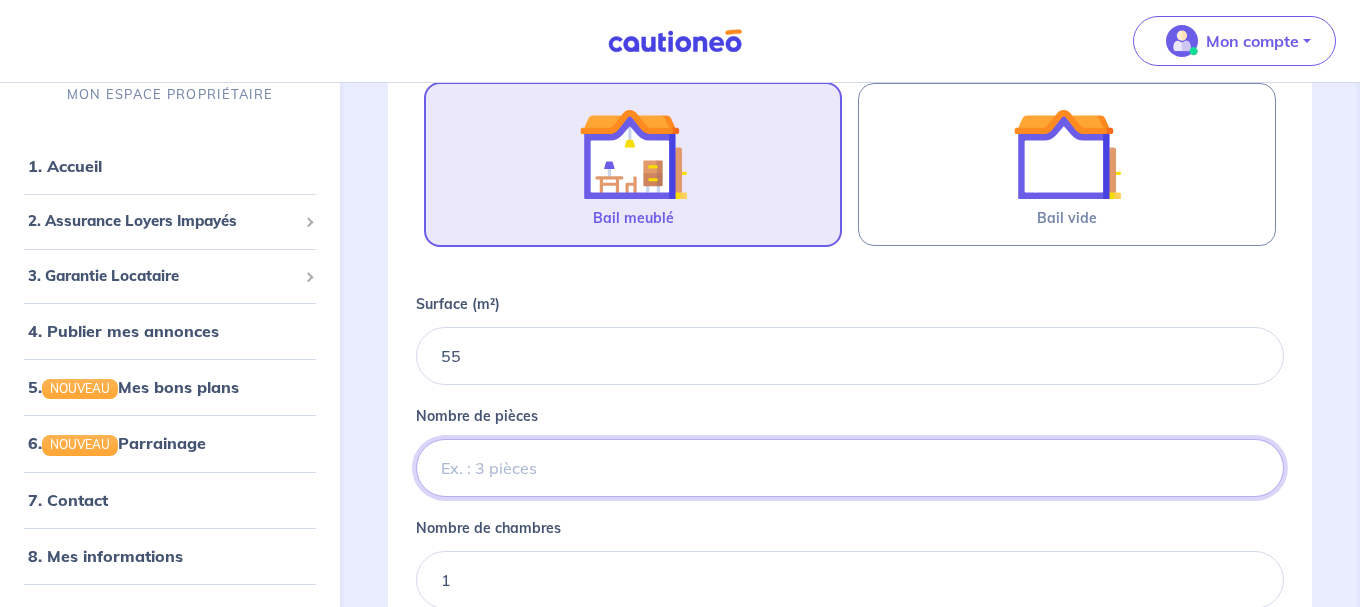 click on "Nombre de pièces" at bounding box center [850, 468] 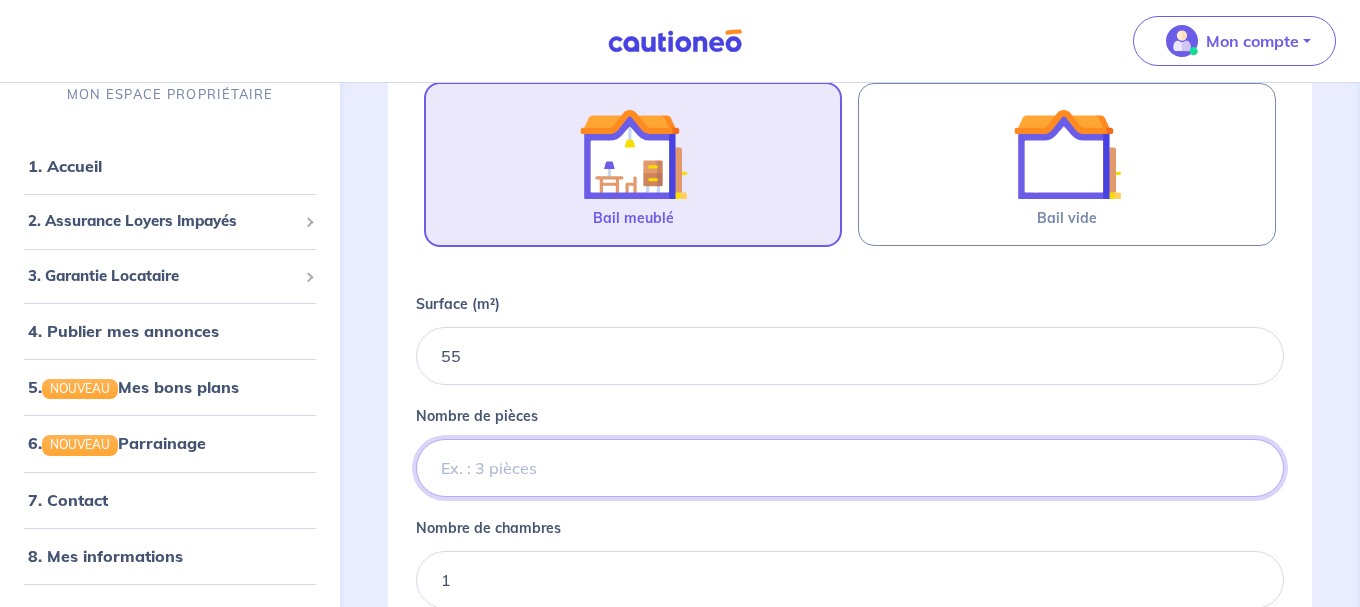 type on "2" 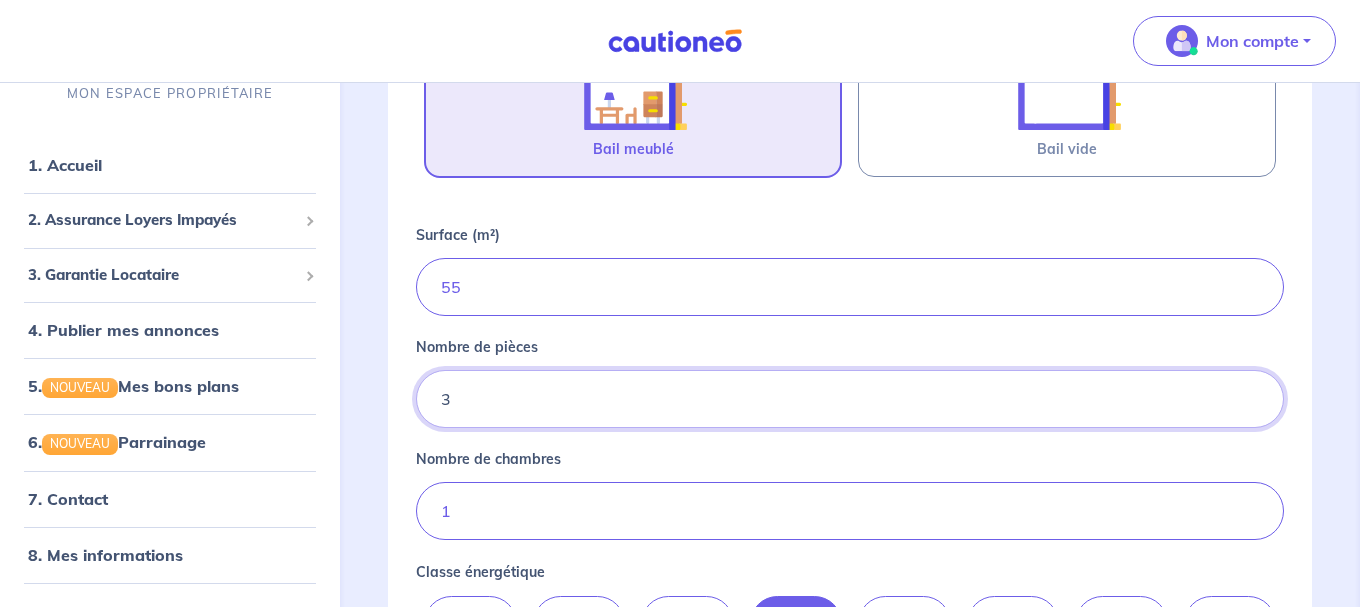 type on "3" 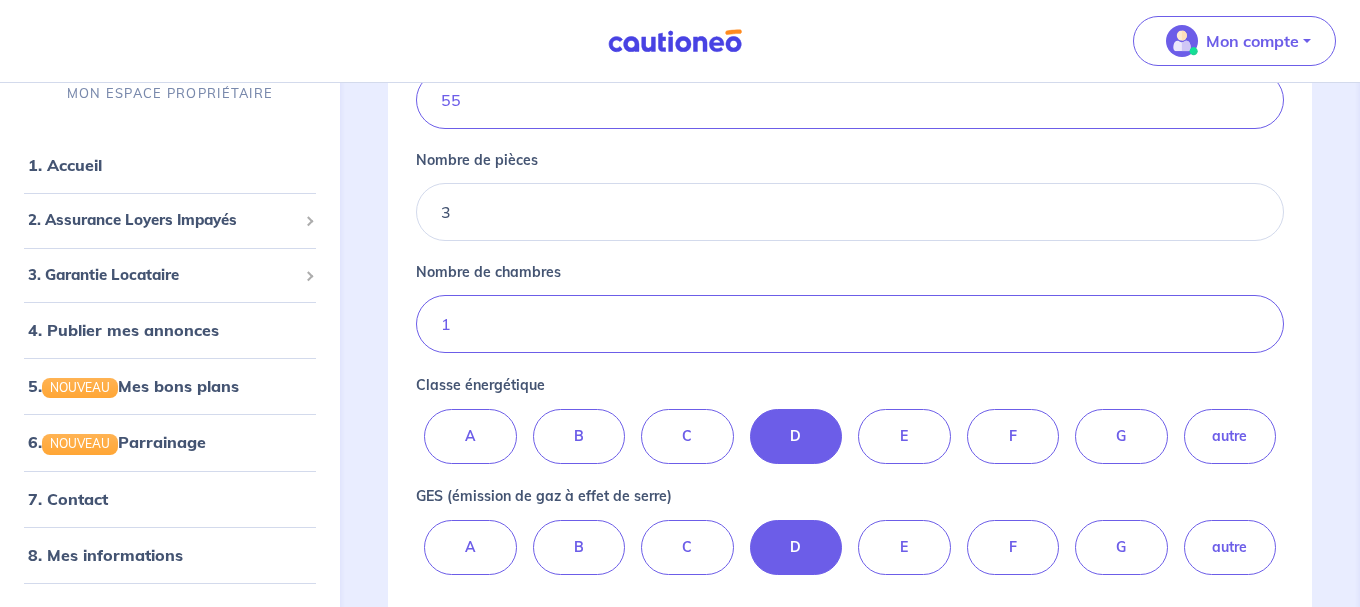 scroll, scrollTop: 826, scrollLeft: 0, axis: vertical 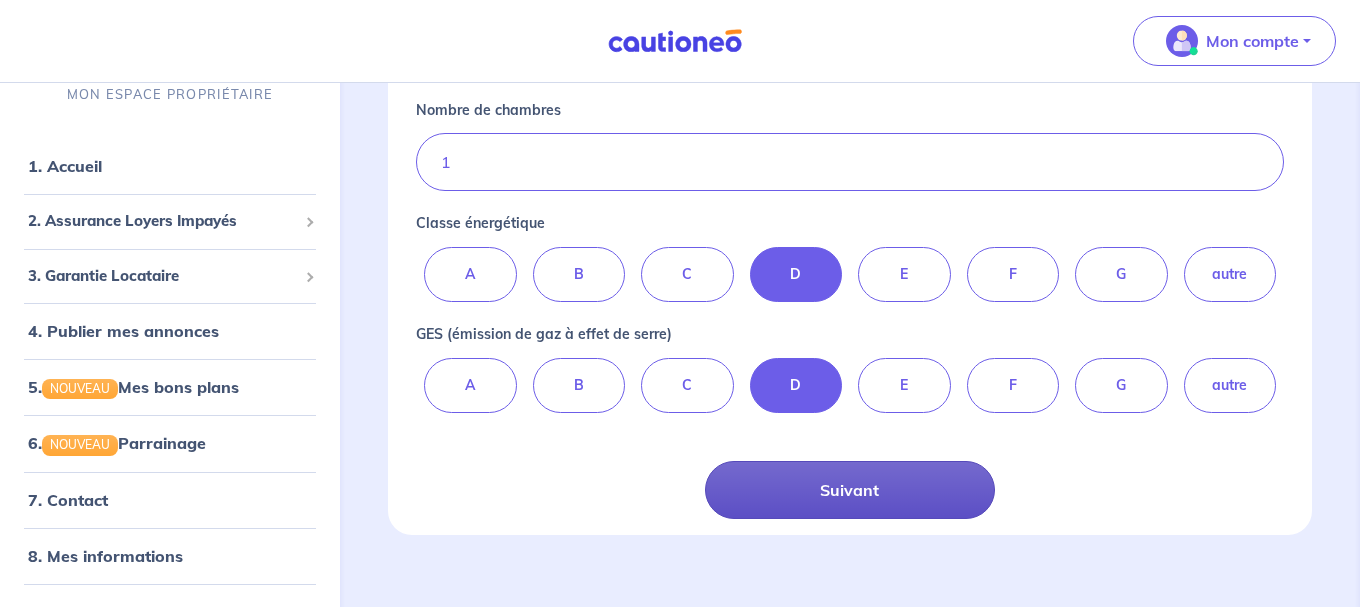 click on "Suivant" at bounding box center (849, 490) 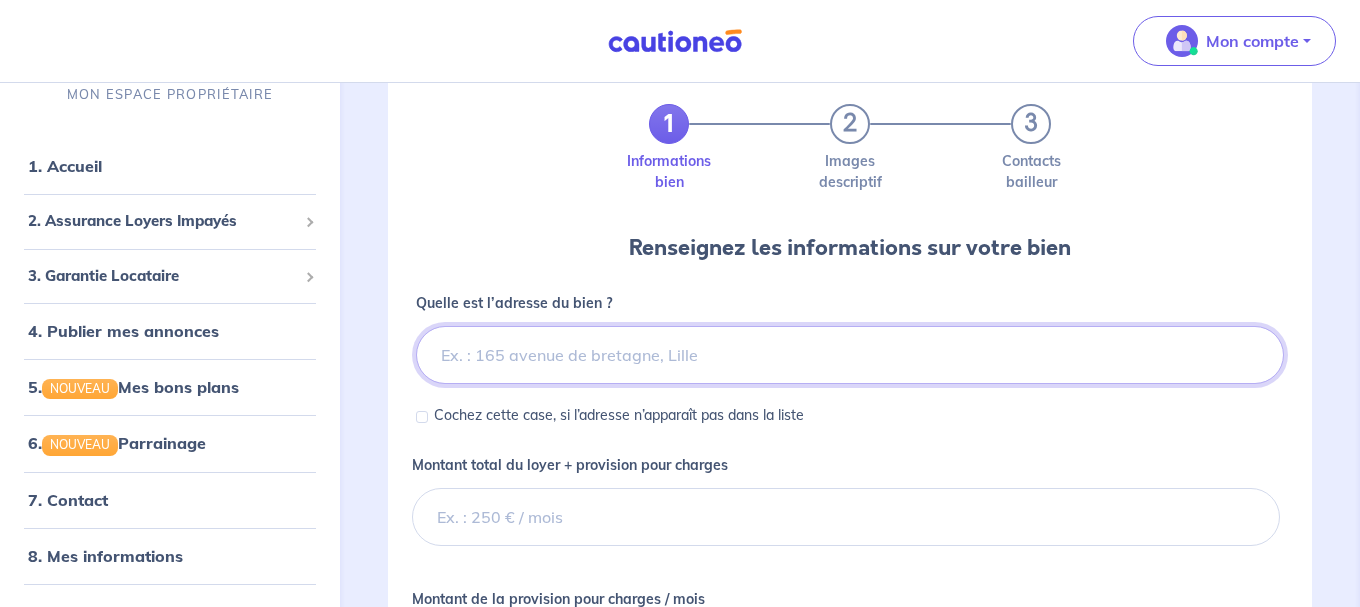scroll, scrollTop: 204, scrollLeft: 0, axis: vertical 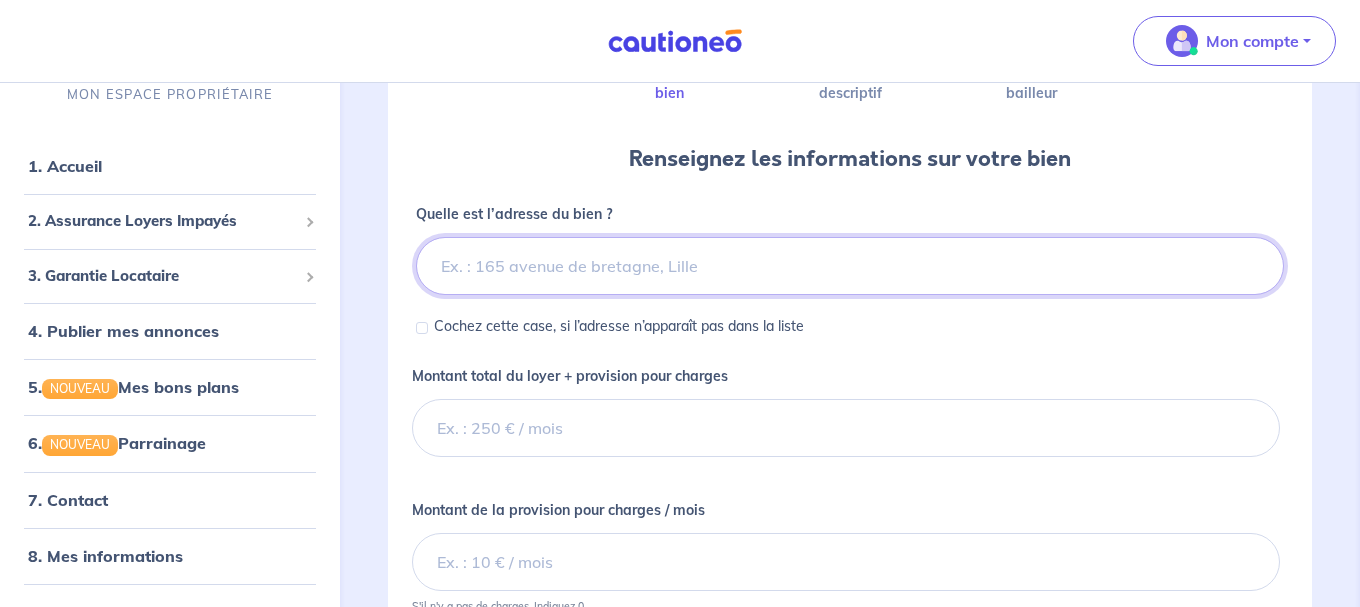 click at bounding box center (850, 266) 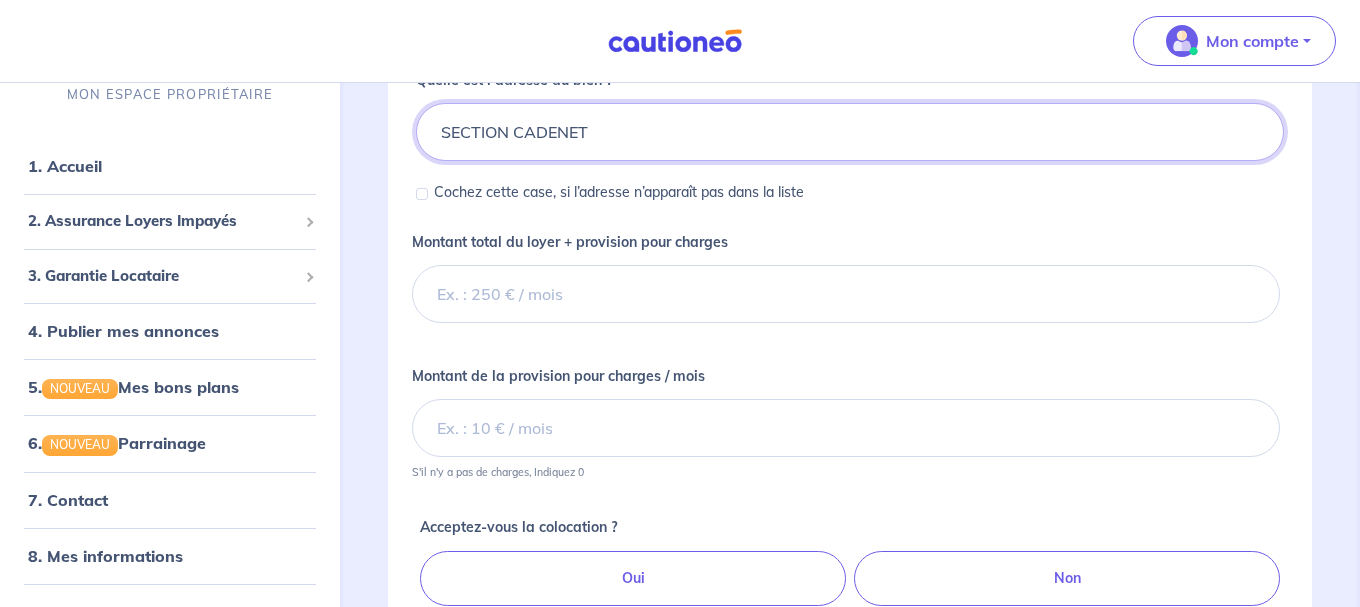 scroll, scrollTop: 306, scrollLeft: 0, axis: vertical 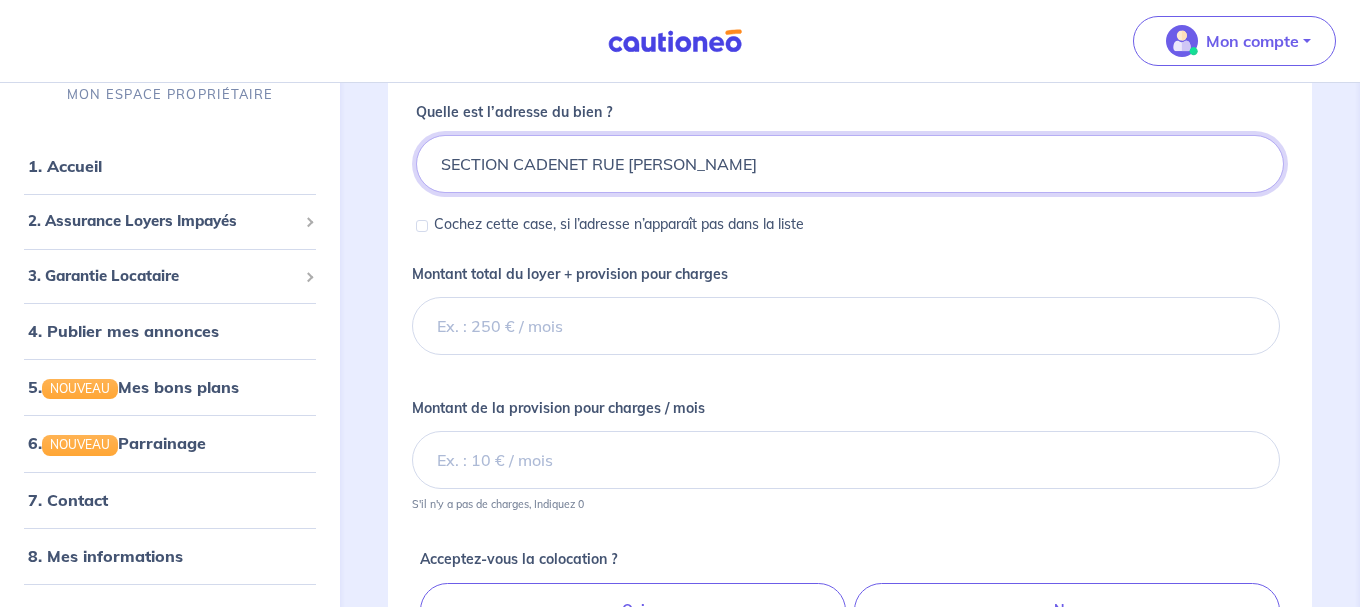 type on "SECTION CADENET RUE LEON TALANGE" 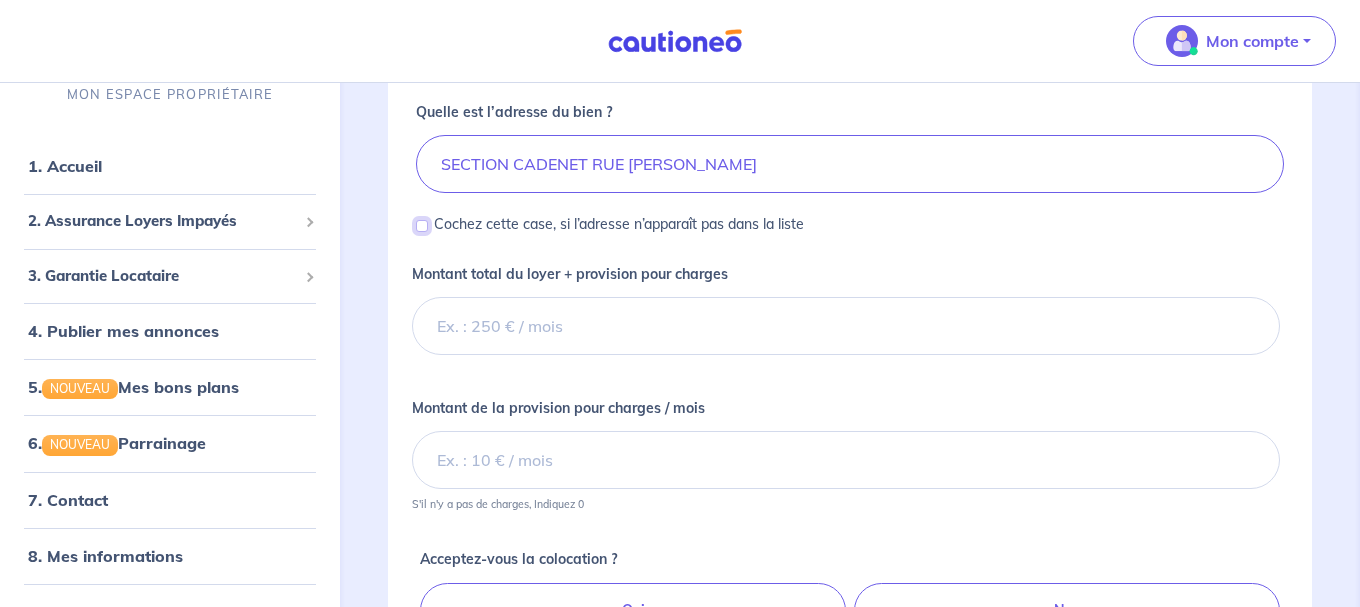 click on "Cochez cette case, si l’adresse n’apparaît pas dans la liste" at bounding box center (422, 226) 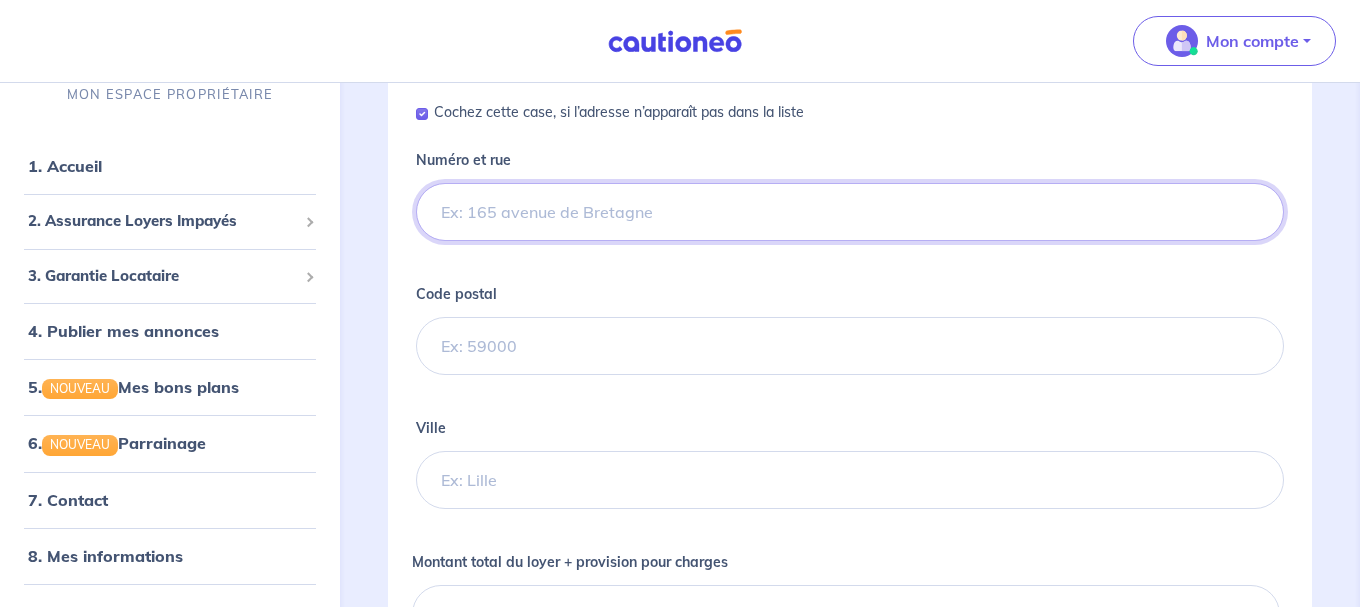 click on "Numéro et rue" at bounding box center [850, 212] 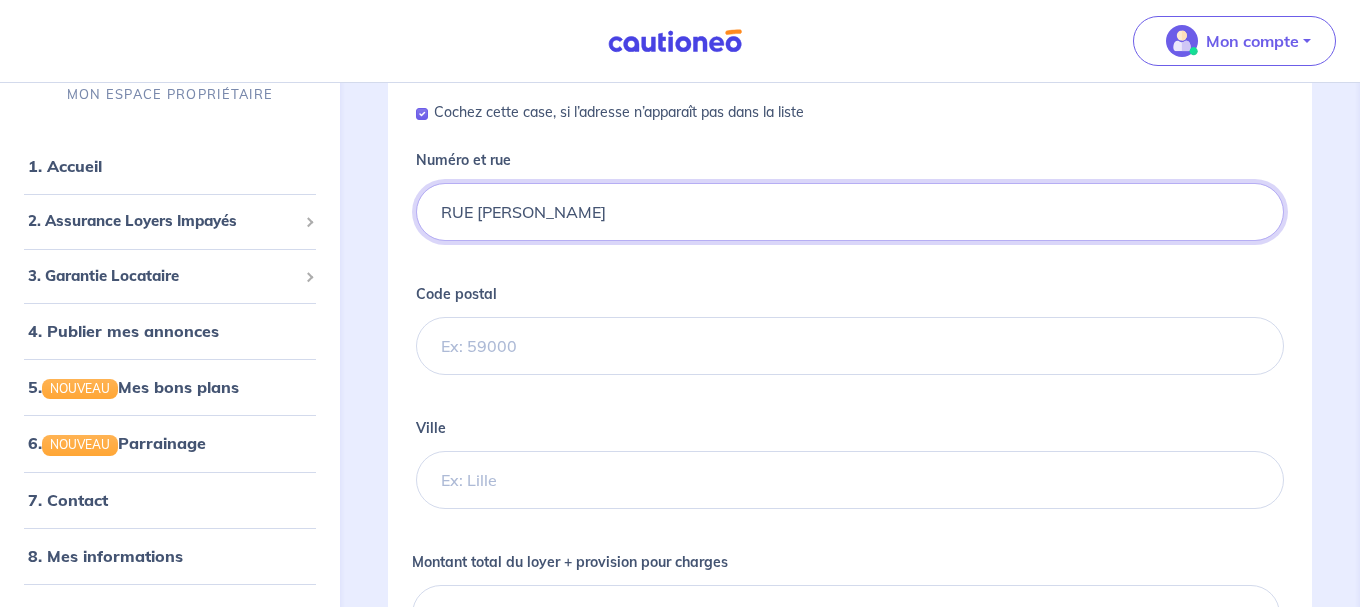 type on "RUE LEON TALANGE" 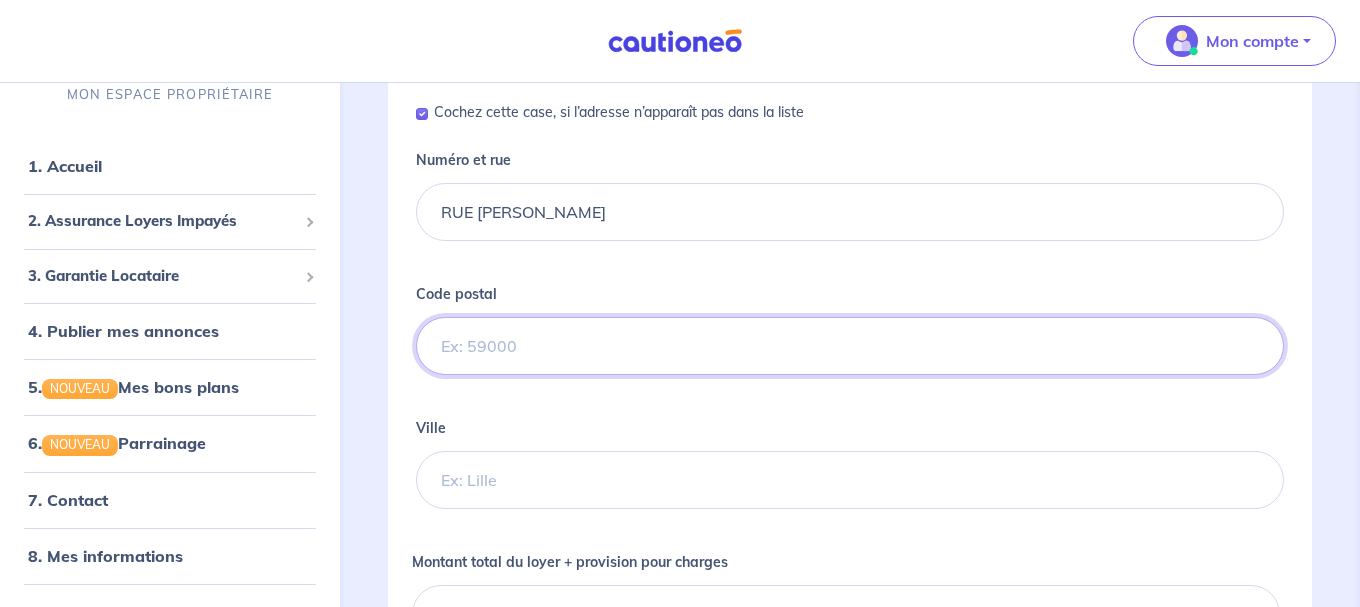 click on "Code postal" at bounding box center [850, 346] 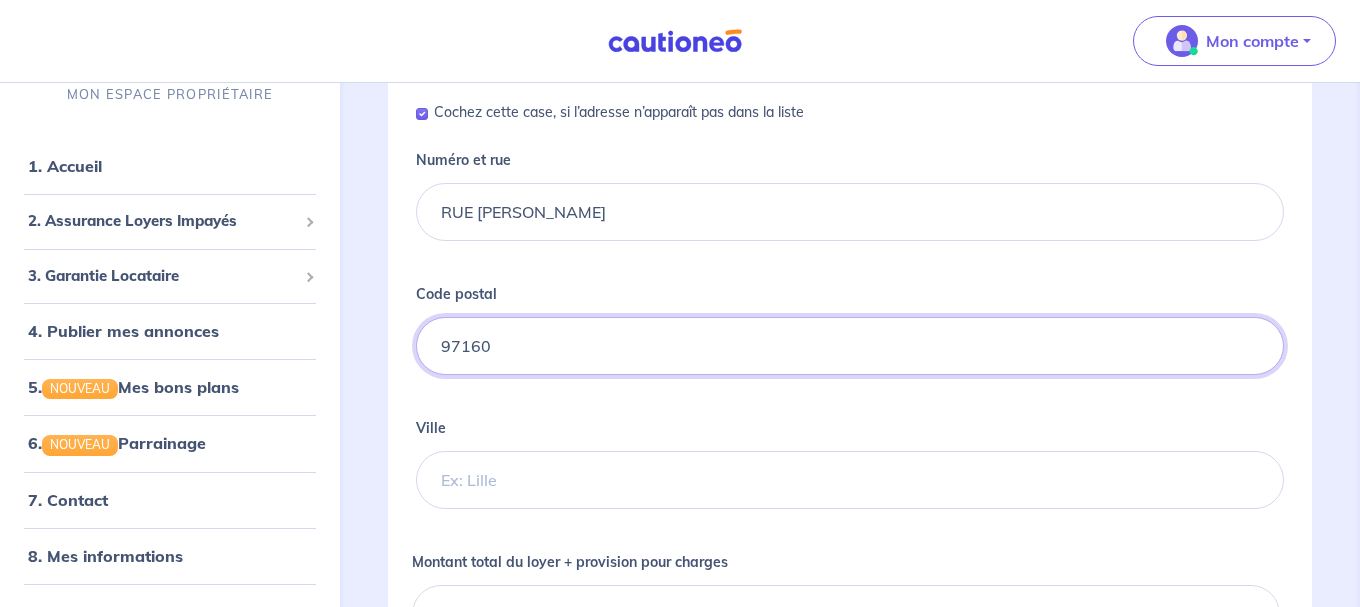 type on "97160" 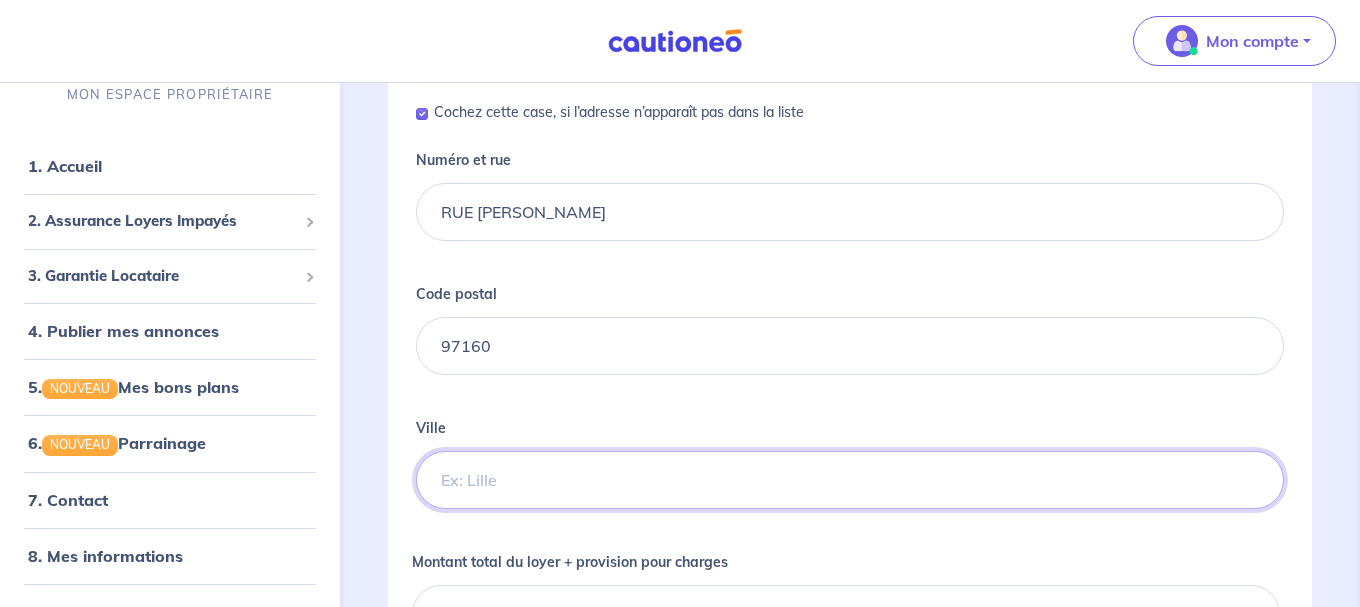 click on "Ville" at bounding box center [850, 480] 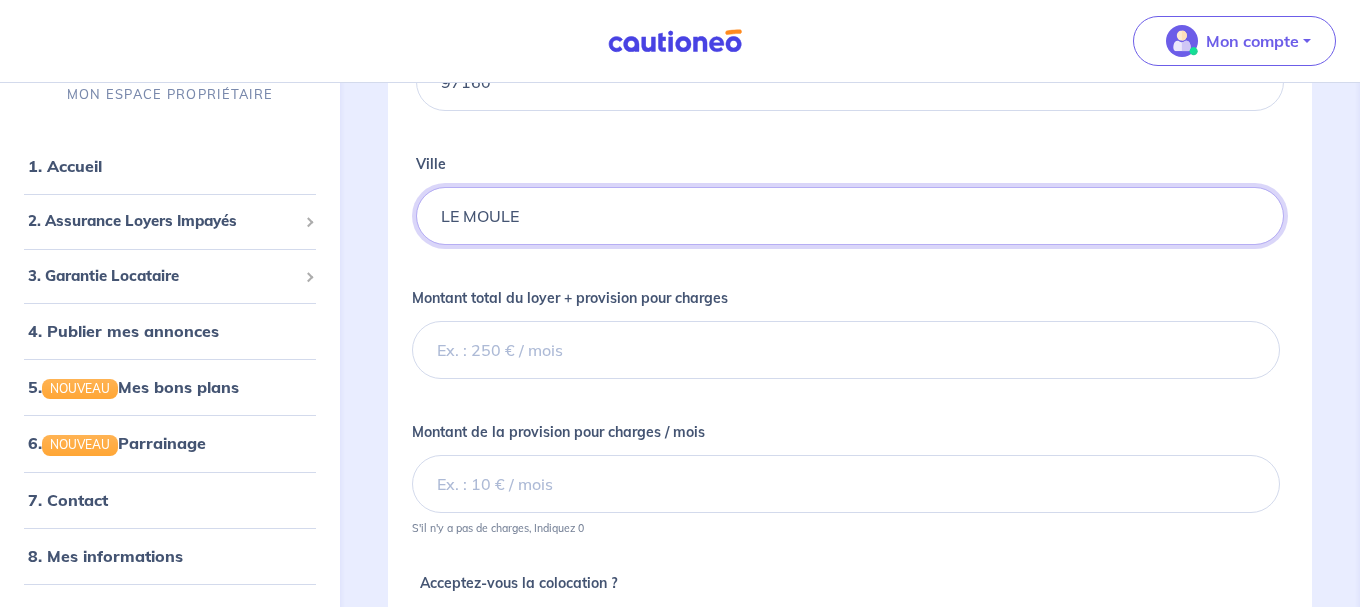 scroll, scrollTop: 612, scrollLeft: 0, axis: vertical 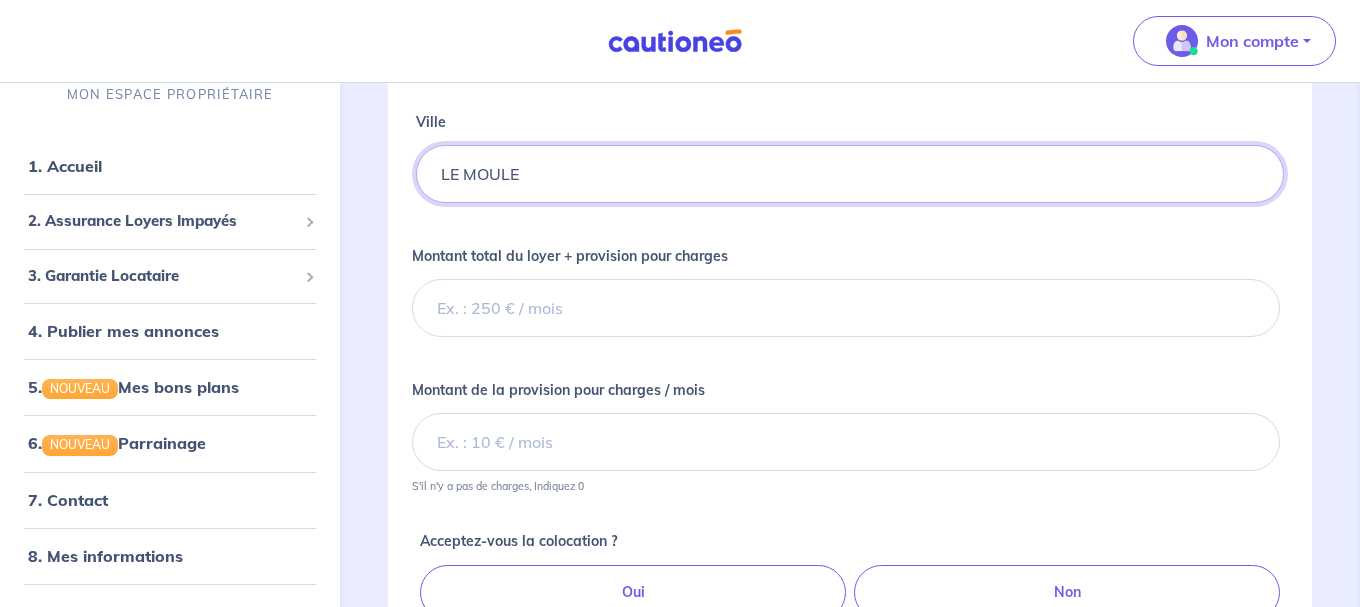 type on "LE MOULE" 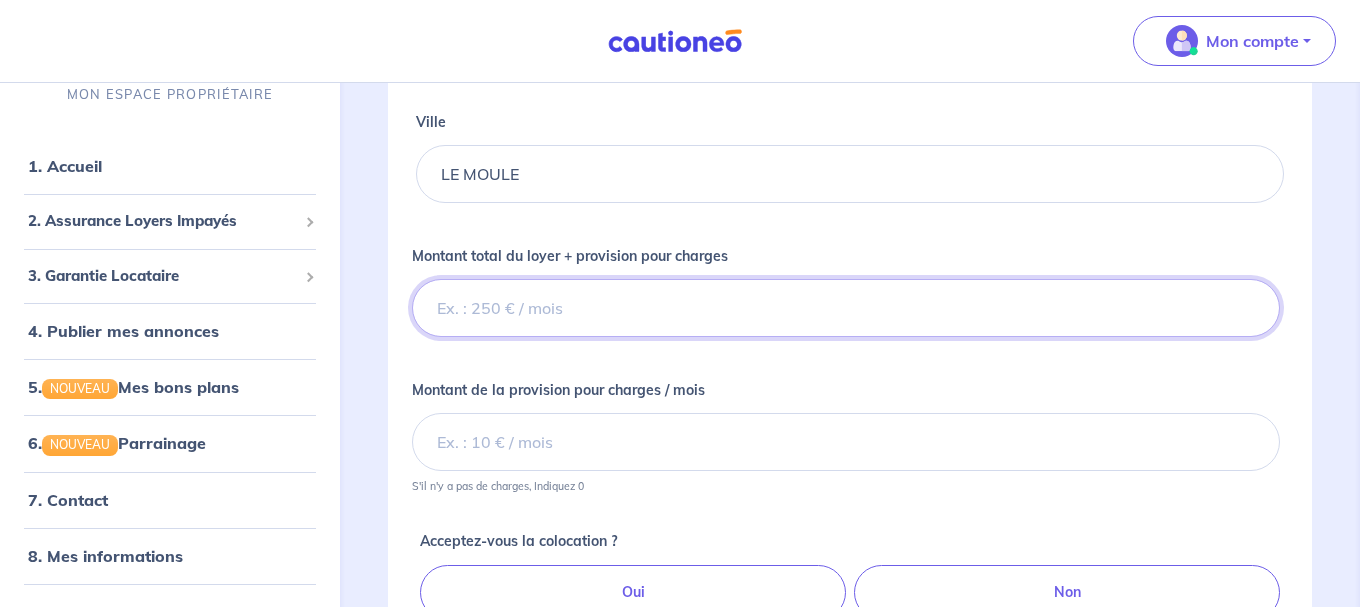 click on "Montant total du loyer + provision pour charges" at bounding box center [846, 308] 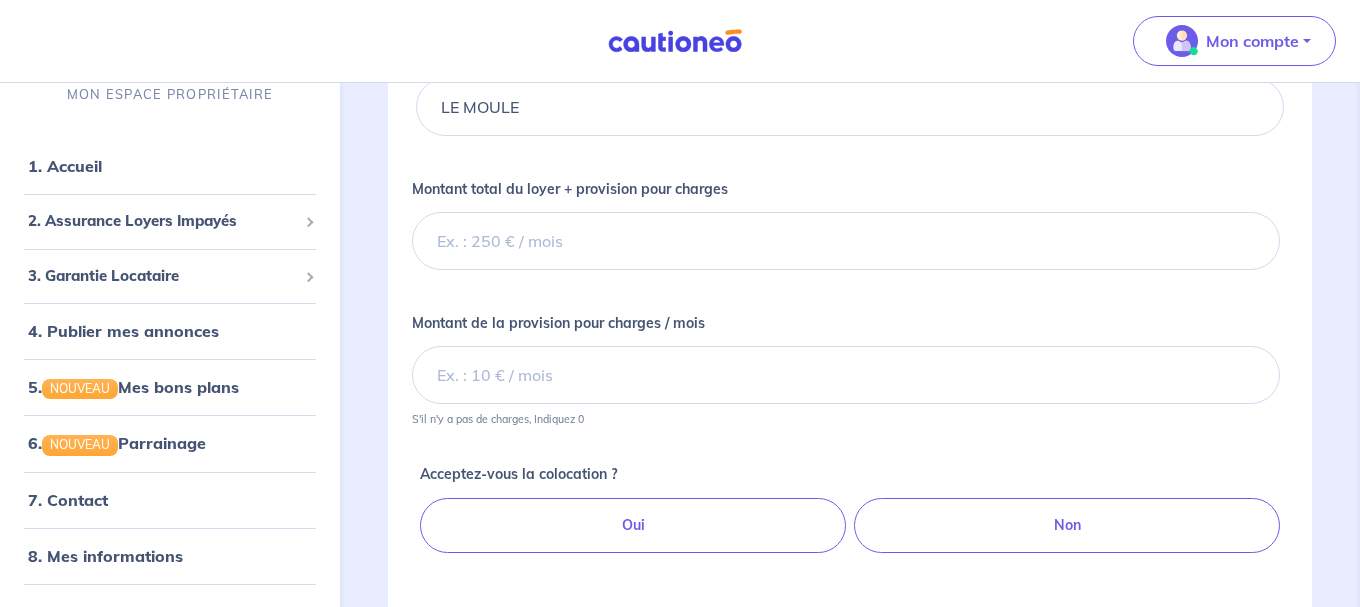 scroll, scrollTop: 714, scrollLeft: 0, axis: vertical 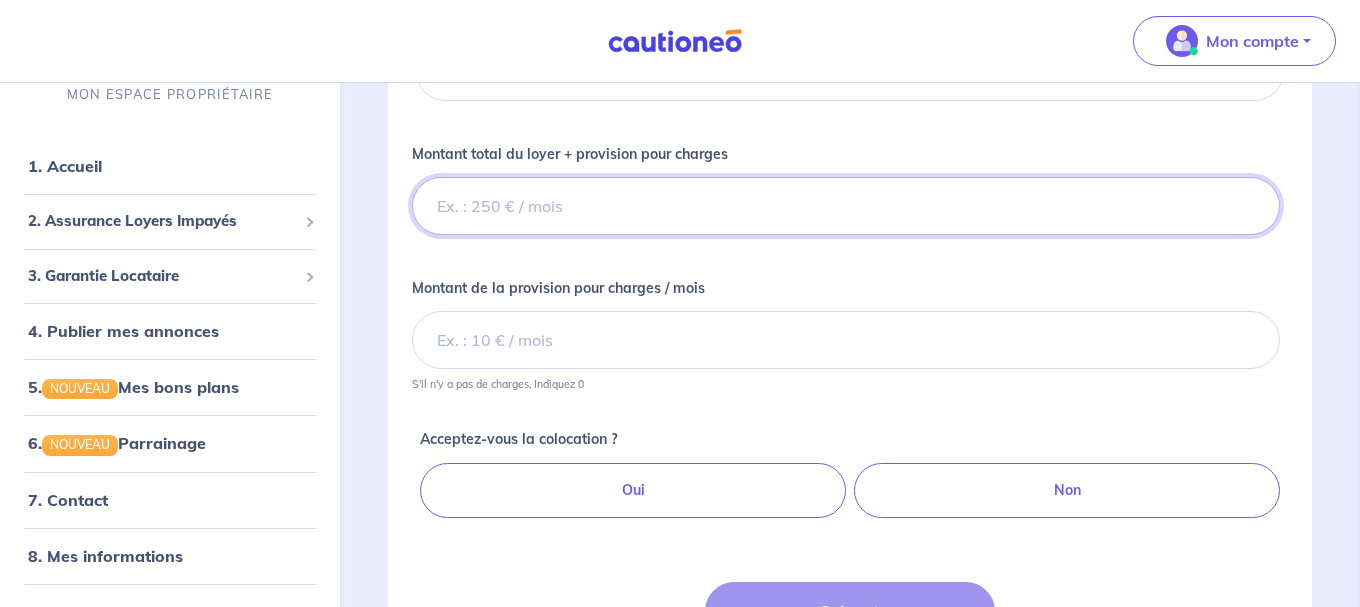 click on "Montant total du loyer + provision pour charges" at bounding box center (846, 206) 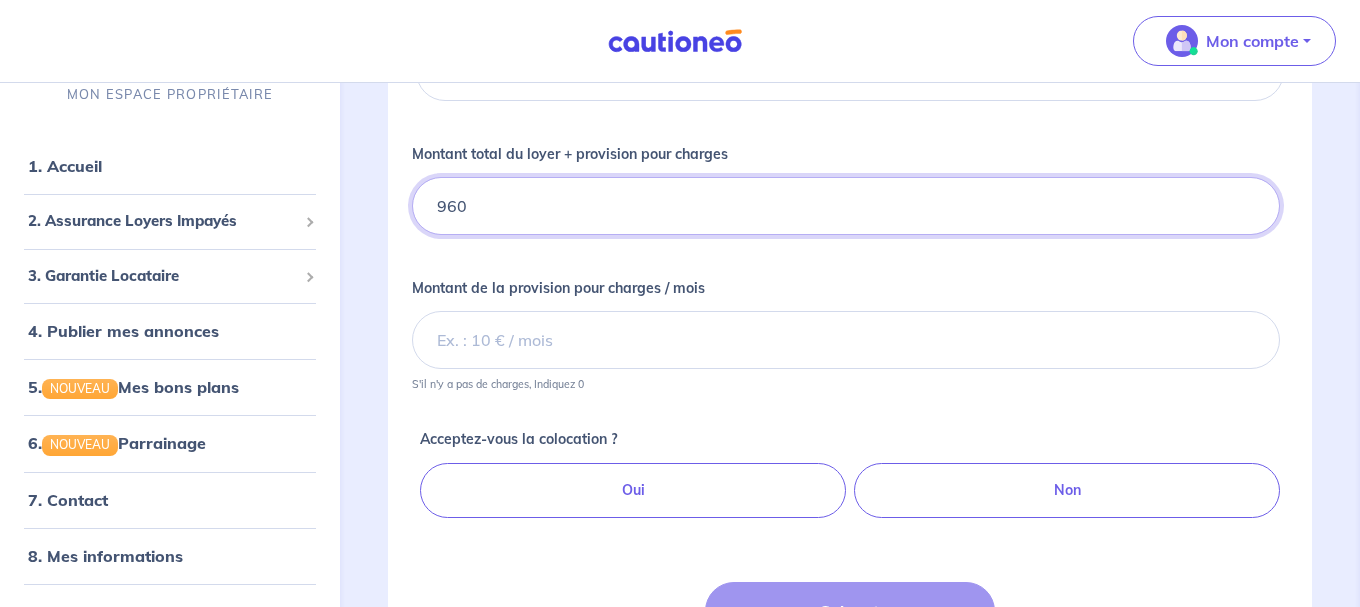 type on "960" 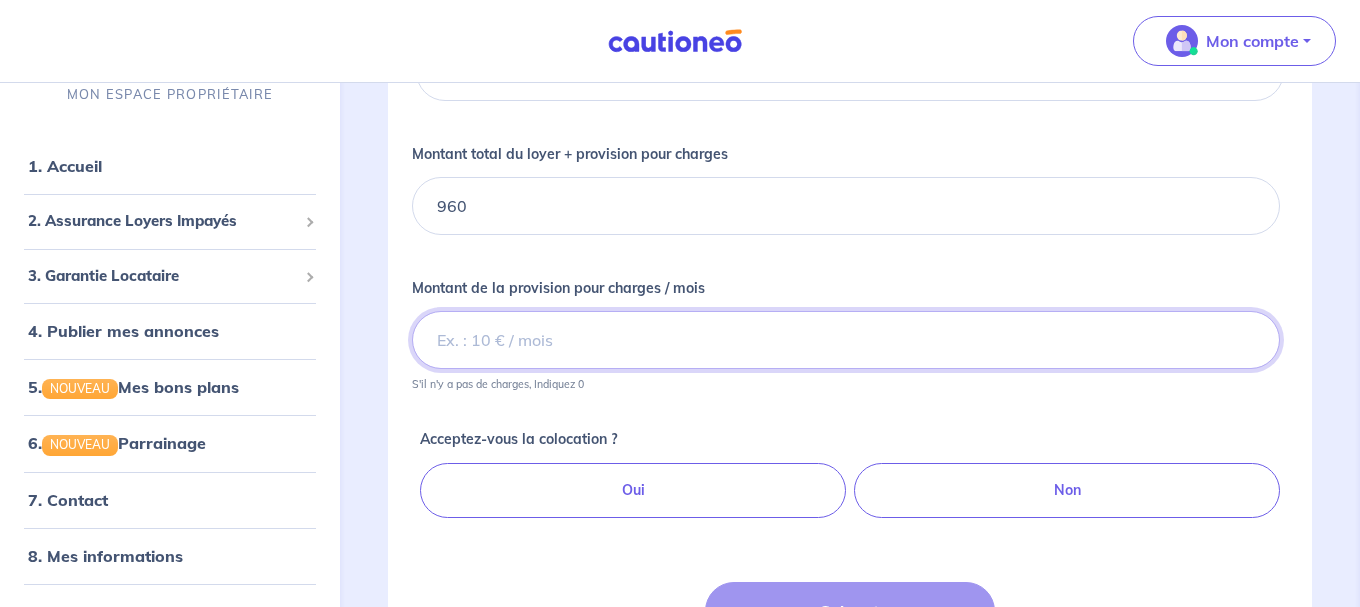 click on "Montant de la provision pour charges / mois" at bounding box center (846, 340) 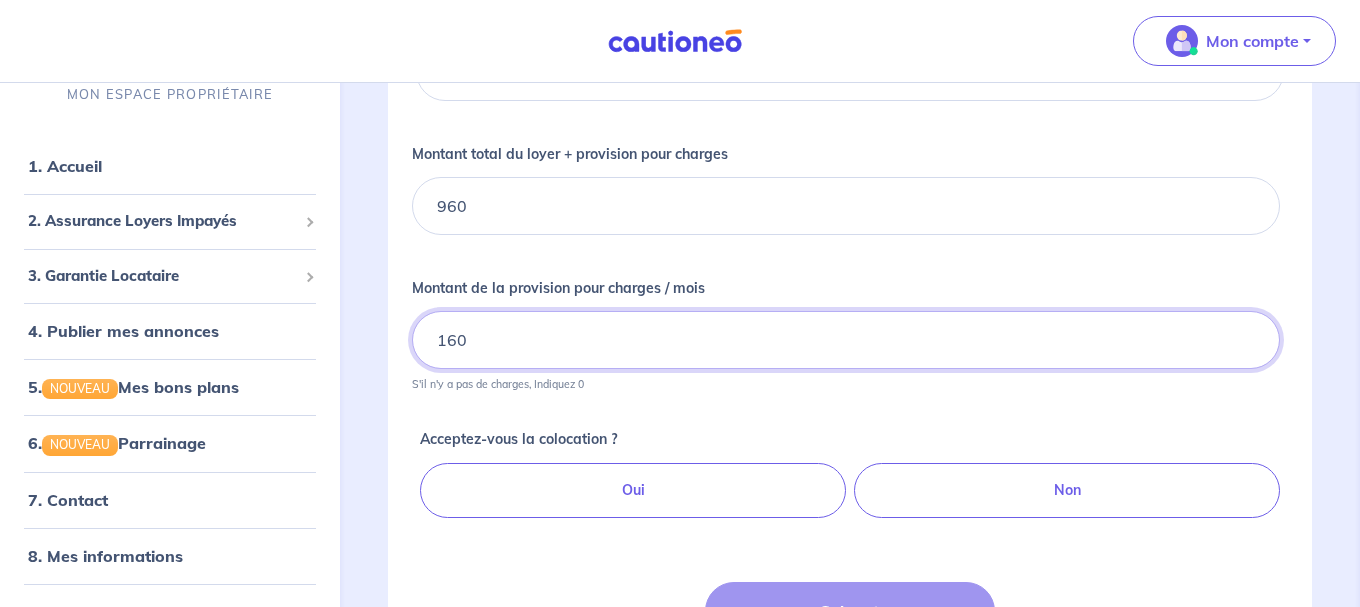 type on "160" 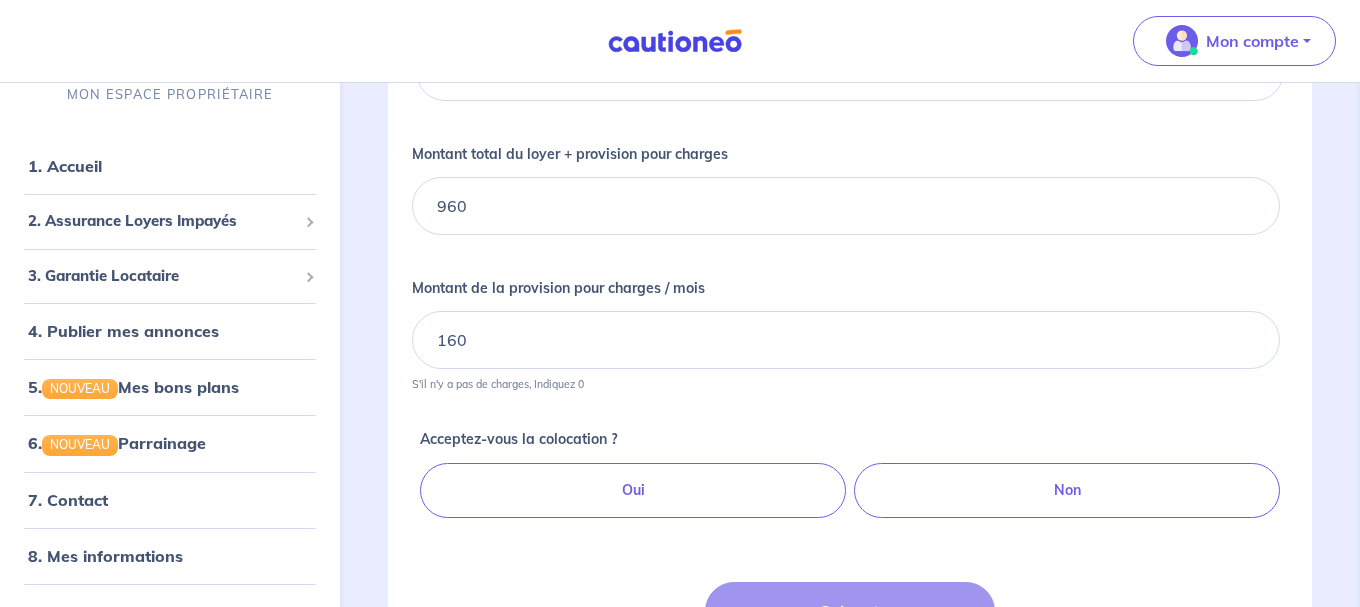 click on "Acceptez-vous la colocation ? Oui Non" at bounding box center [854, 470] 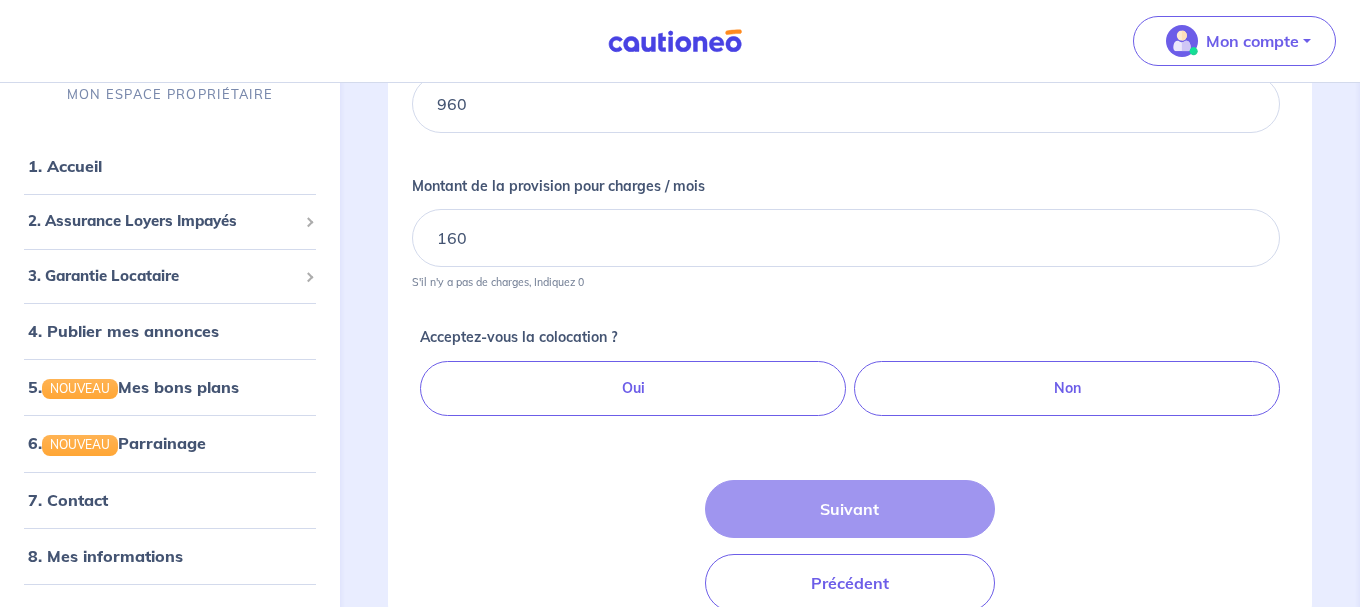 click on "Non" at bounding box center (1067, 388) 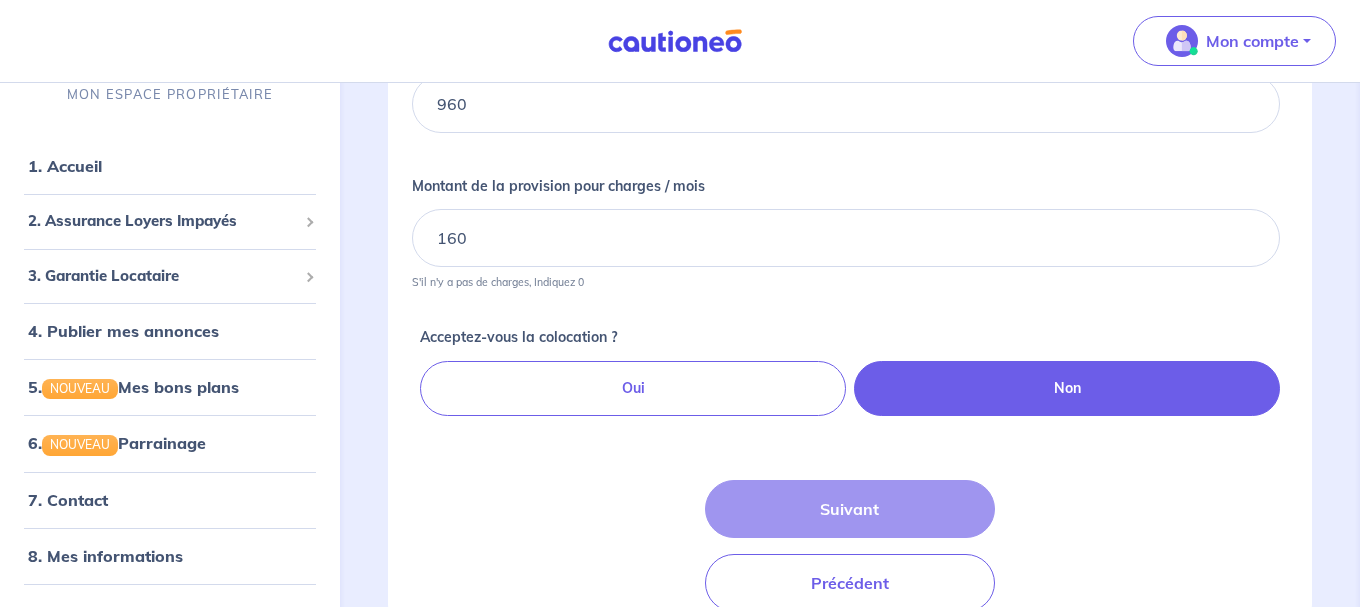 radio on "true" 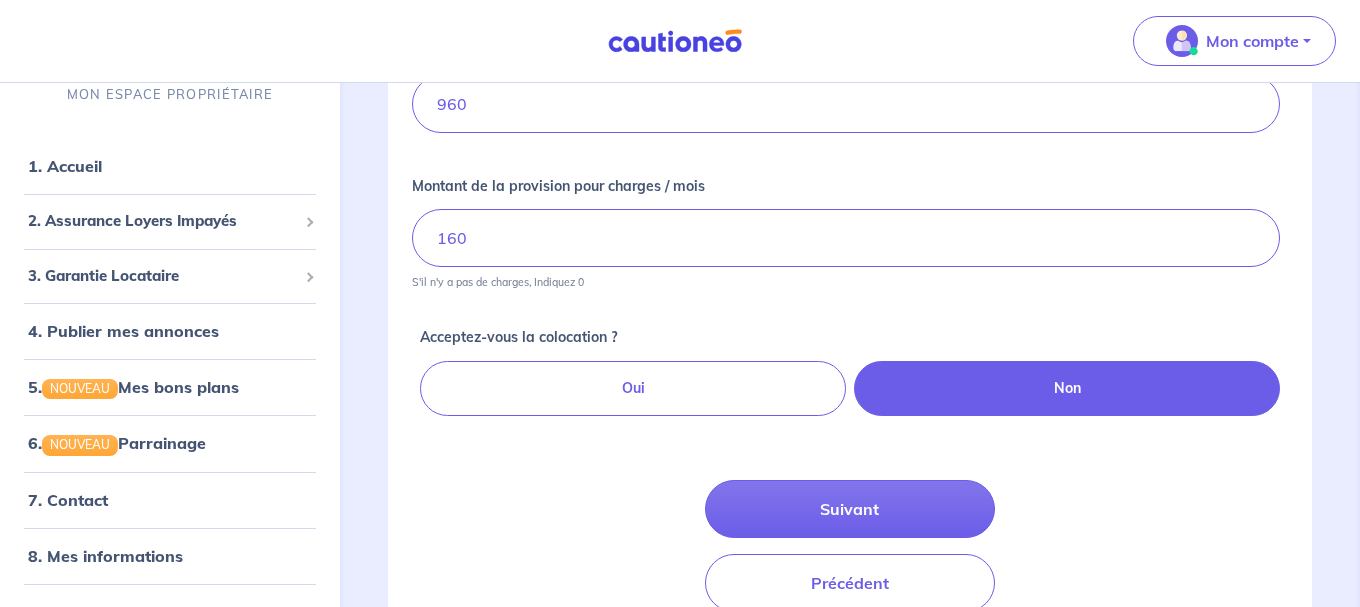 scroll, scrollTop: 909, scrollLeft: 0, axis: vertical 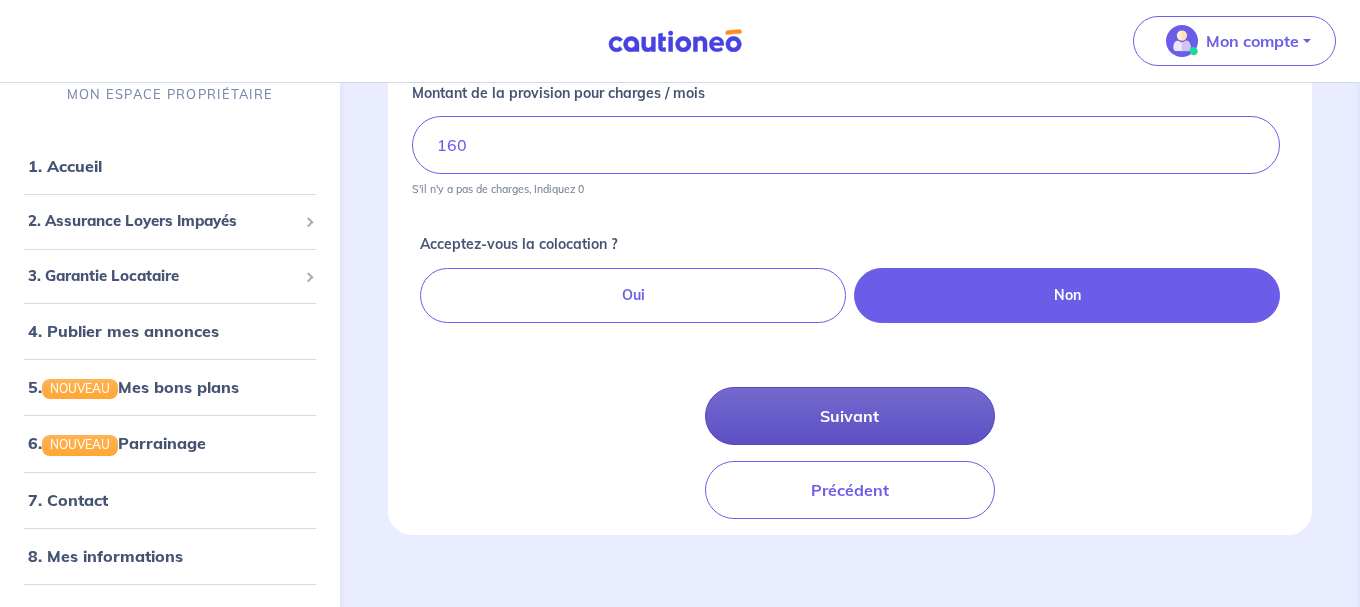click on "Suivant" at bounding box center [849, 416] 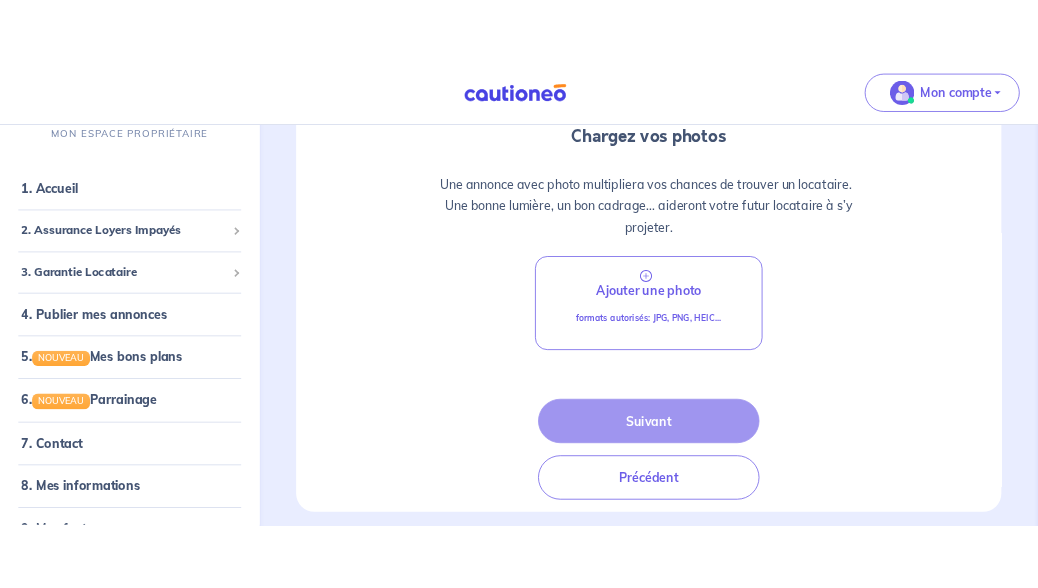 scroll, scrollTop: 306, scrollLeft: 0, axis: vertical 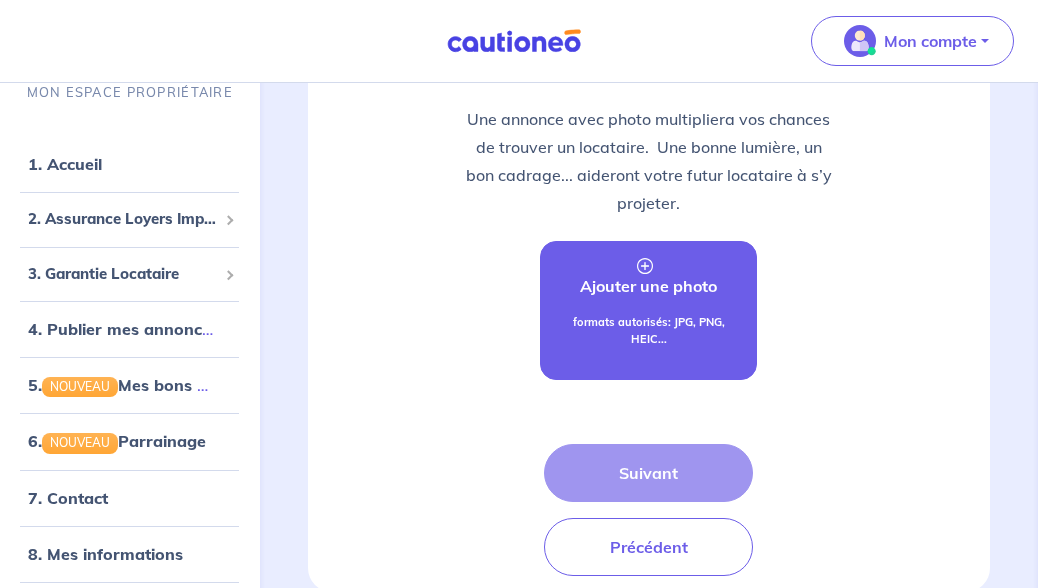 click on "Ajouter une photo formats autorisés: JPG, PNG, HEIC..." at bounding box center [648, 310] 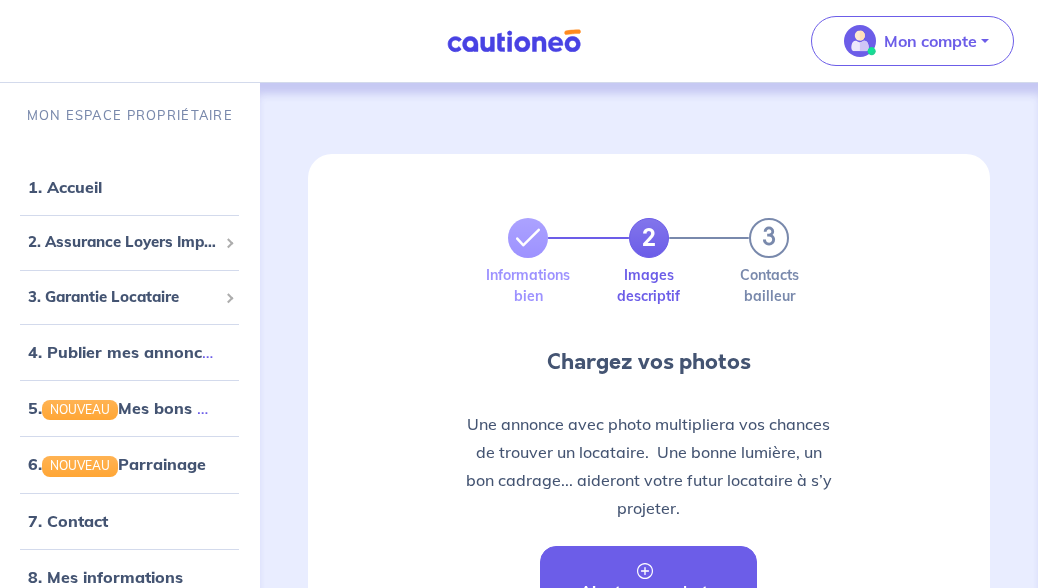scroll, scrollTop: 0, scrollLeft: 0, axis: both 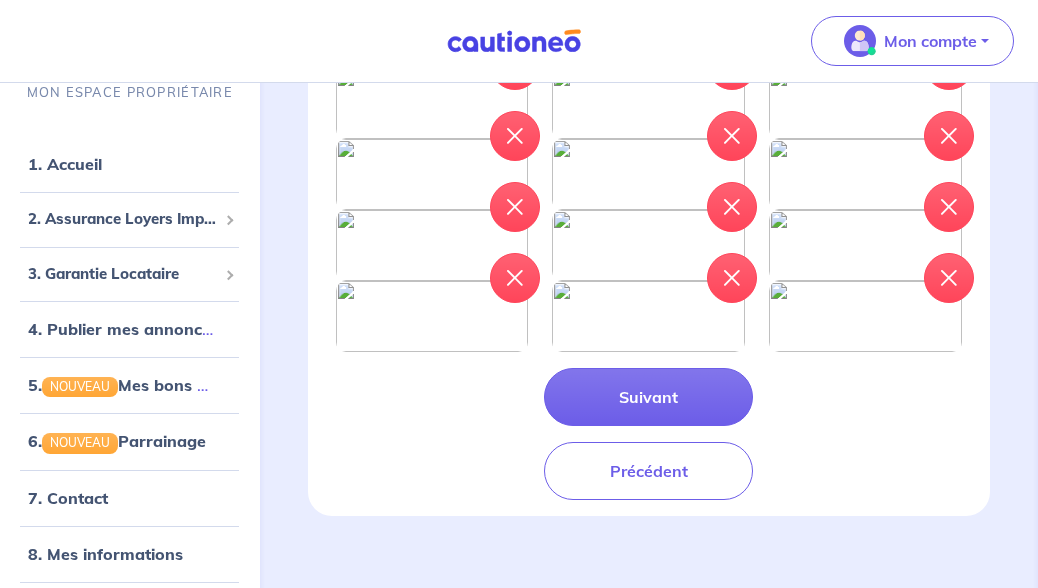 click on "Suivant Précédent" at bounding box center [649, 434] 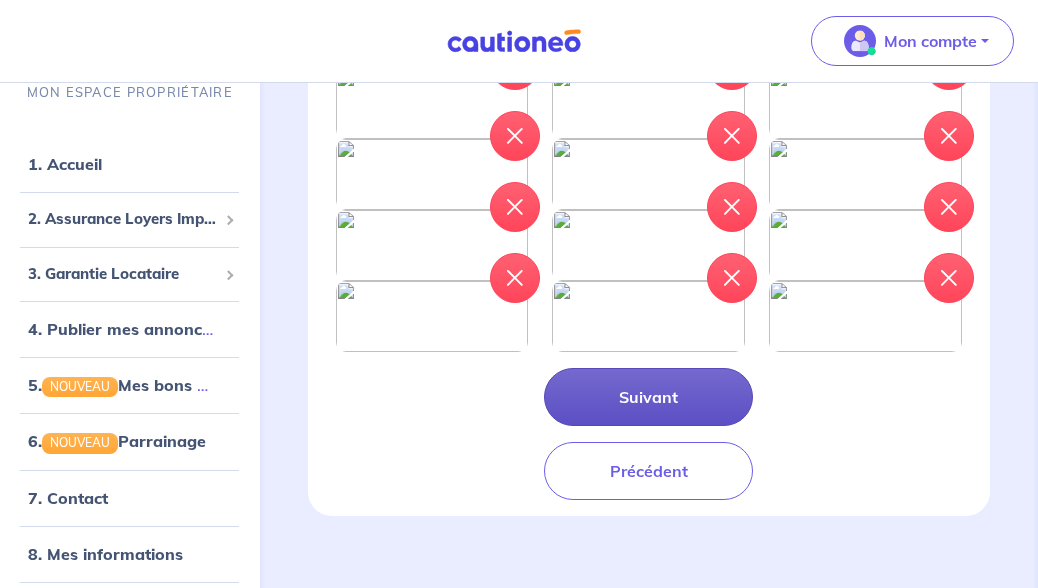 click on "Suivant" at bounding box center [648, 397] 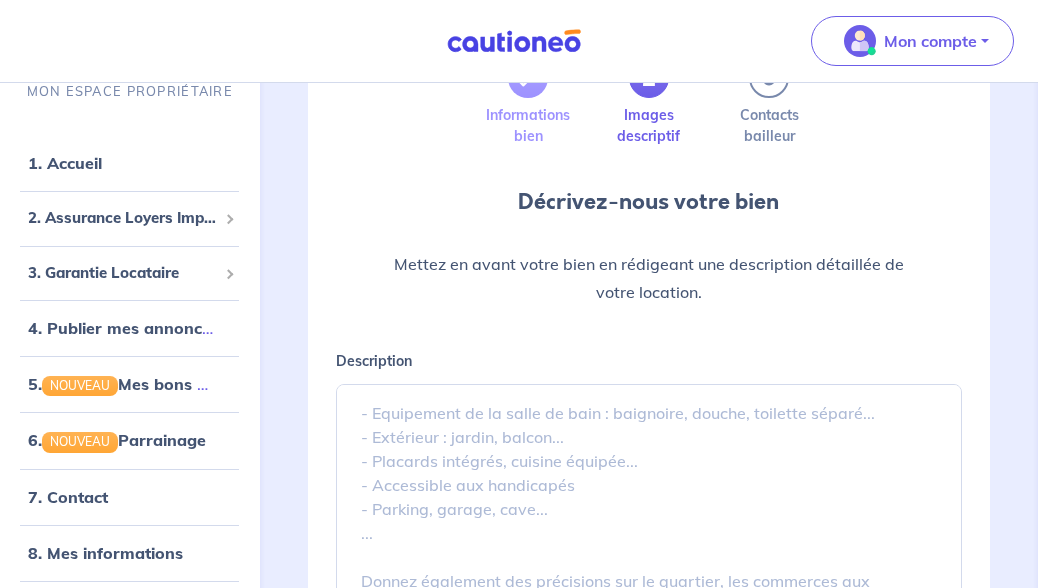 scroll, scrollTop: 204, scrollLeft: 0, axis: vertical 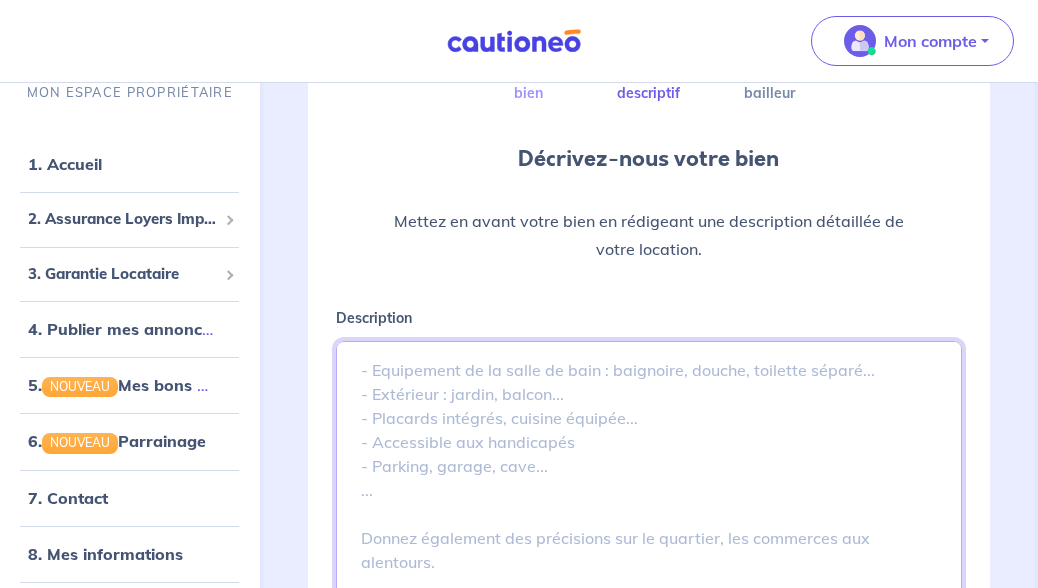 click on "Description" at bounding box center (649, 491) 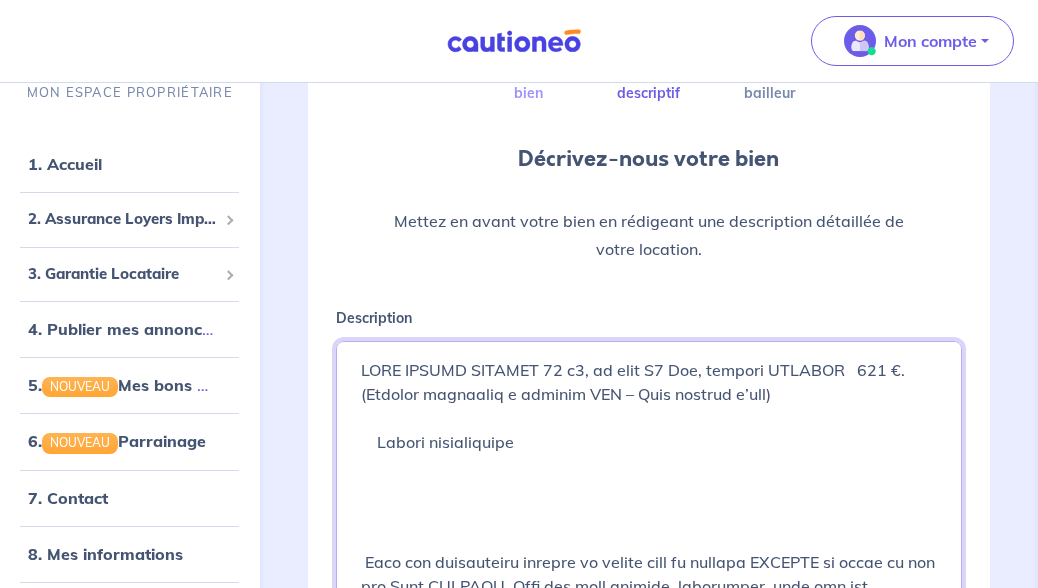 scroll, scrollTop: 256, scrollLeft: 0, axis: vertical 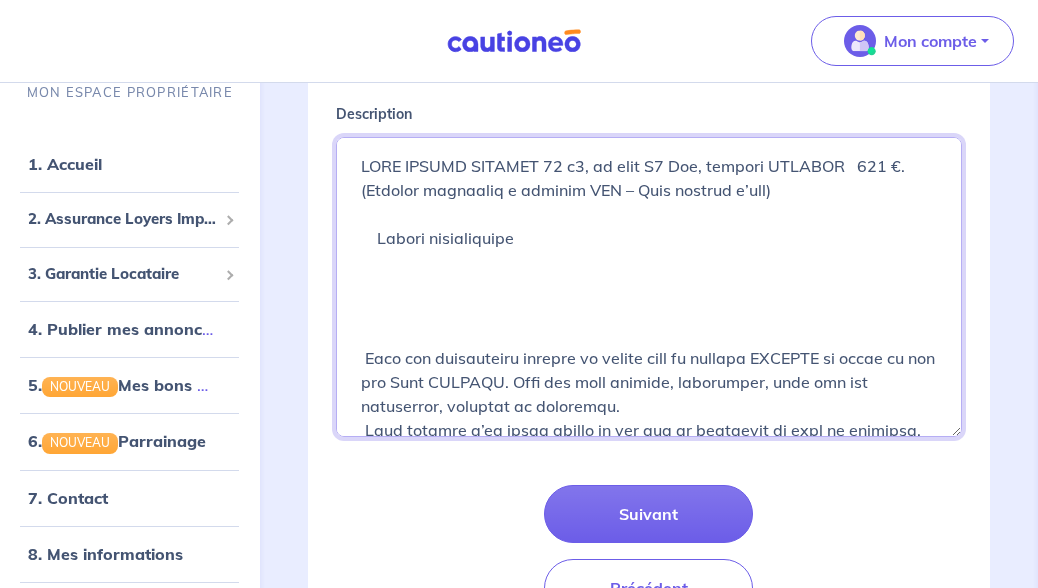 click on "Description" at bounding box center (649, 287) 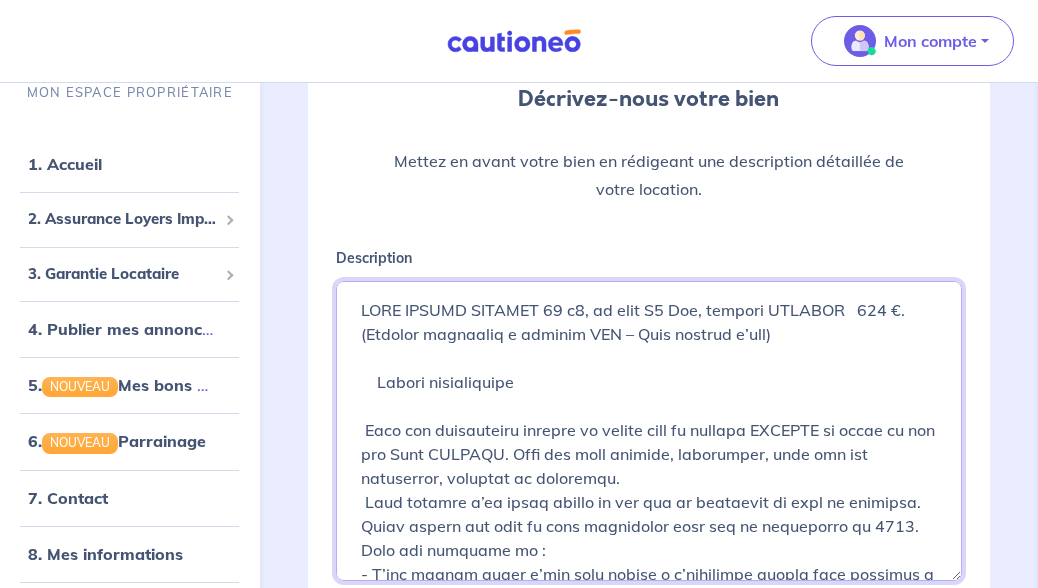 scroll, scrollTop: 204, scrollLeft: 0, axis: vertical 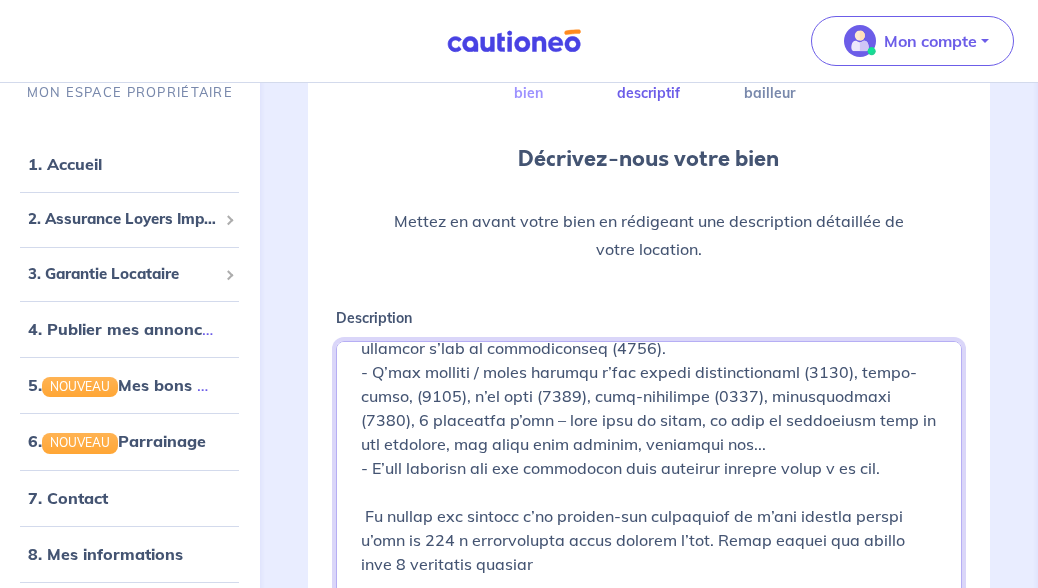 click on "Description" at bounding box center [649, 491] 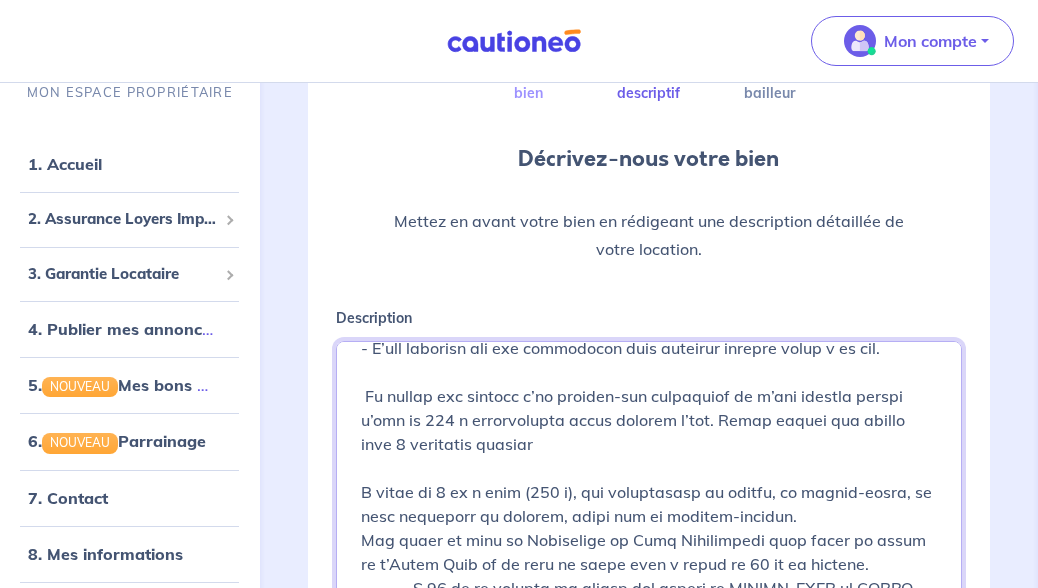 scroll, scrollTop: 622, scrollLeft: 0, axis: vertical 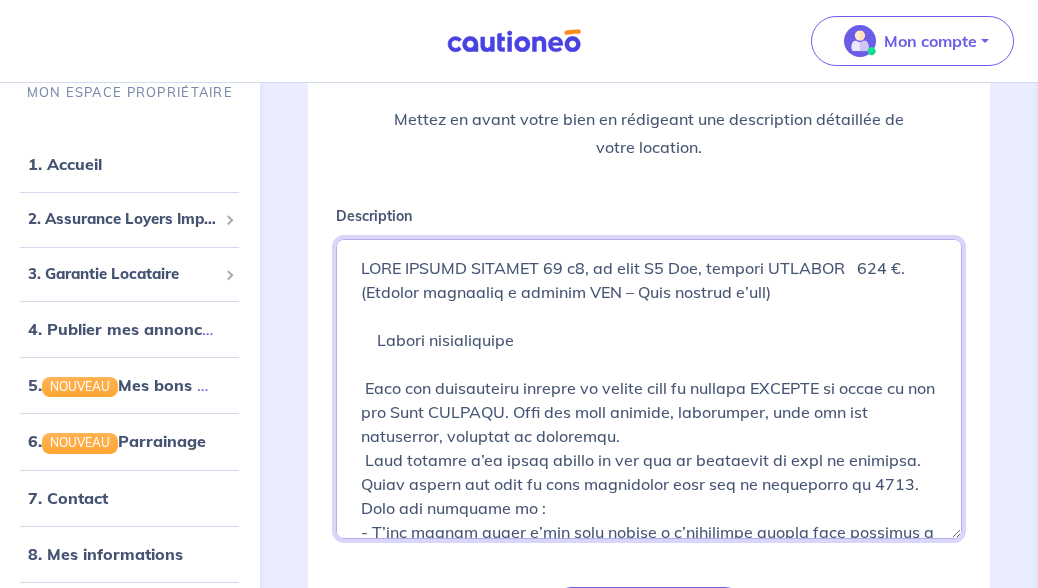 click on "Description" at bounding box center (649, 389) 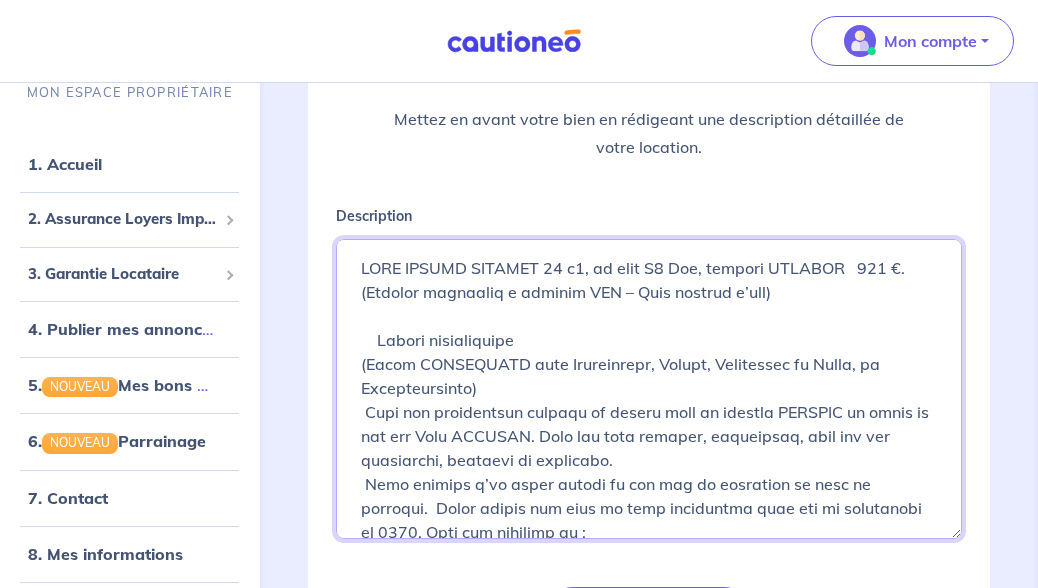 click on "Description" at bounding box center (649, 389) 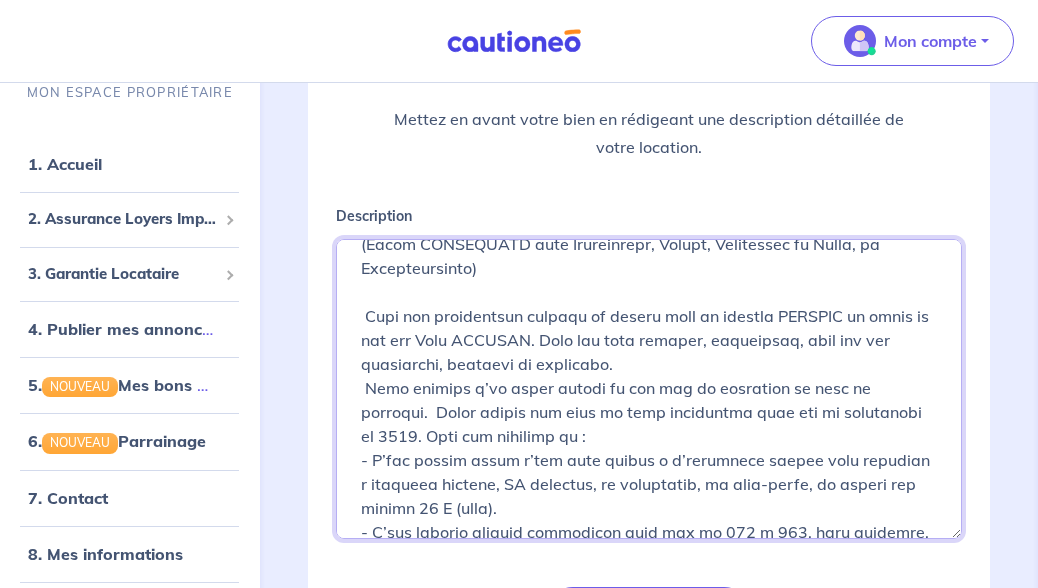 scroll, scrollTop: 0, scrollLeft: 0, axis: both 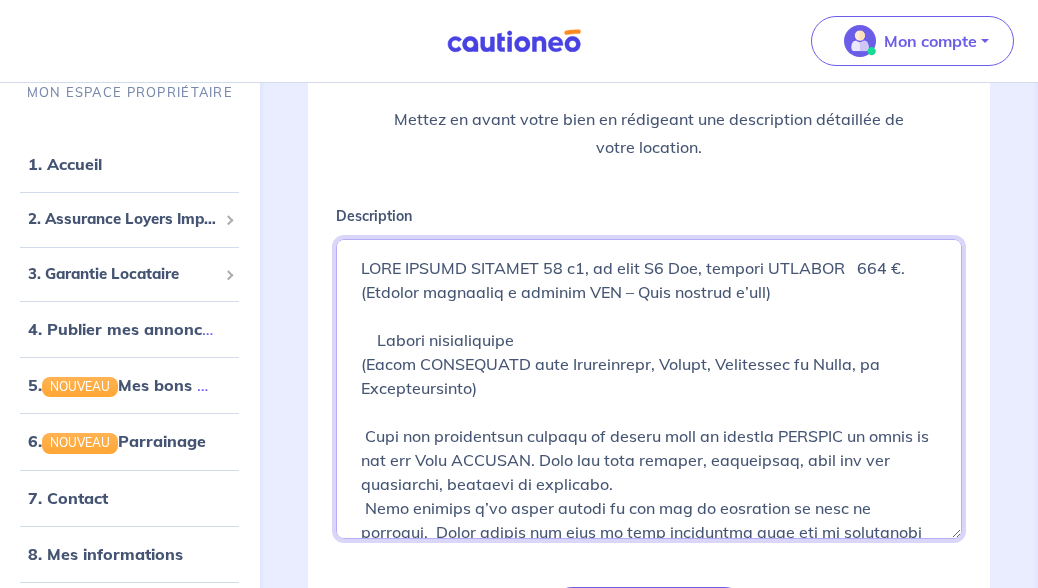 click on "Description" at bounding box center [649, 389] 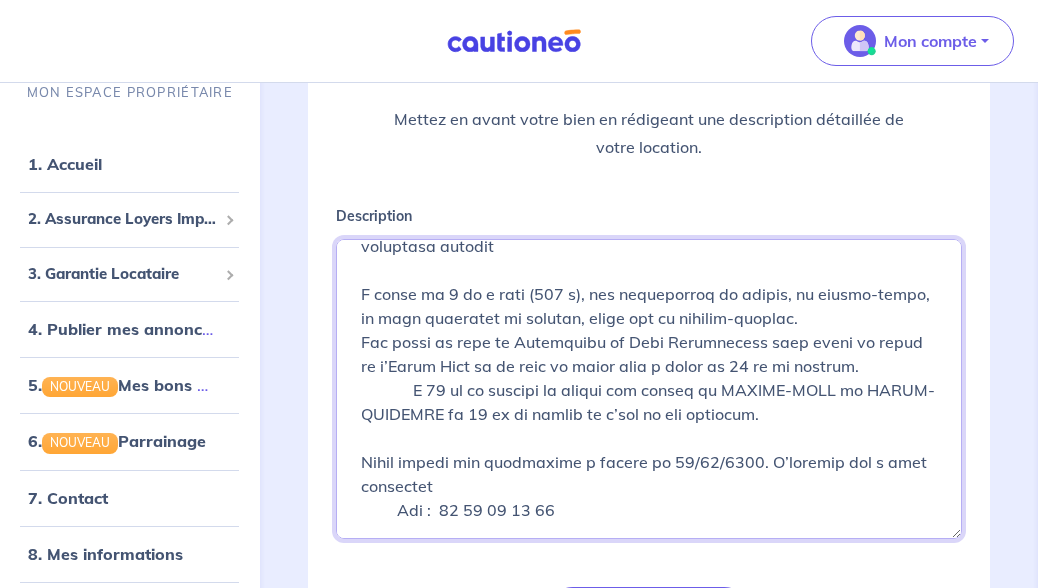 scroll, scrollTop: 670, scrollLeft: 0, axis: vertical 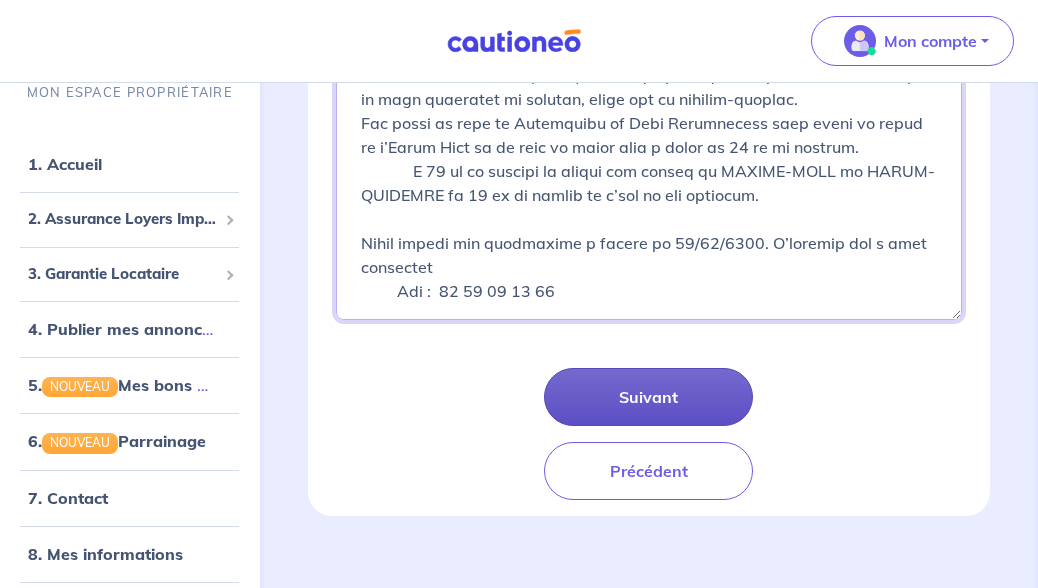type on "LOUE MAISON MEUBLEE 60 m2, de type T2 Bis, section CADENET   960 €.
(Charges comprises y compris EDF – Hors charges d’eau)
Direct propriétaire
(Tarif UNIQUEMENT pour Gendarmerie, Police, Personnels de Santé, et Fonctionnaires)
Elle est entièrement meublée et située dans la section CADENET en front de mer rue Léon TALANGE. Elle est tout confort, climatisée, avec vue mer imprenable, clôturée et sécurisée.
Elle dispose d’un accès direct la mer par un portillon au bout du jardinet.  Cette maison est dans un état impeccable avec fin de rénovation en 2023. Elle est composée de :
- D’une grande salle d’eau avec douche à l’italienne conçue pour personne à mobilité réduite, WC rehaussé, de rangements, un lave-linge, un ballon eau chaude 50 L (neuf).
- D’une chambre séparée climatisée avec lit en 160 x 200, avec dressing, brasseur d’air et climatisation (2023).
- D’une cuisine / salon équipés d’une plaque vitrocéramique (2023), micro-ondes, (2023), d’un four (2023), lave-vaisselle (2023), réfrigérateur ..." 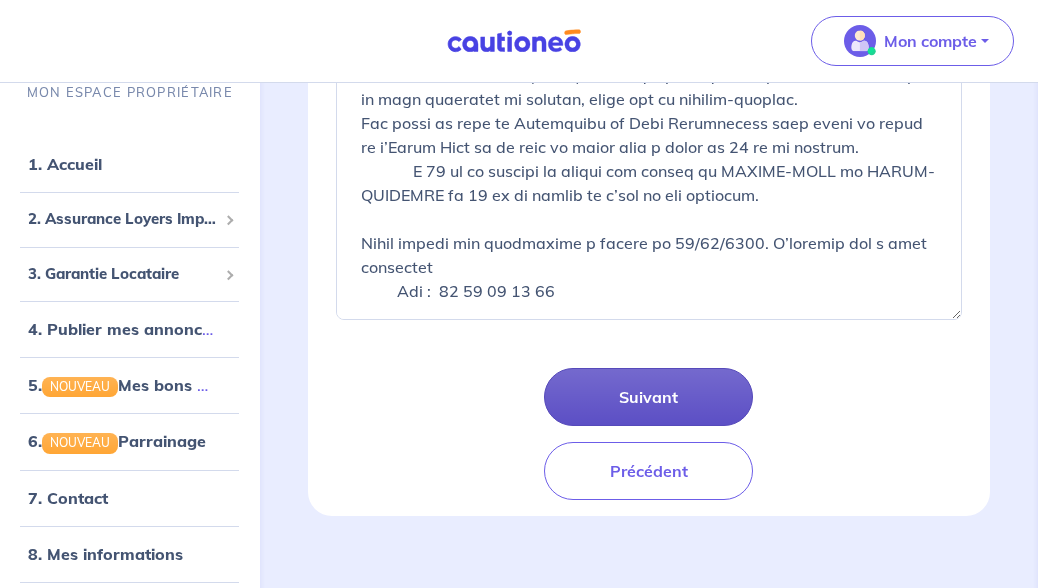 click on "Suivant" at bounding box center (648, 397) 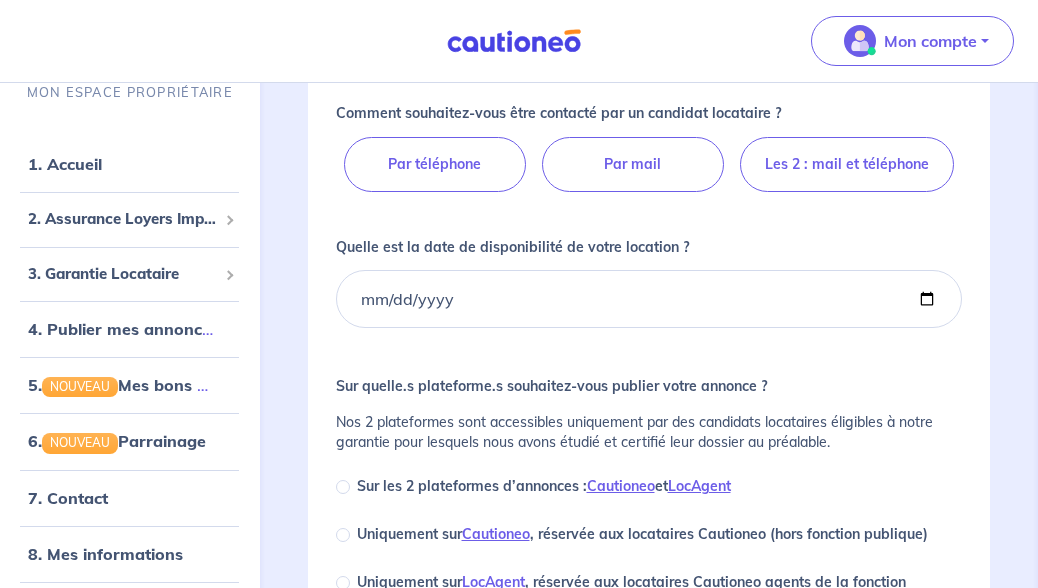 scroll, scrollTop: 102, scrollLeft: 0, axis: vertical 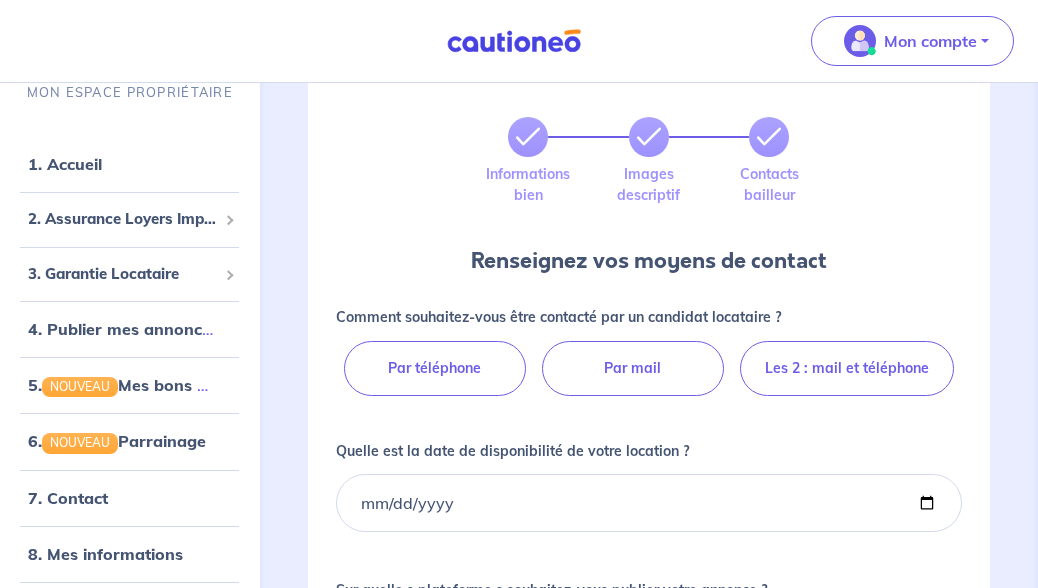 click on "Par téléphone" at bounding box center [435, 368] 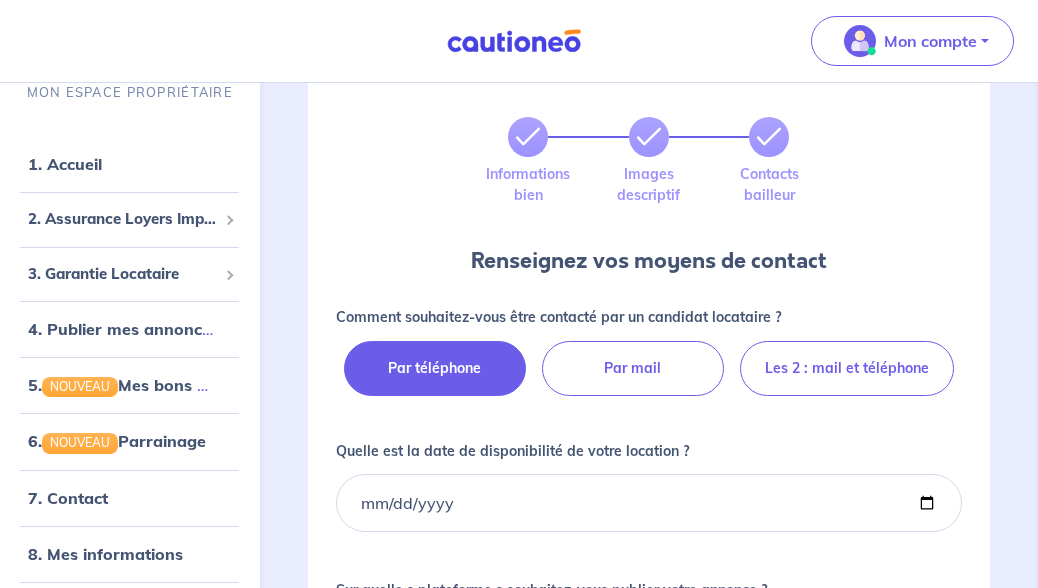 radio on "true" 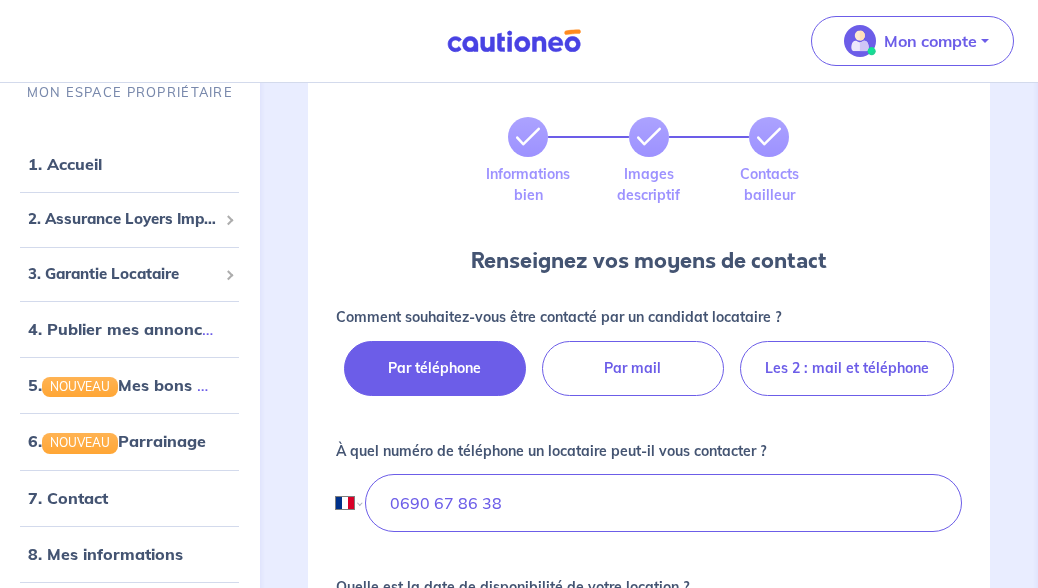 click on "Par mail" at bounding box center [633, 368] 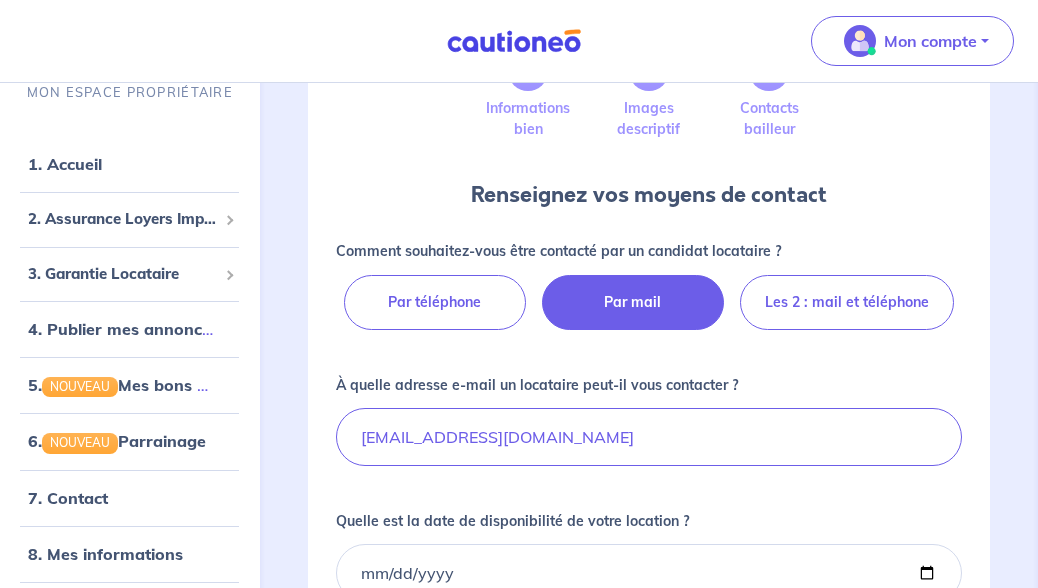 scroll, scrollTop: 204, scrollLeft: 0, axis: vertical 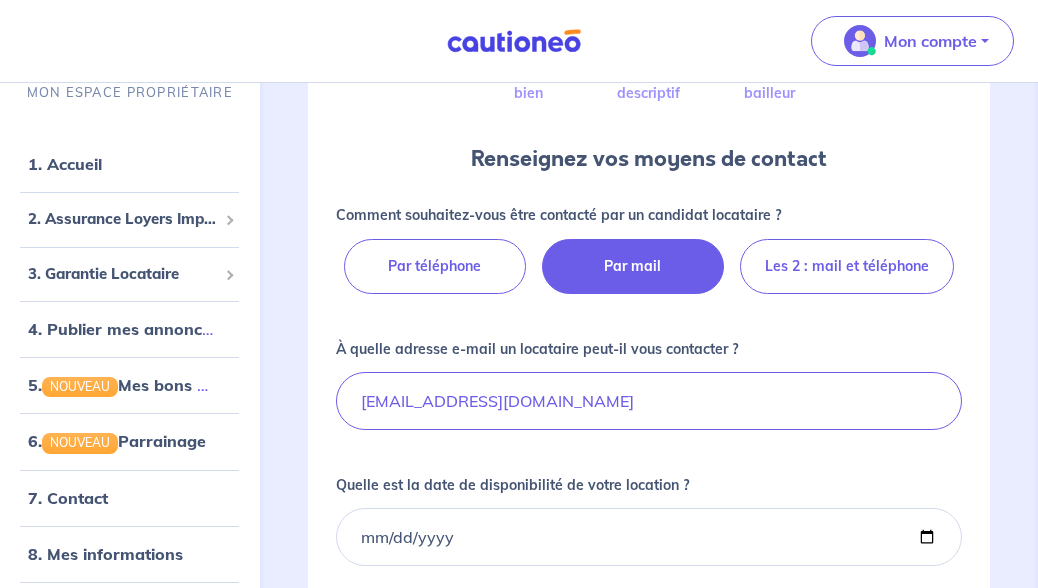 click on "Les 2 : mail et téléphone" at bounding box center [847, 266] 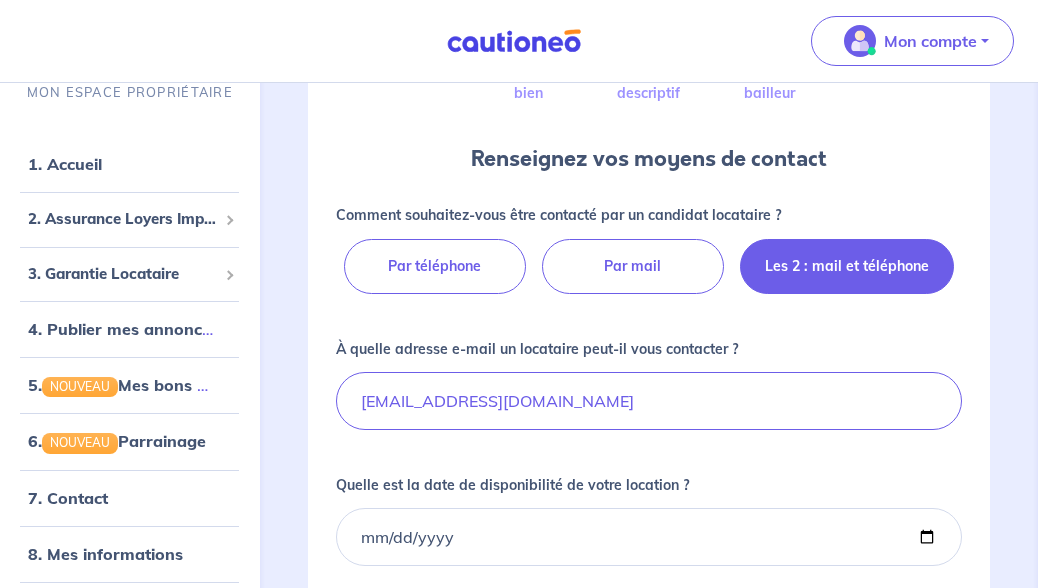 select on "GP" 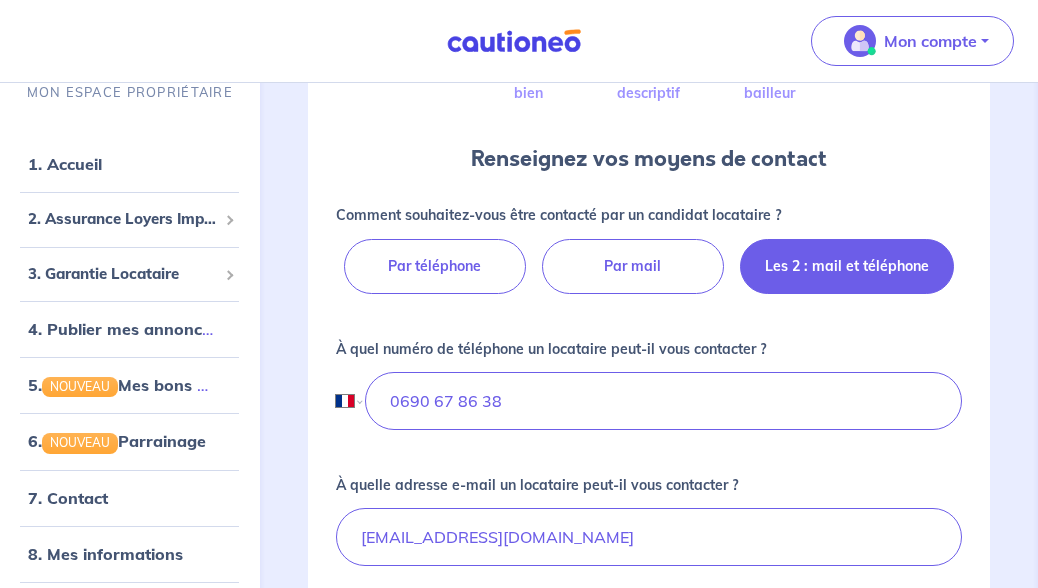 scroll, scrollTop: 306, scrollLeft: 0, axis: vertical 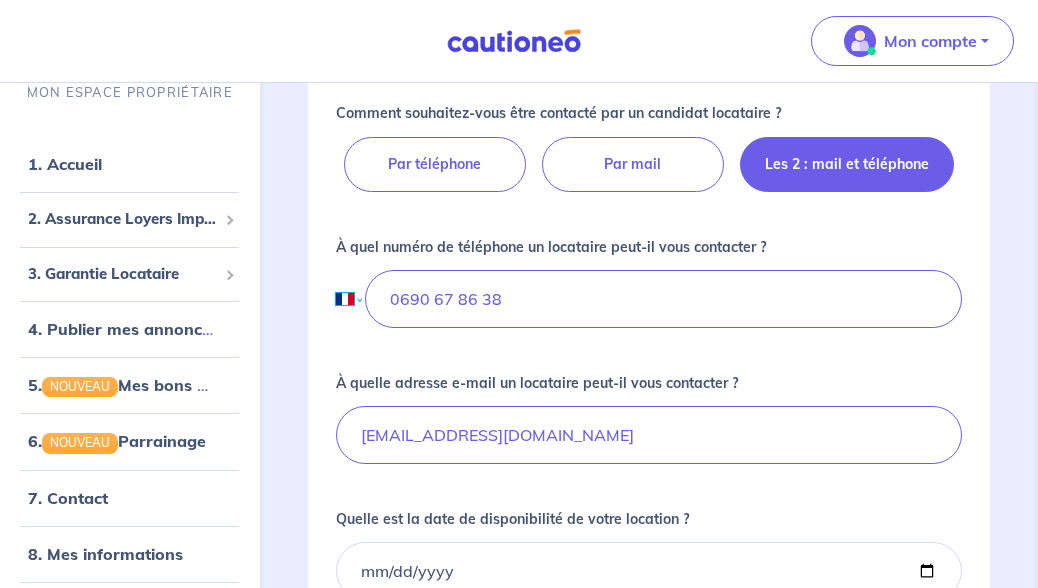 click on "International Afghanistan Afrique du Sud Albanie Algérie Allemagne Andorre Angola Anguilla Antigua et Barbuda Arabie Saoudite Argentine Arménie Aruba Australie Autriche Azerbaïdjan Bahamas Bahrain Bangladesh Barbade Belgique Belize Bénin Bermudes Bhoutan Biélorussie Bolivie Bosnie-Herzégovine Botswana Brésil Brunéi Bulgarie Burkina Faso Burundi Cambodge Cameroun Canada Cayman Centrafrique Chili Chine (République populaire) Chypre Colombie Comores Congo (République) Corée, République (Corée du Sud) Corée, République populaire démocratique (Corée du Nord) Costa Rica Côte d'Ivoire Croatie Cuba Curaçao Danemark Djibouti Dominicaine (République) Dominique Egypte El Salvador Émirats Arabes Unis Equateur Erythrée Espagne Estonie États-Unis d'Amérique Ethiopie ex-République yougoslave de Macédoine Fidji Finlande France Gabon Gambie Géorgie Ghana Gibraltar Grande-Bretagne et Irlande du Nord Grèce Grenade Groenland Guadeloupe Guam Guatemala Guernsey Guinée-Bissau" at bounding box center [349, 299] 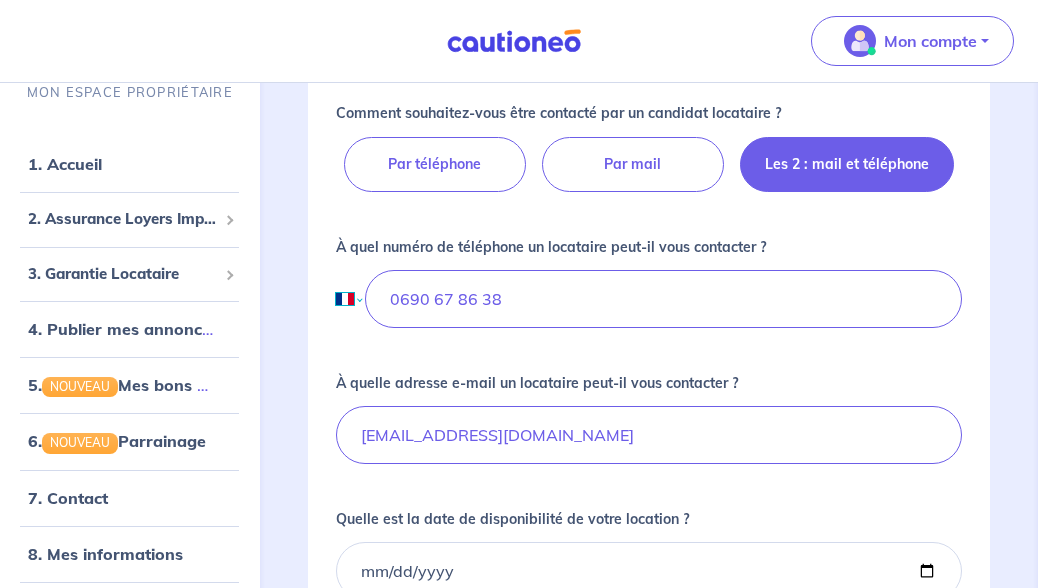click on "Guadeloupe" at bounding box center [0, 0] 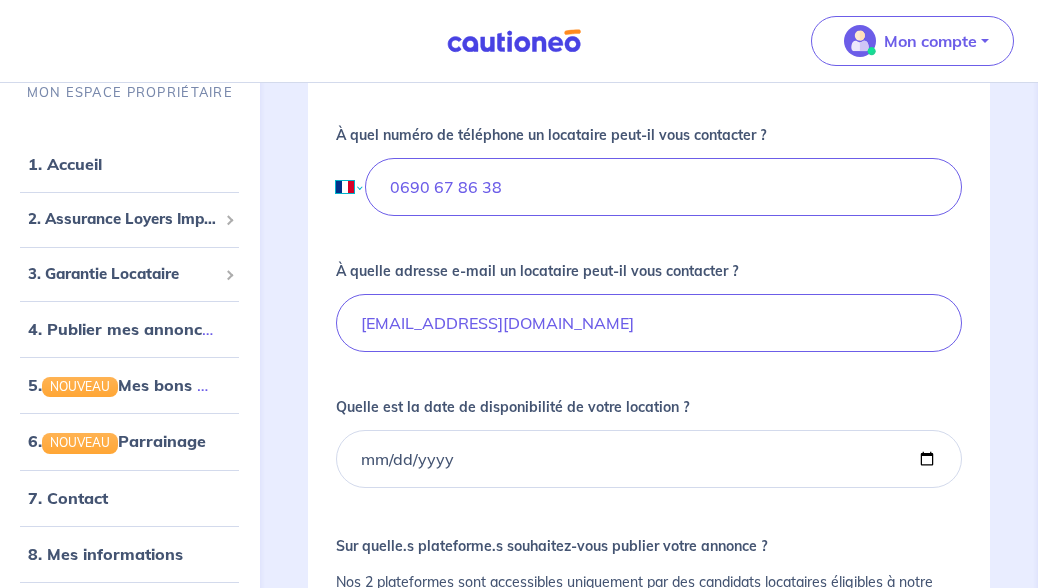 scroll, scrollTop: 510, scrollLeft: 0, axis: vertical 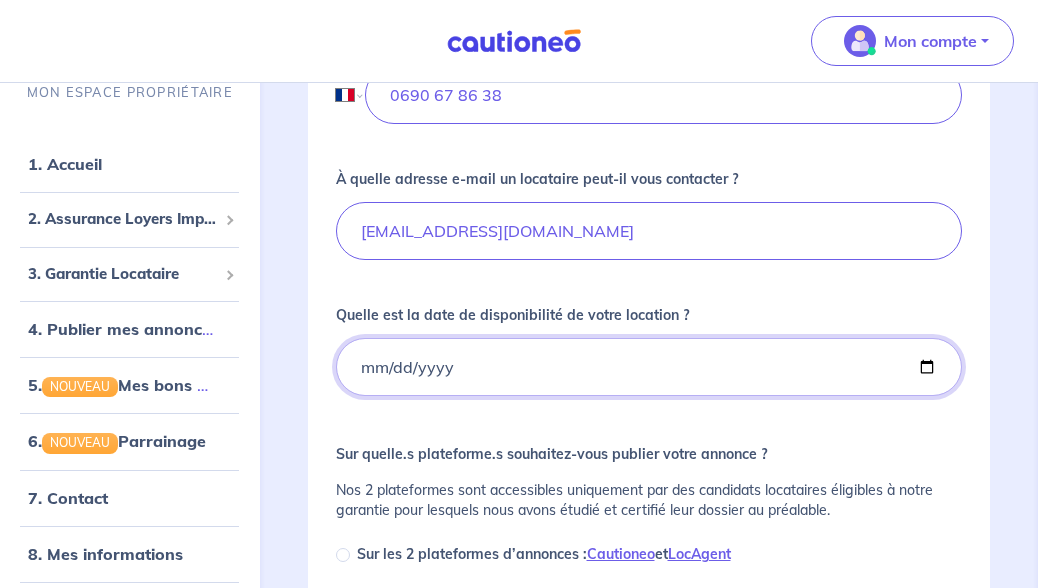 click on "Quelle est la date de disponibilité de votre location ?" at bounding box center [649, 367] 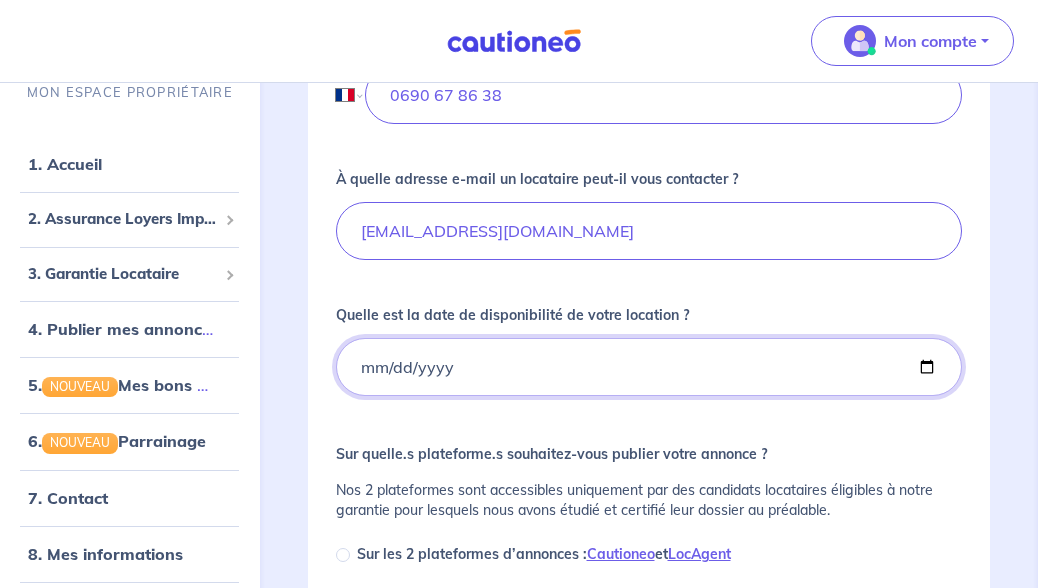 type on "2025-08-15" 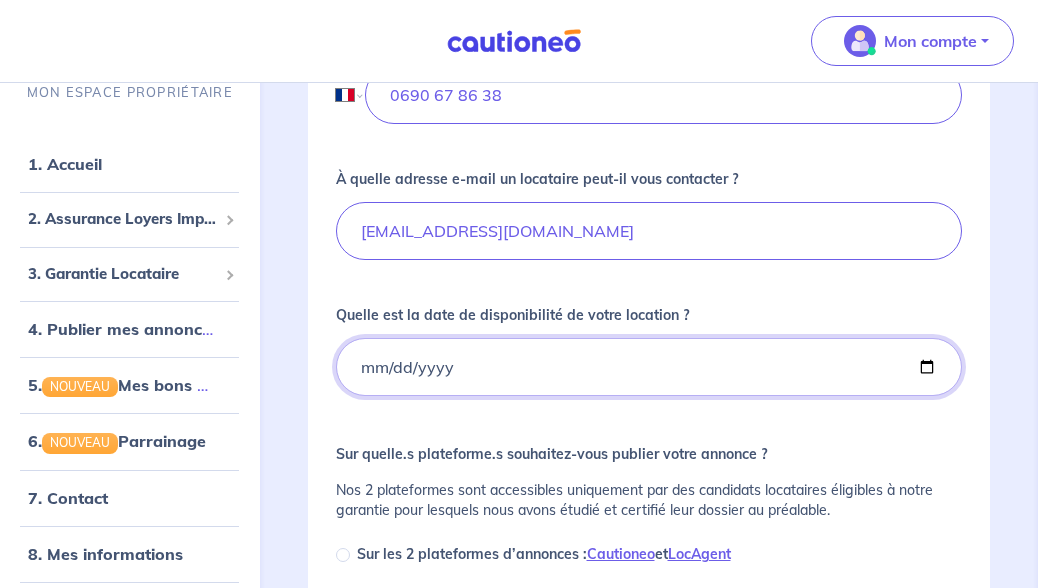 click on "2025-08-15" at bounding box center [649, 367] 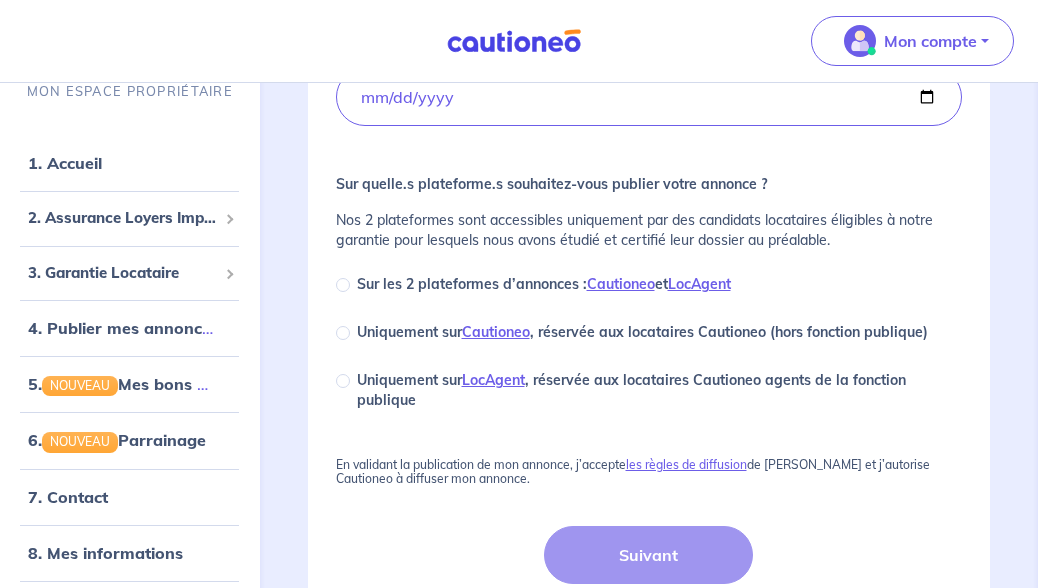 scroll, scrollTop: 816, scrollLeft: 0, axis: vertical 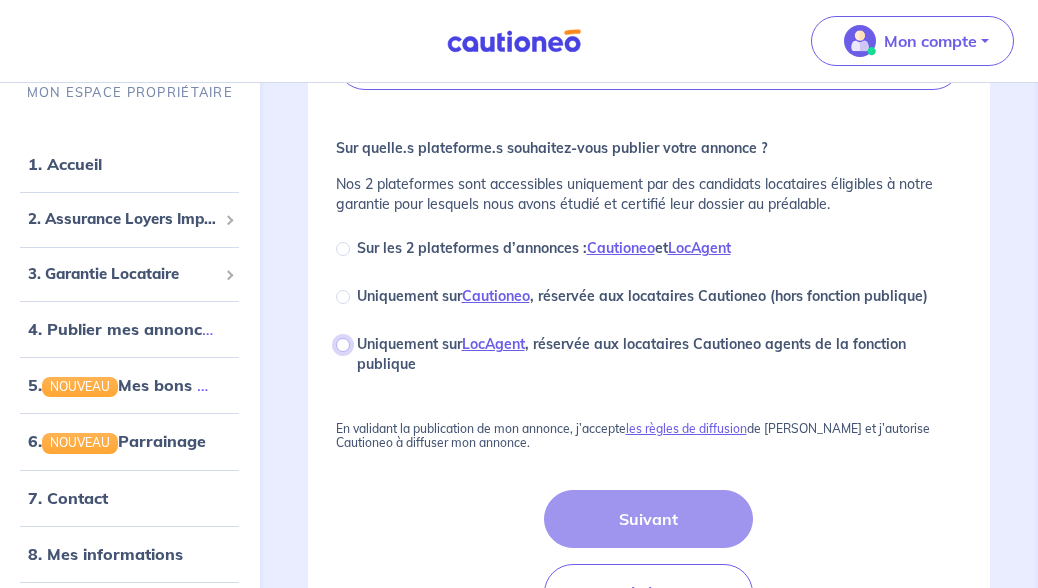 click on "Uniquement sur  LocAgent , réservée aux locataires Cautioneo agents de la fonction publique" at bounding box center (343, 345) 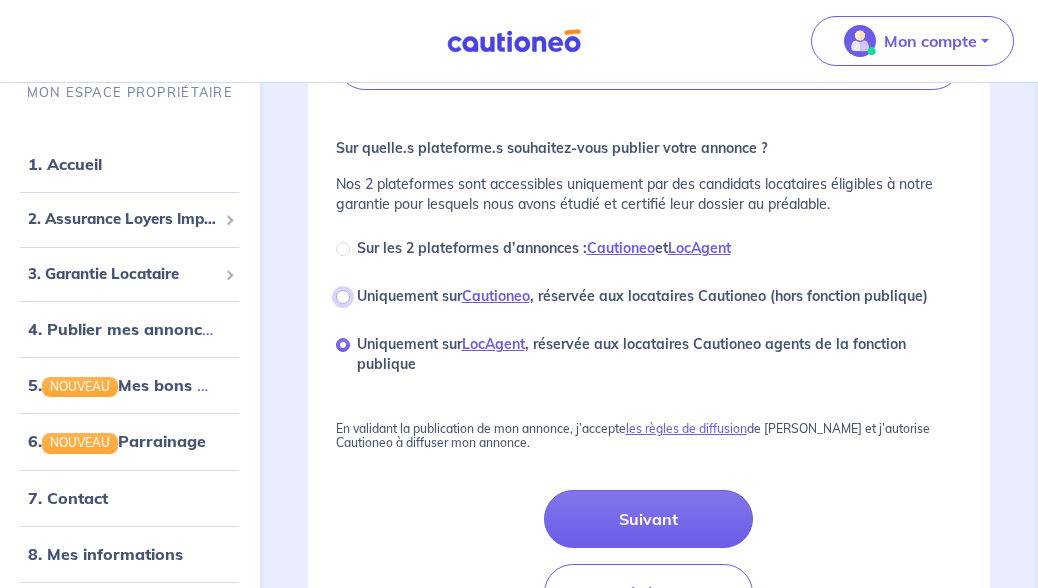click on "Uniquement sur  Cautioneo , réservée aux locataires Cautioneo (hors fonction publique)" at bounding box center (343, 297) 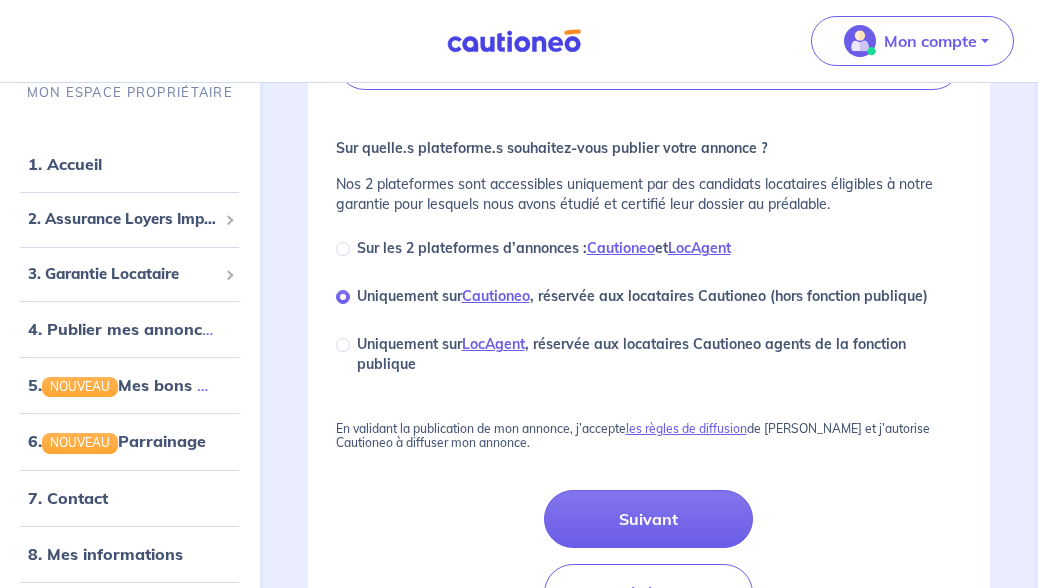 click on "Sur les 2 plateformes d’annonces :  Cautioneo  et  LocAgent" at bounding box center [649, 250] 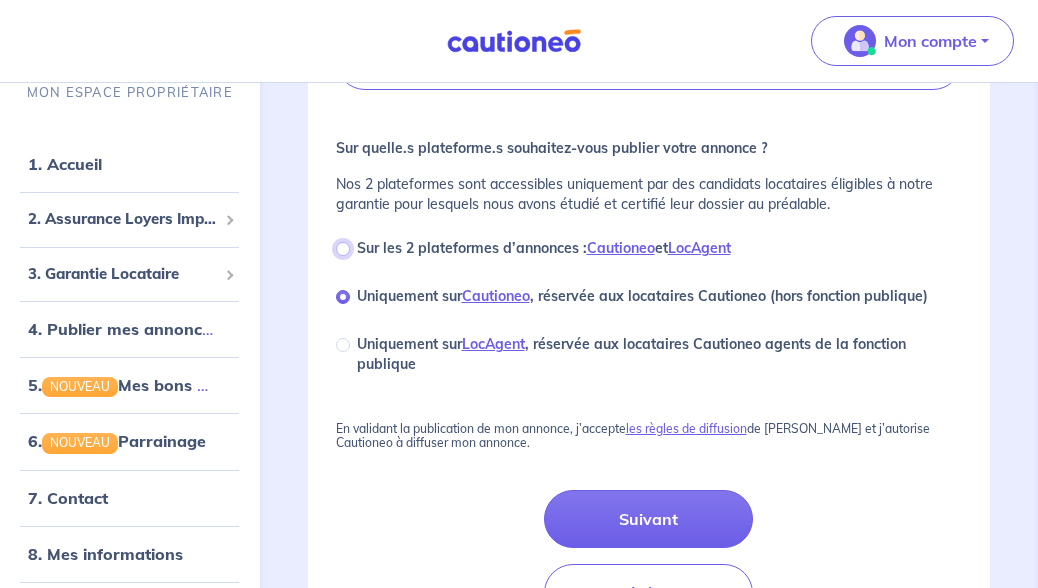 click on "Sur les 2 plateformes d’annonces :  Cautioneo  et  LocAgent" at bounding box center [343, 249] 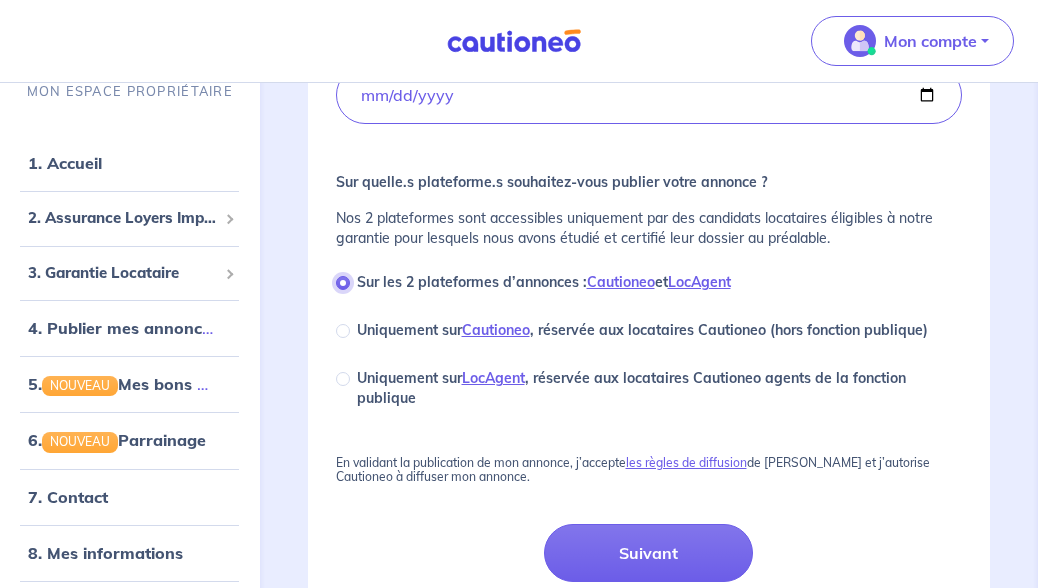 scroll, scrollTop: 734, scrollLeft: 0, axis: vertical 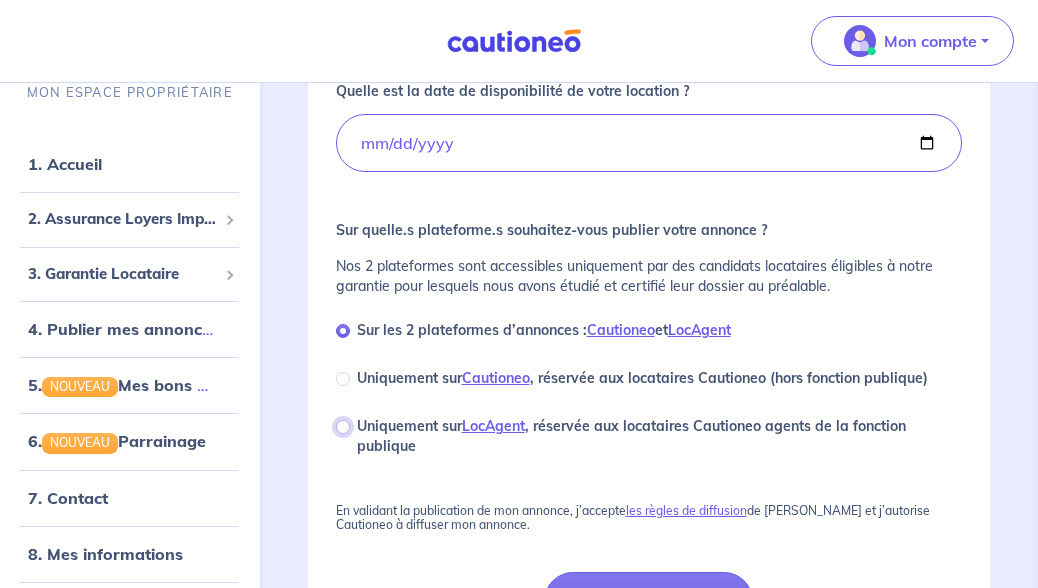 click on "Uniquement sur  LocAgent , réservée aux locataires Cautioneo agents de la fonction publique" at bounding box center (343, 427) 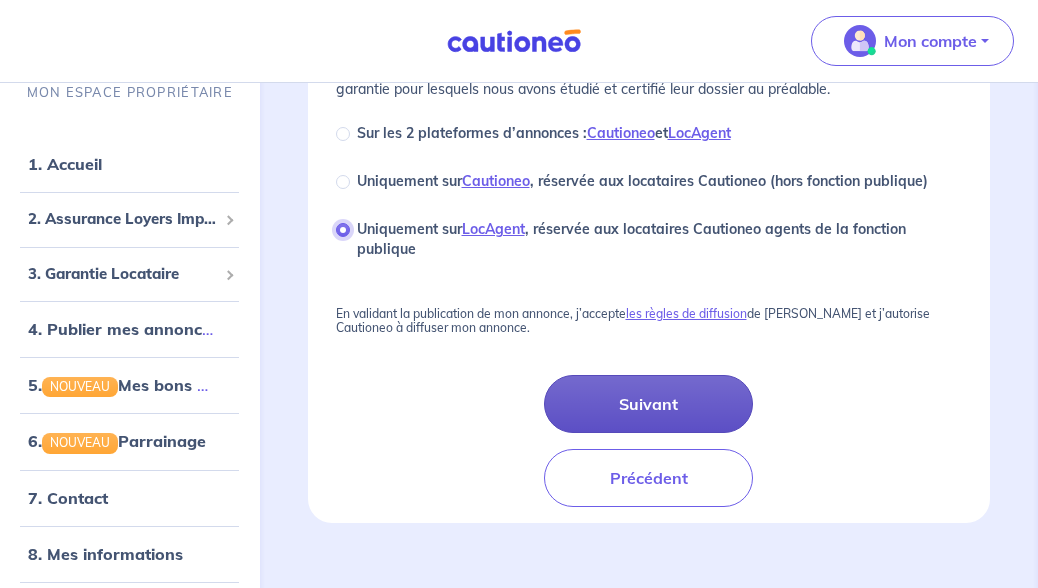 scroll, scrollTop: 938, scrollLeft: 0, axis: vertical 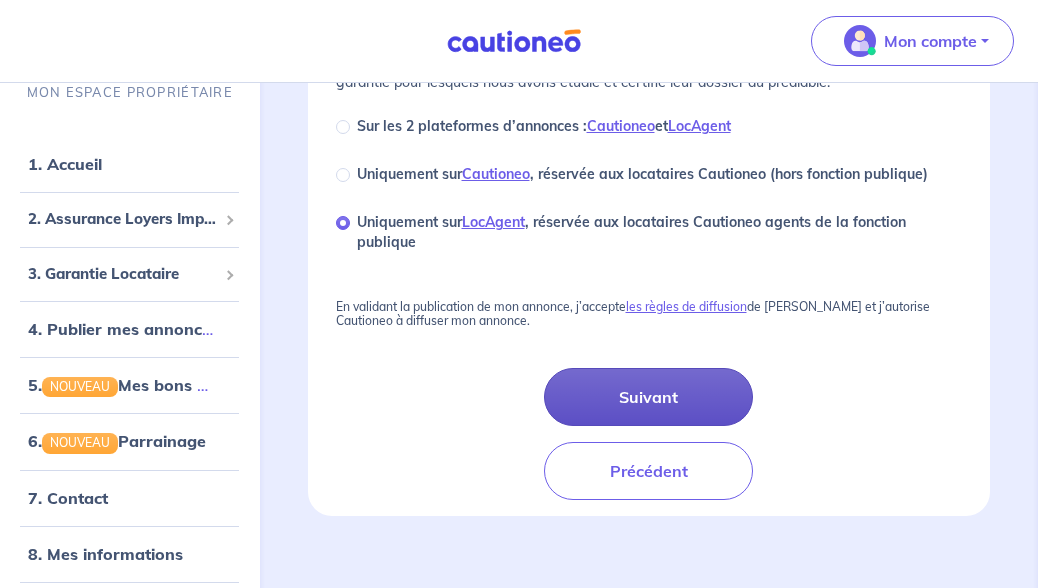 click on "Suivant" at bounding box center [648, 397] 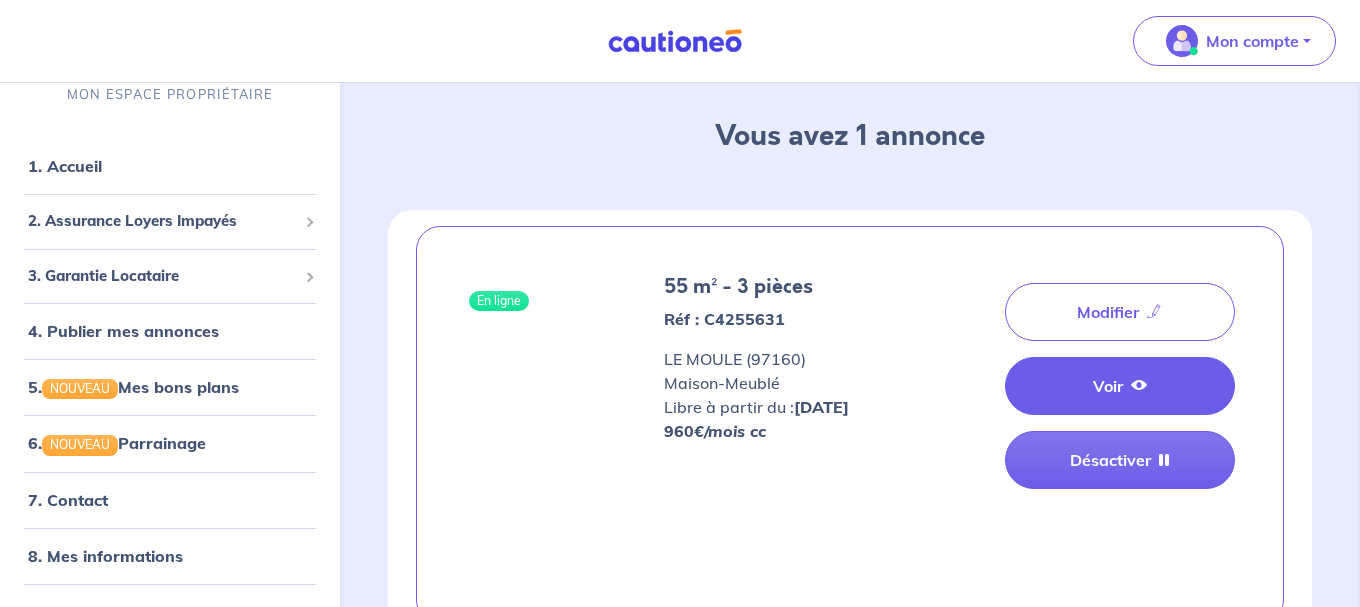 scroll, scrollTop: 34, scrollLeft: 0, axis: vertical 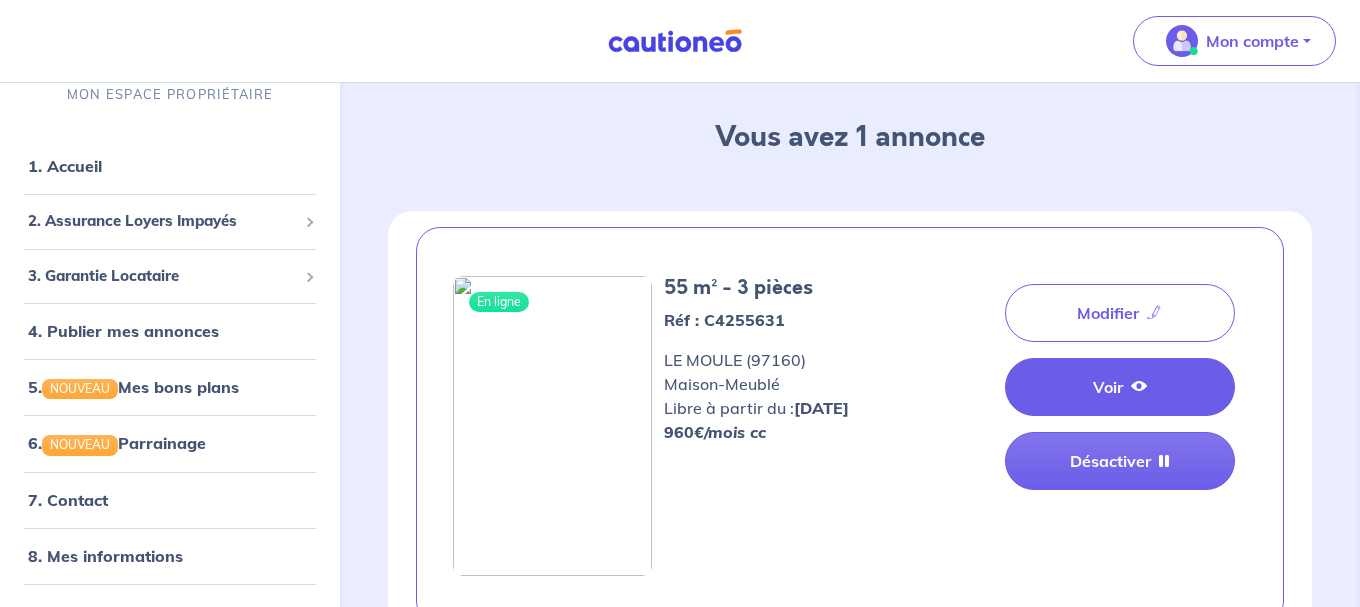 click on "Voir" at bounding box center [1120, 387] 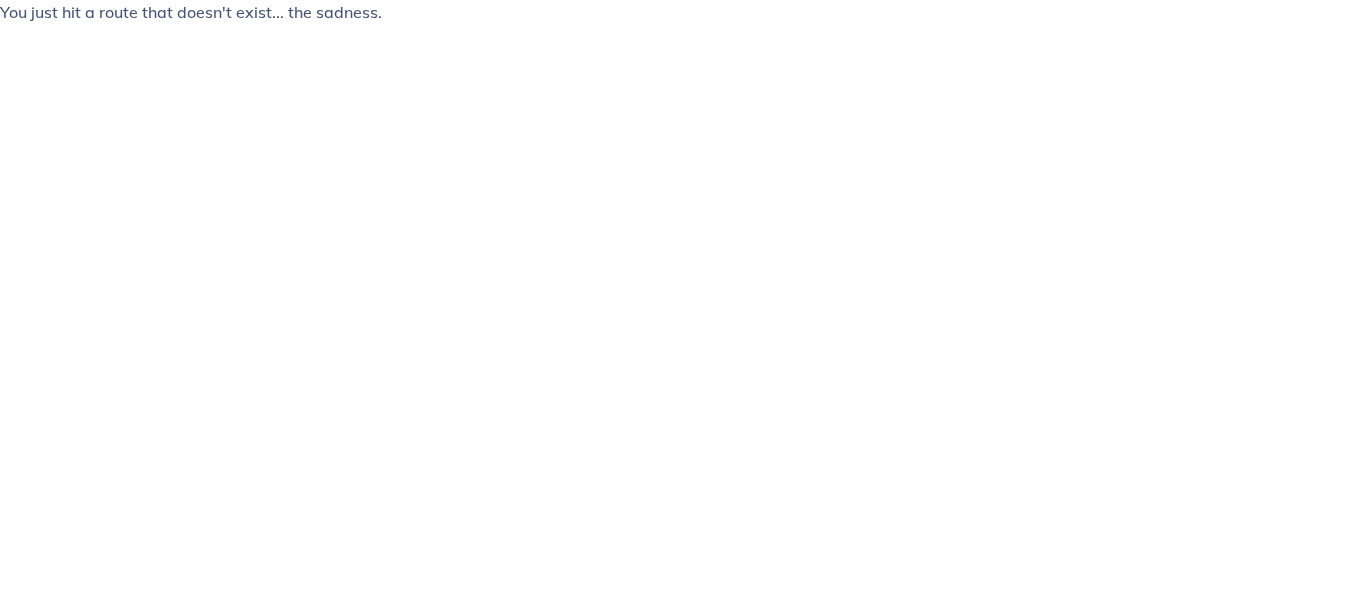 scroll, scrollTop: 0, scrollLeft: 0, axis: both 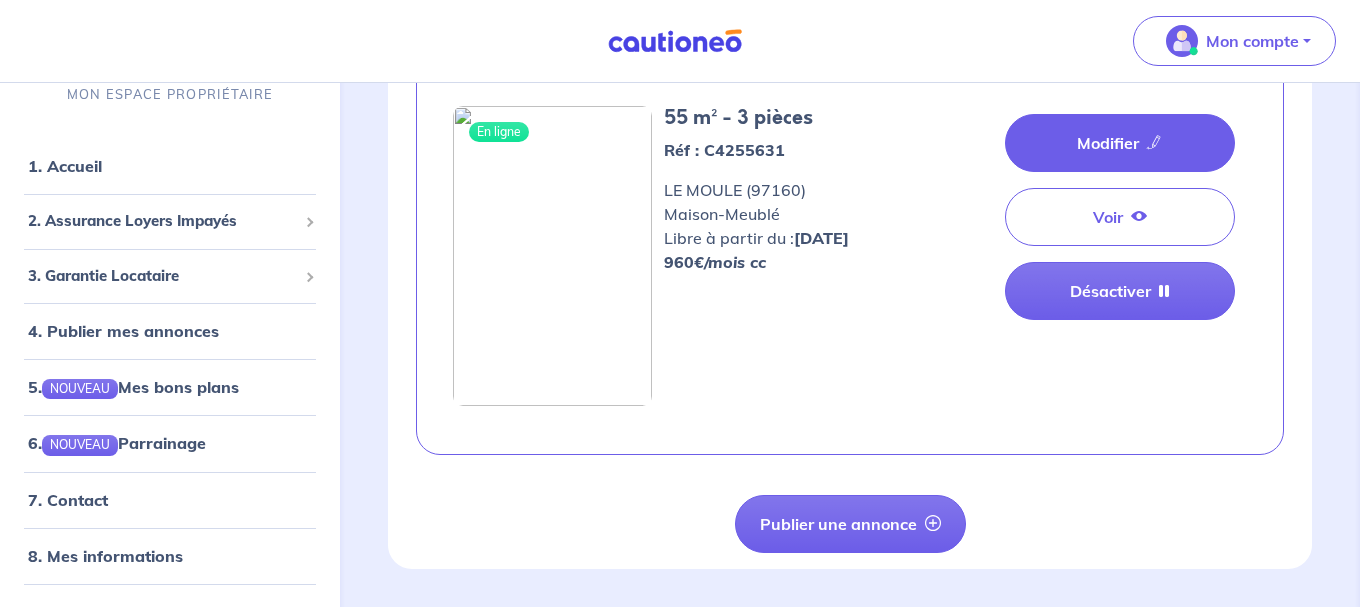 click on "Modifier" at bounding box center (1120, 143) 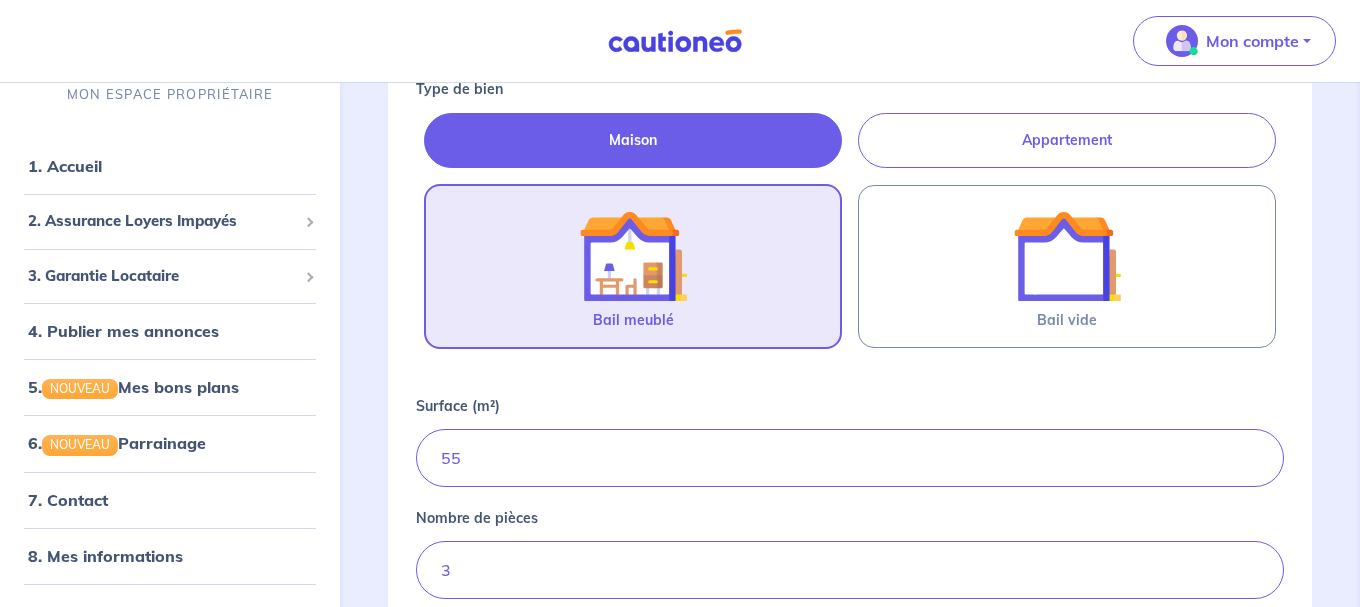 scroll, scrollTop: 816, scrollLeft: 0, axis: vertical 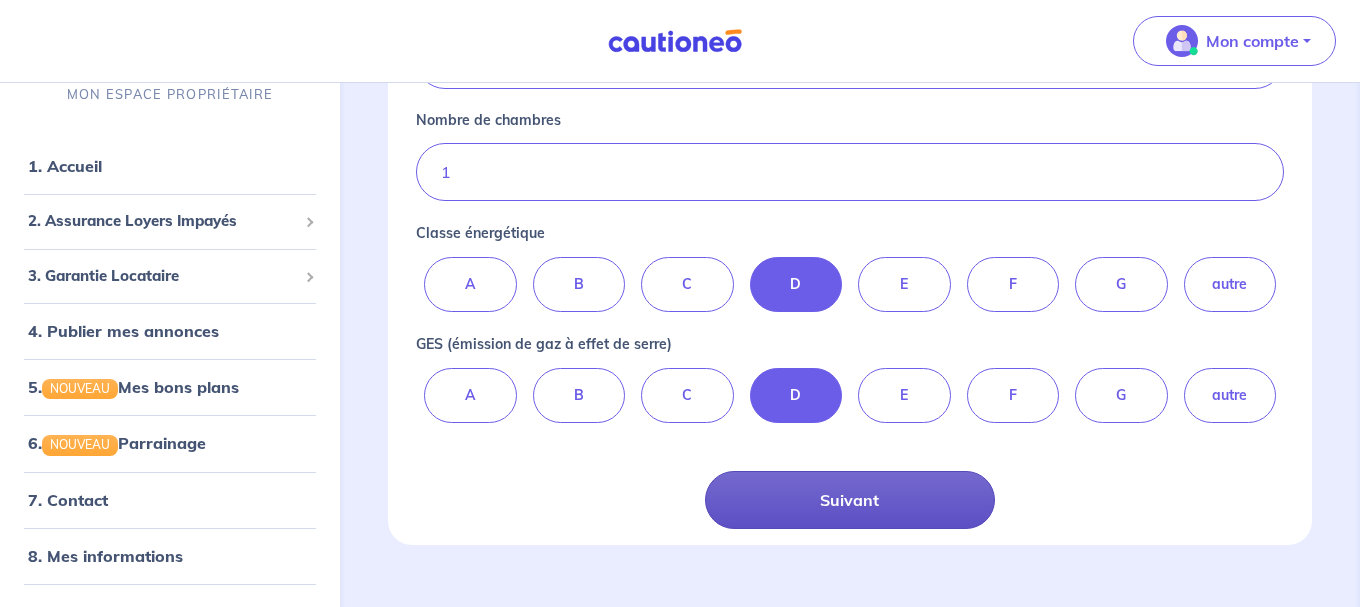 click on "Suivant" at bounding box center (849, 500) 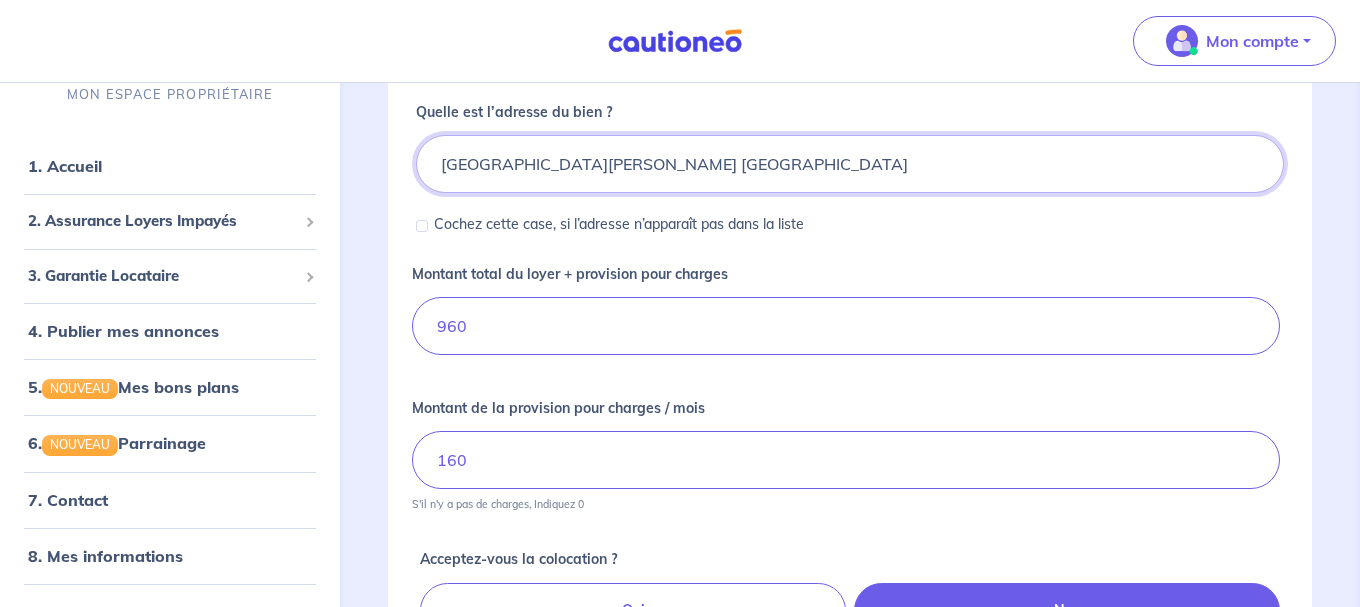 scroll, scrollTop: 612, scrollLeft: 0, axis: vertical 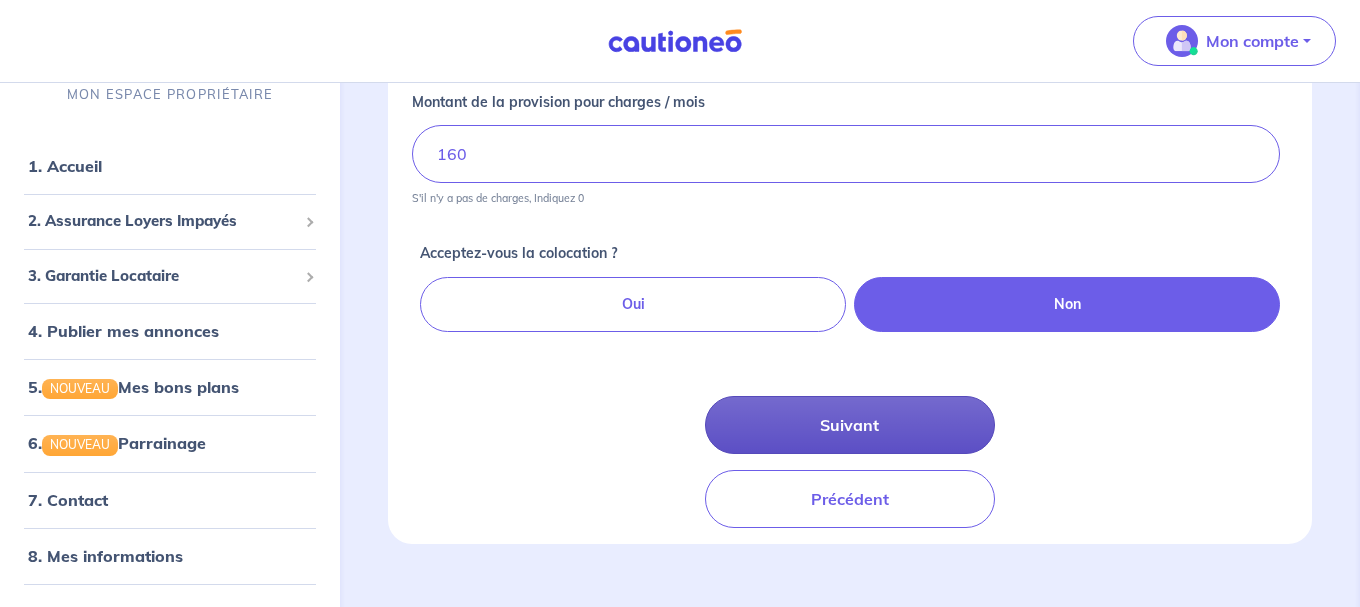 click on "Suivant" at bounding box center [849, 425] 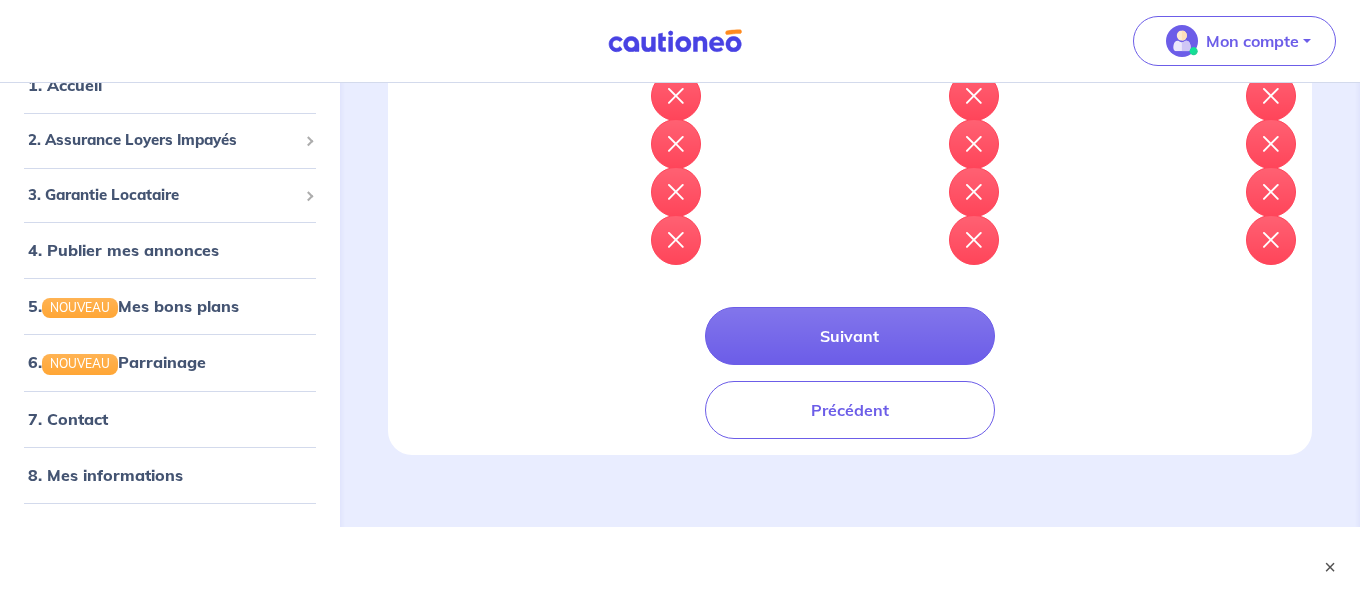 scroll, scrollTop: 1020, scrollLeft: 0, axis: vertical 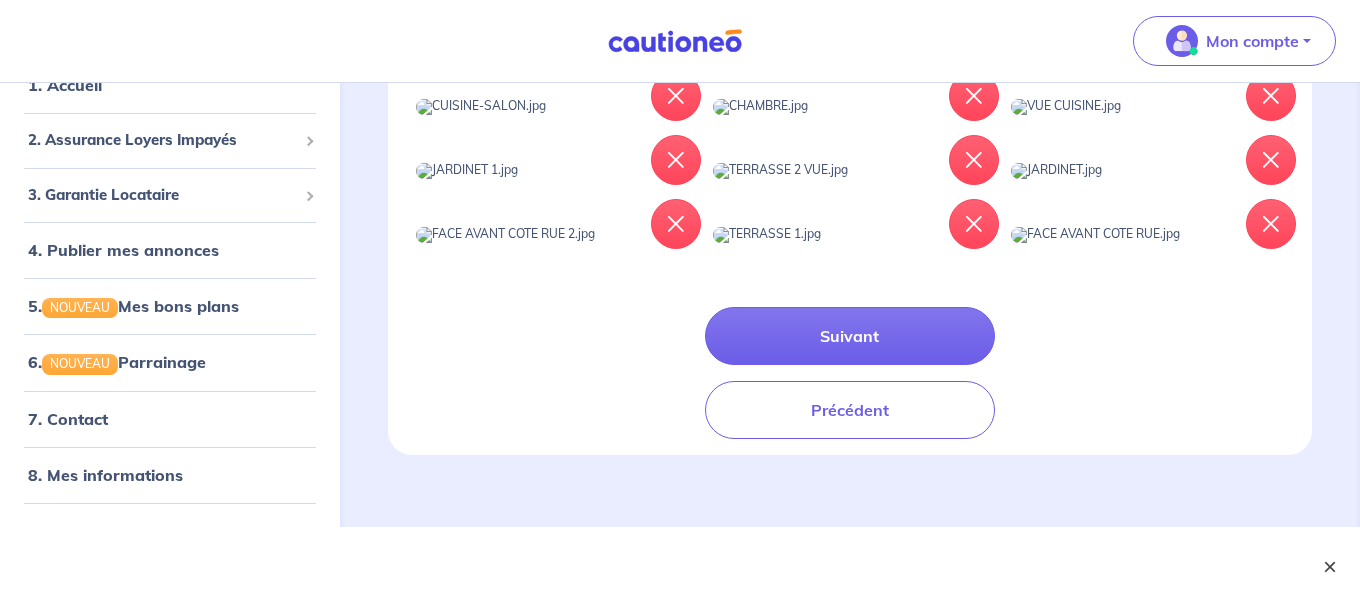 click on "×" at bounding box center [1330, 567] 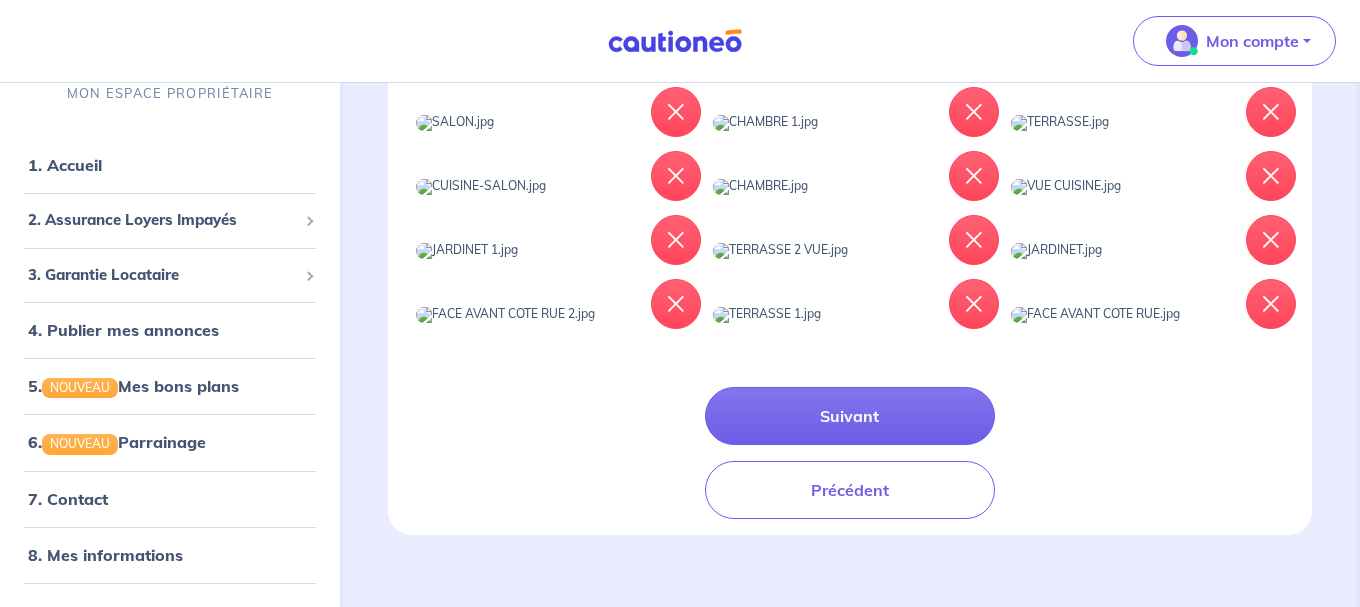 click at bounding box center (780, 251) 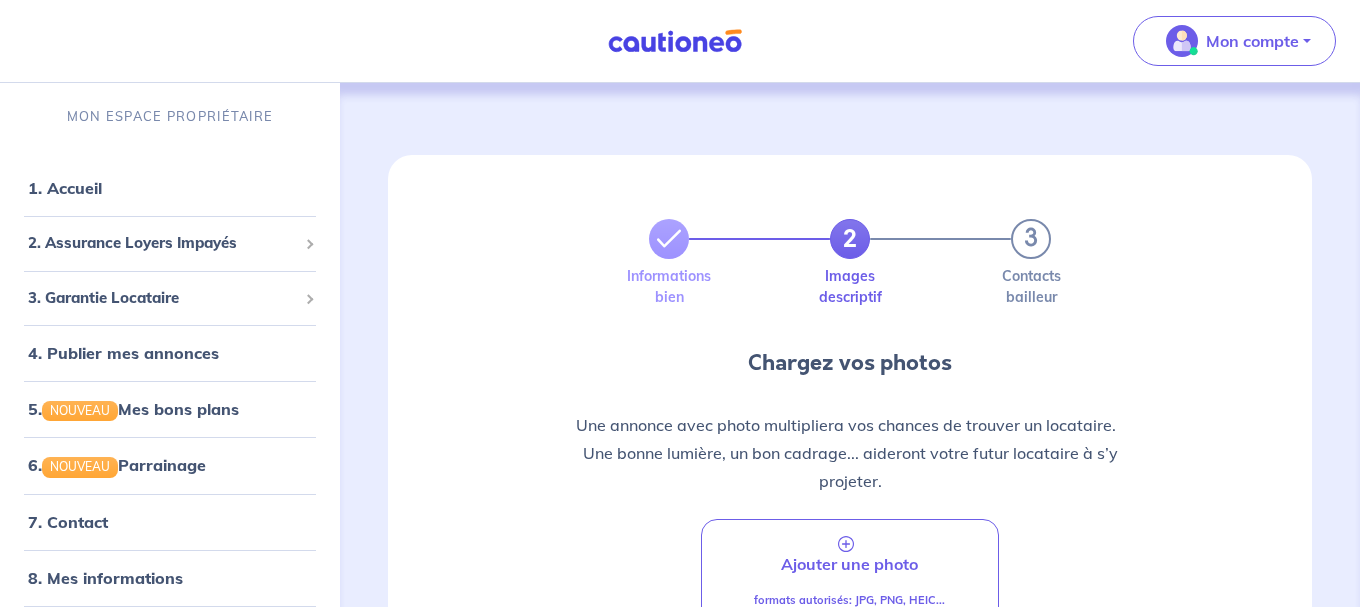scroll, scrollTop: 306, scrollLeft: 0, axis: vertical 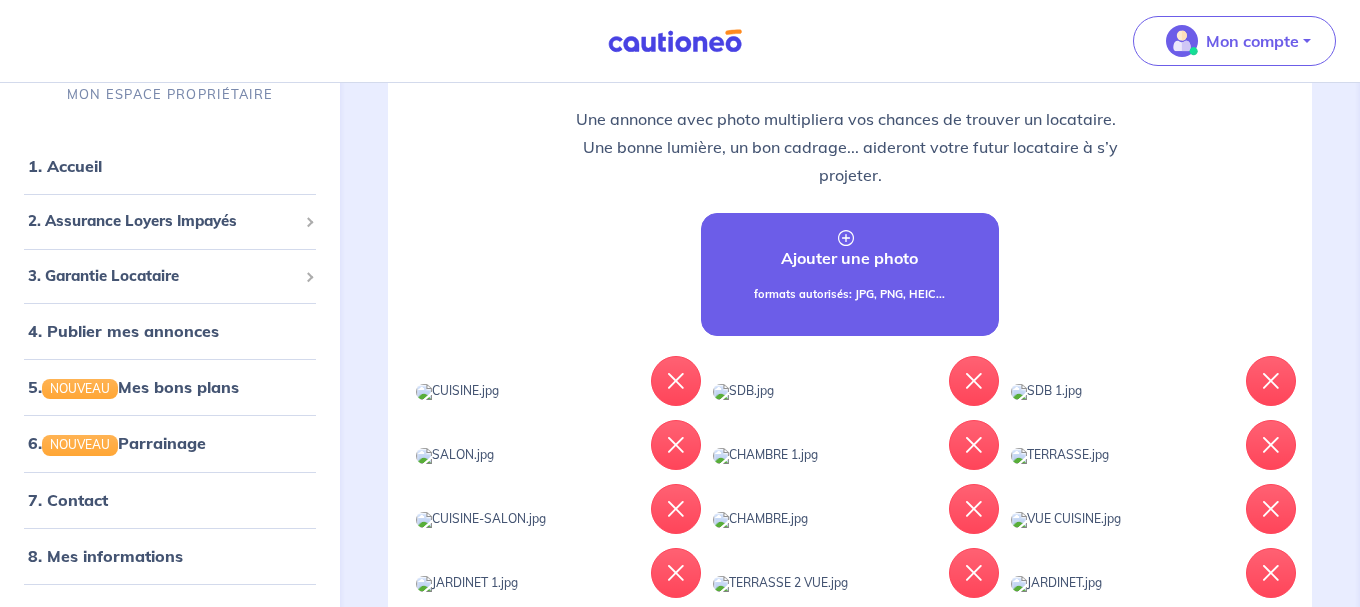 click on "Ajouter une photo" at bounding box center [849, 258] 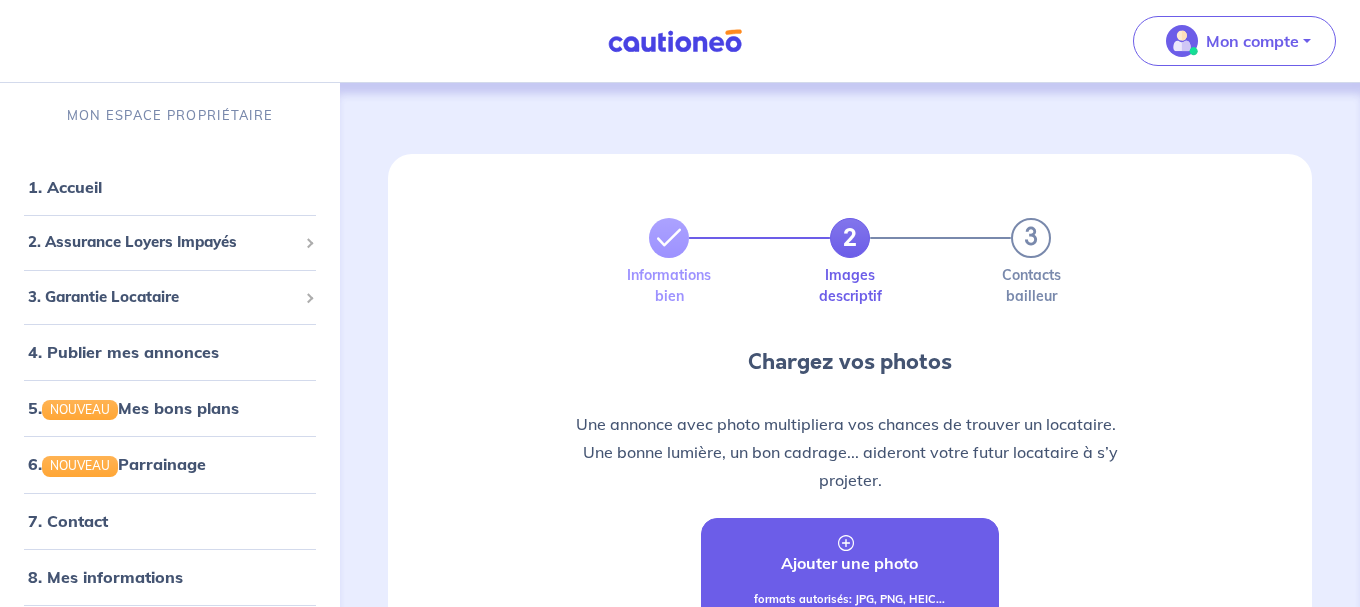 scroll, scrollTop: 0, scrollLeft: 0, axis: both 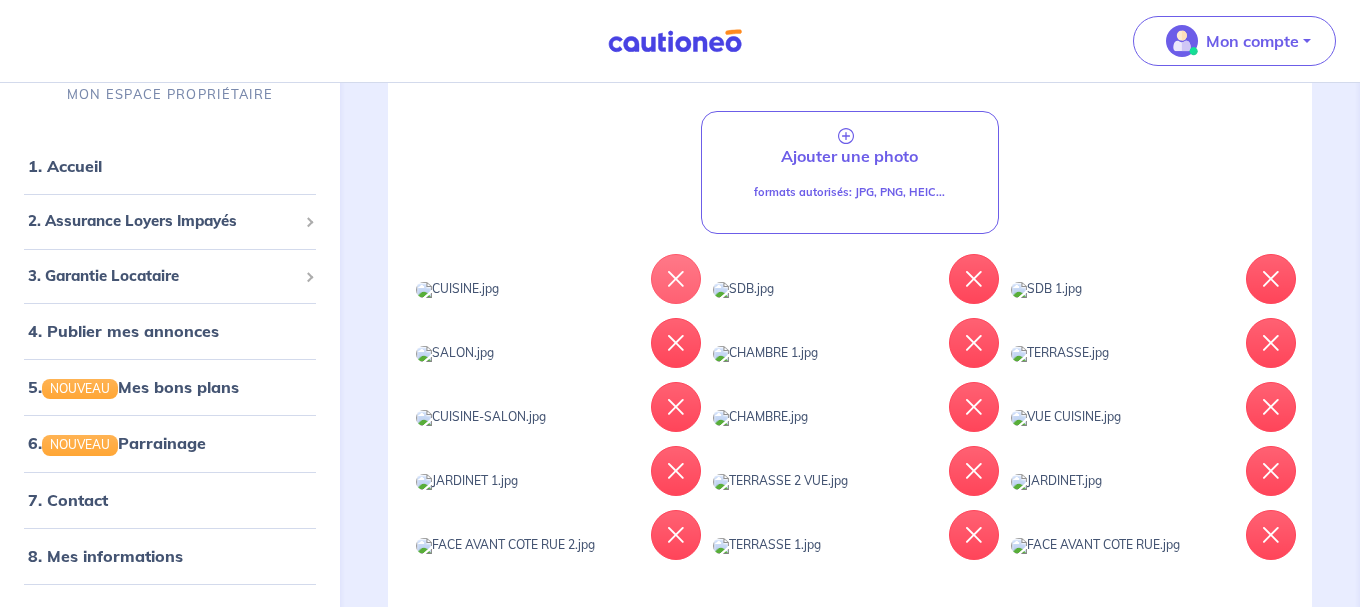click at bounding box center (676, 279) 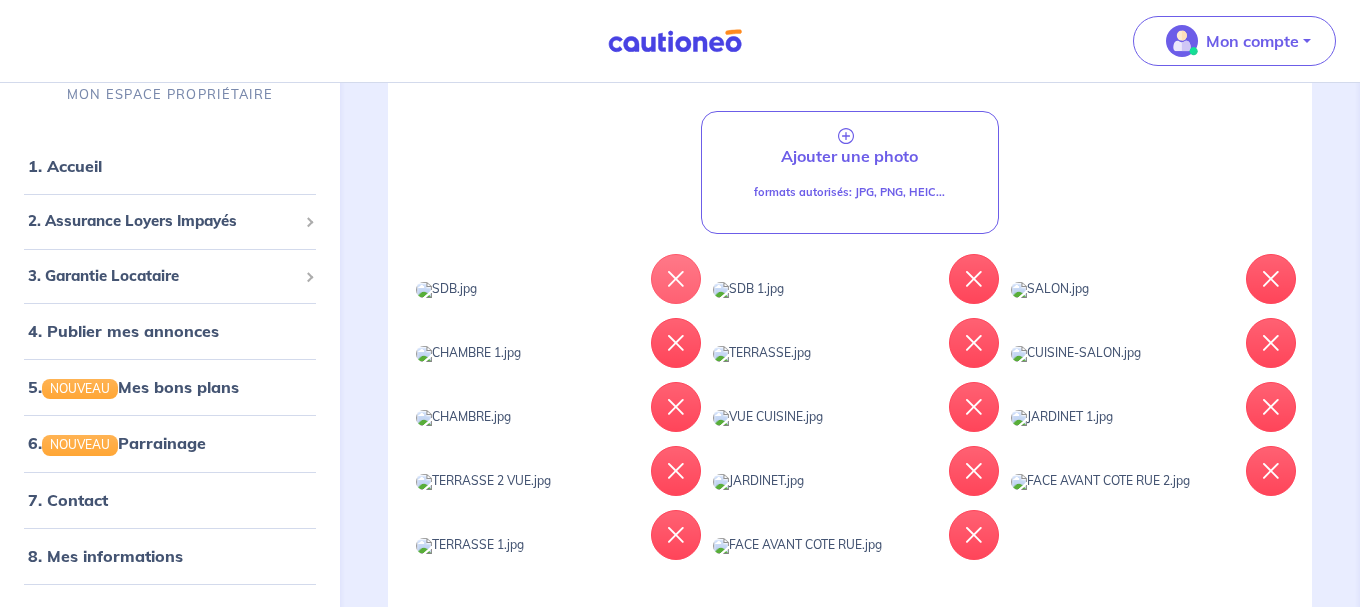 click at bounding box center [676, 279] 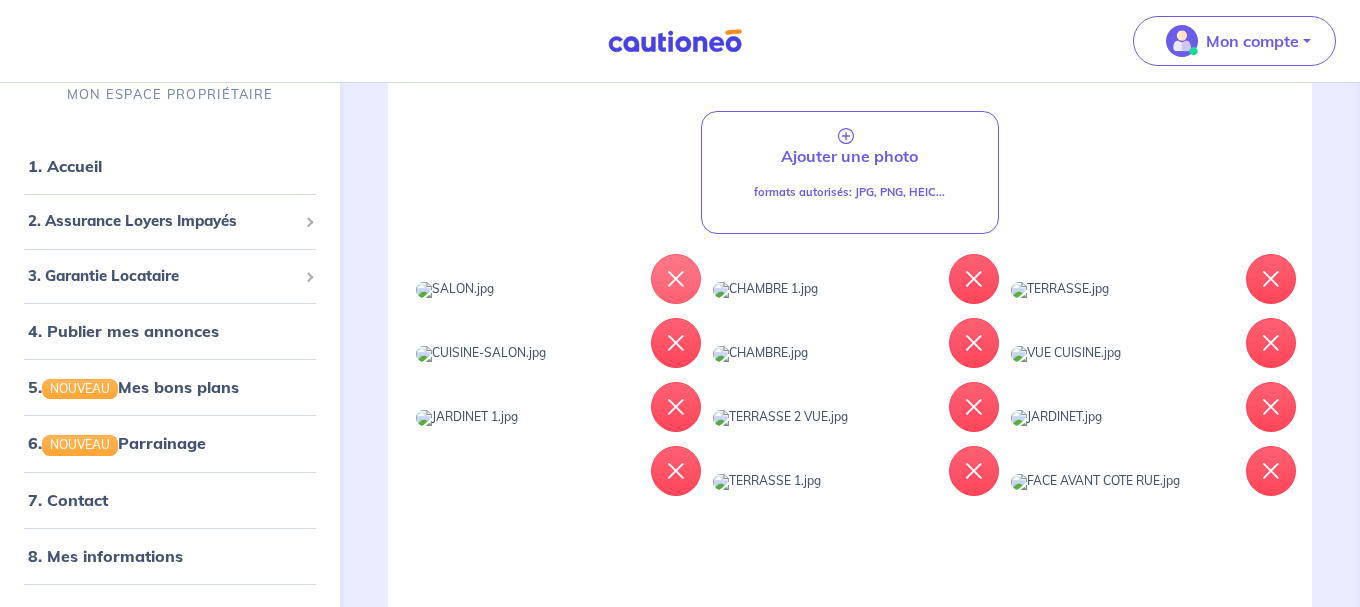 click at bounding box center (676, 279) 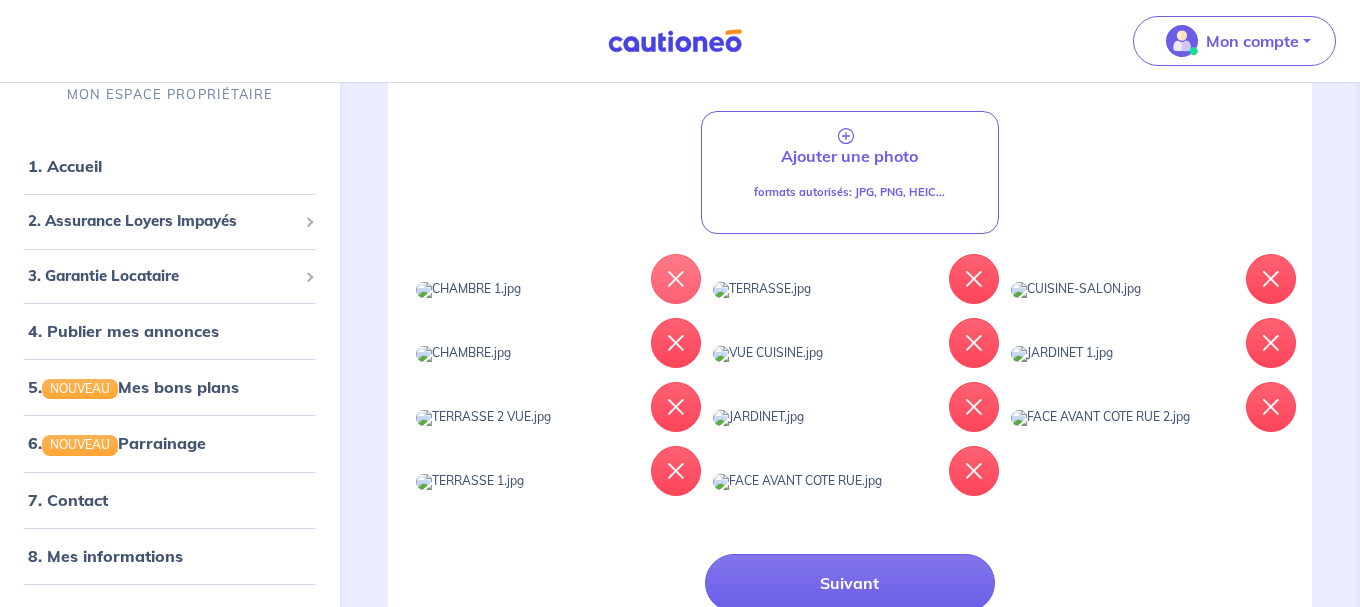 click at bounding box center (676, 279) 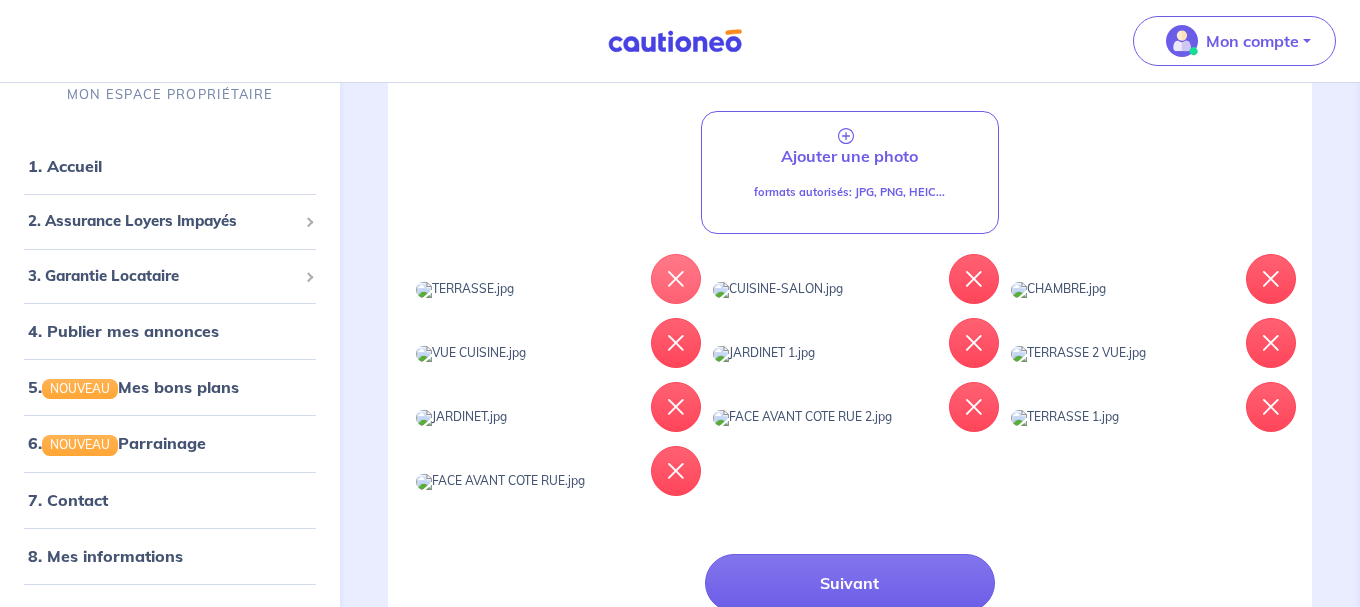 click at bounding box center [676, 279] 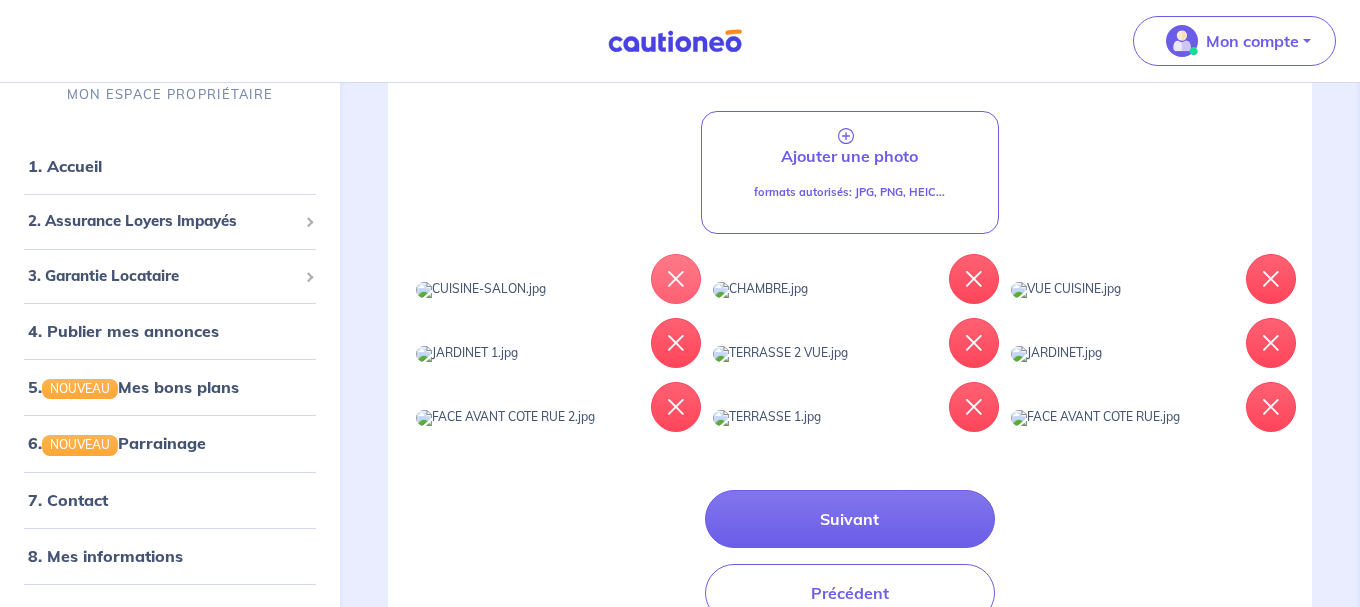 click at bounding box center (676, 279) 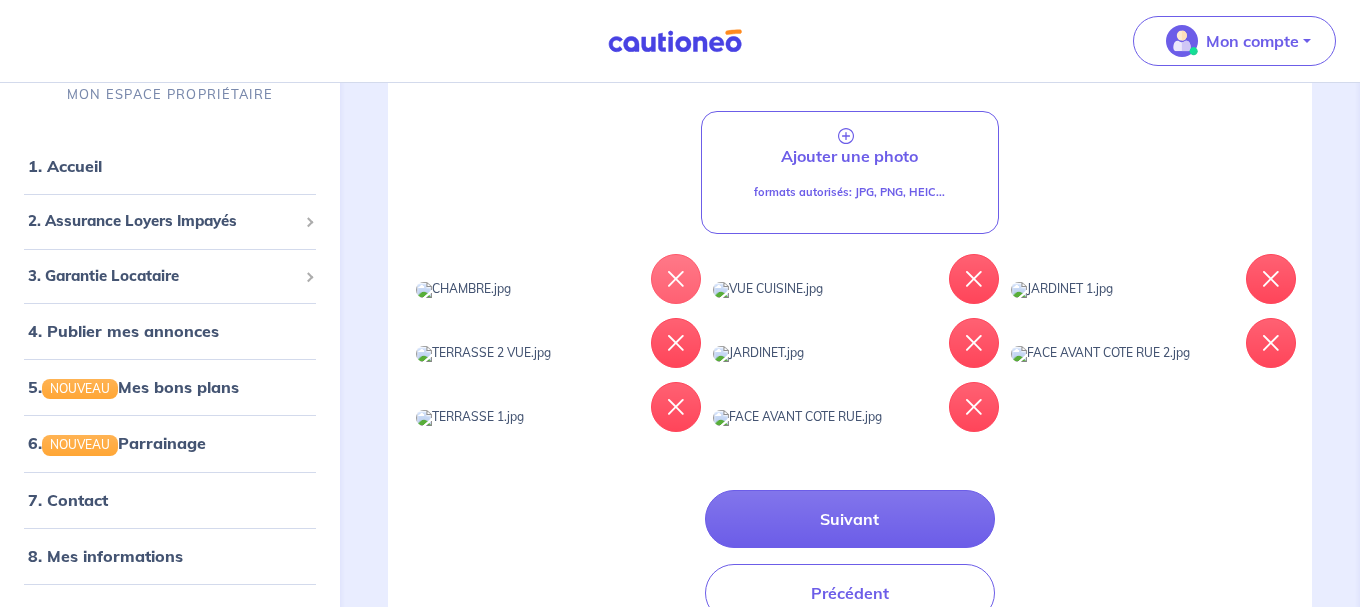 click at bounding box center (676, 279) 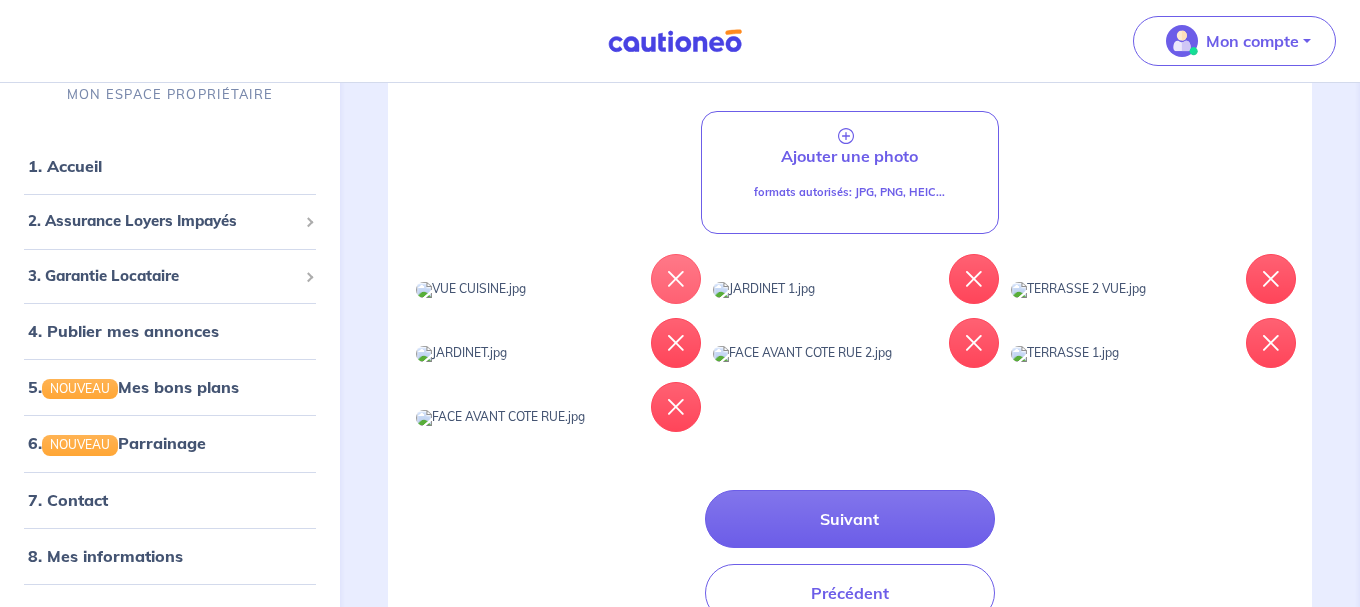 click at bounding box center [676, 279] 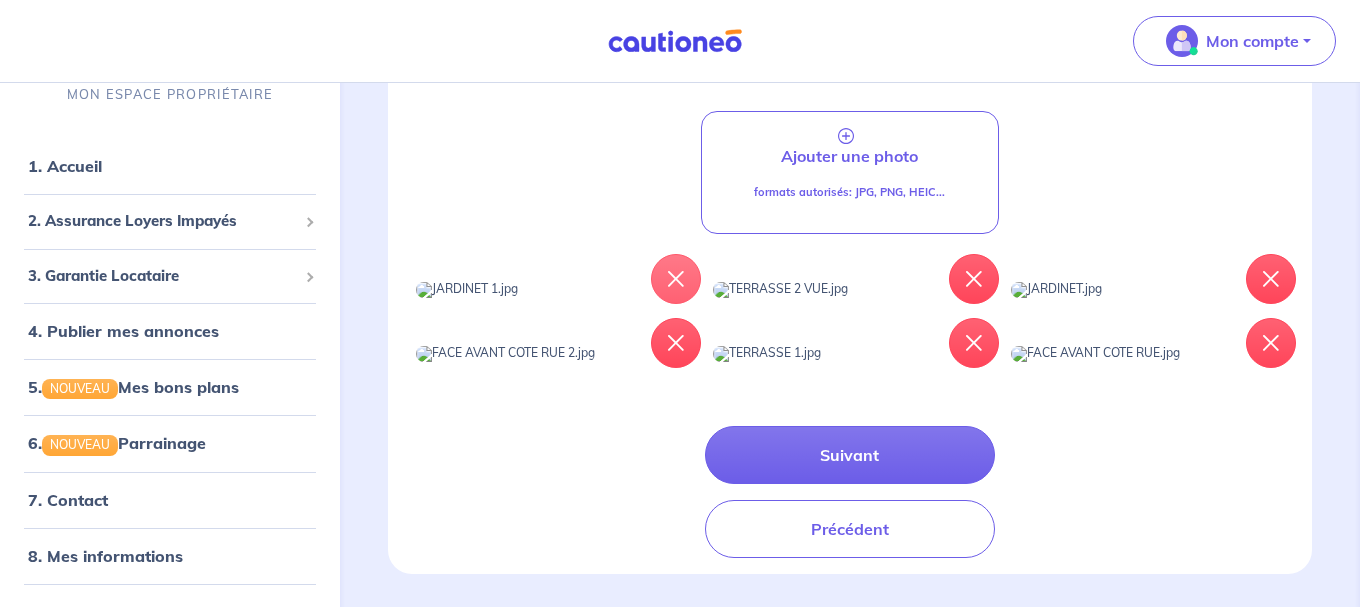 click at bounding box center [676, 279] 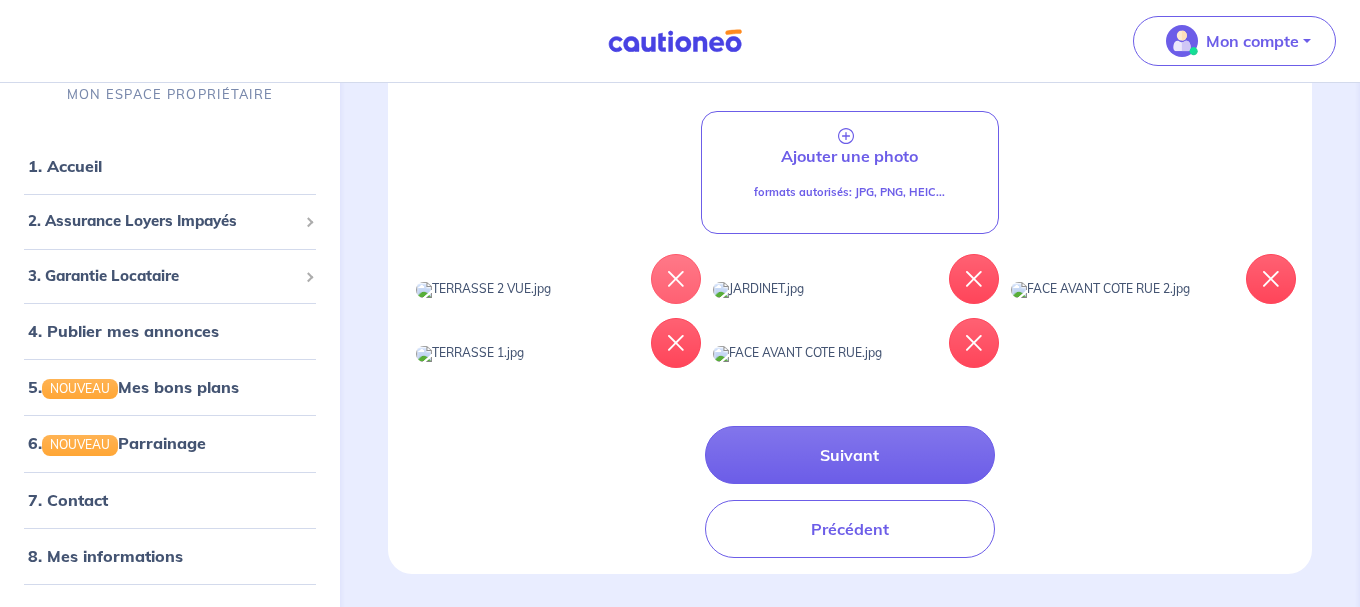 click at bounding box center [676, 279] 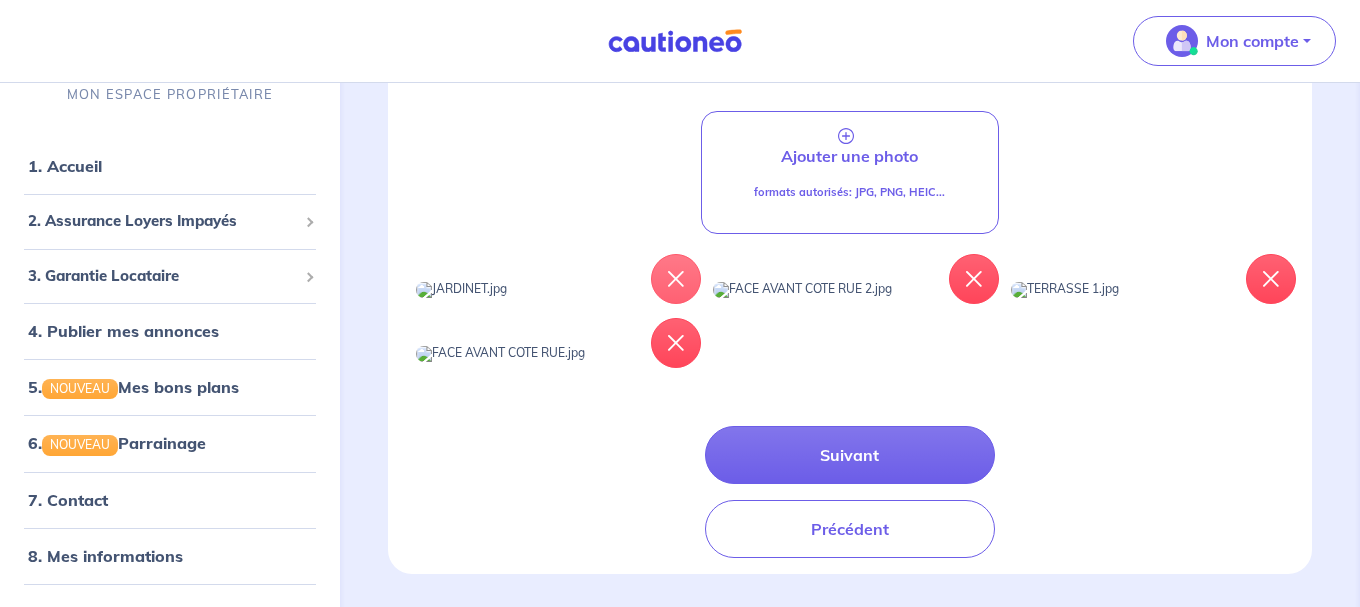 click at bounding box center (676, 279) 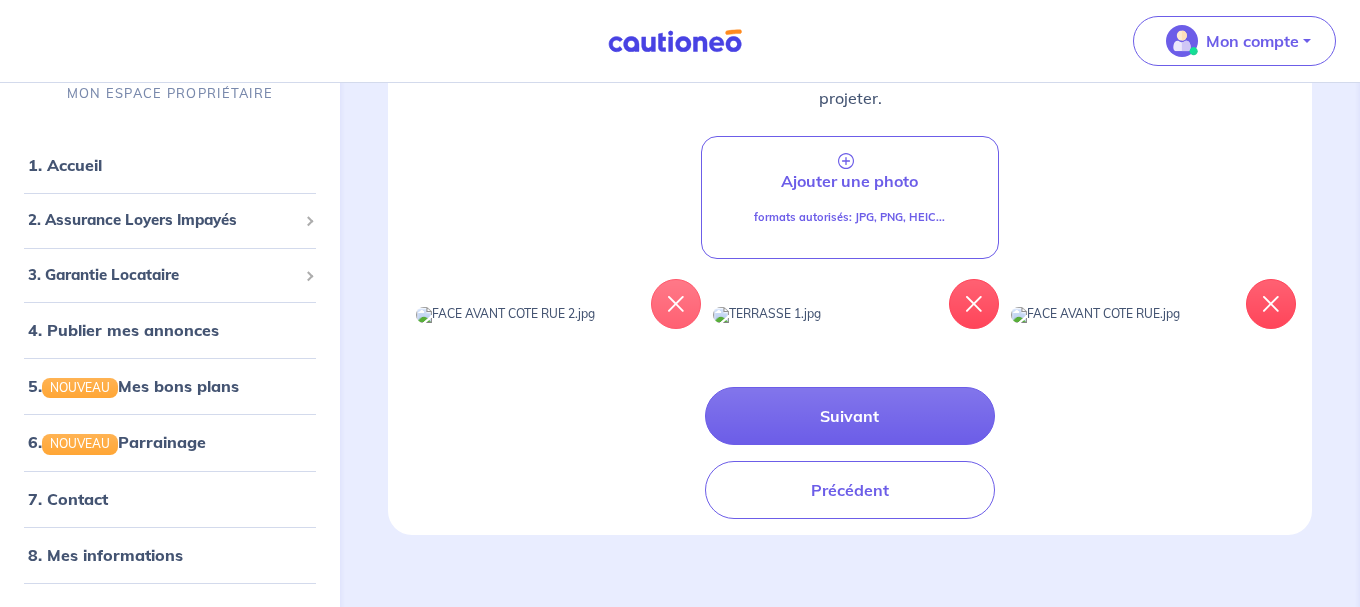 click at bounding box center (676, 304) 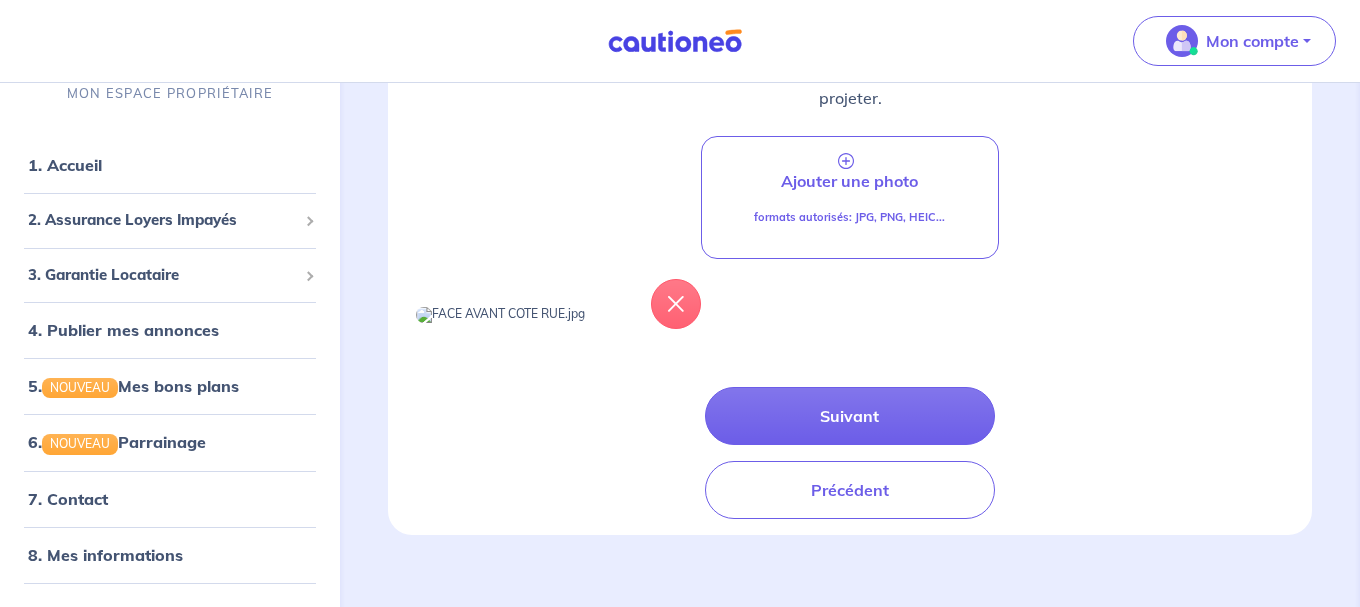 click at bounding box center [676, 304] 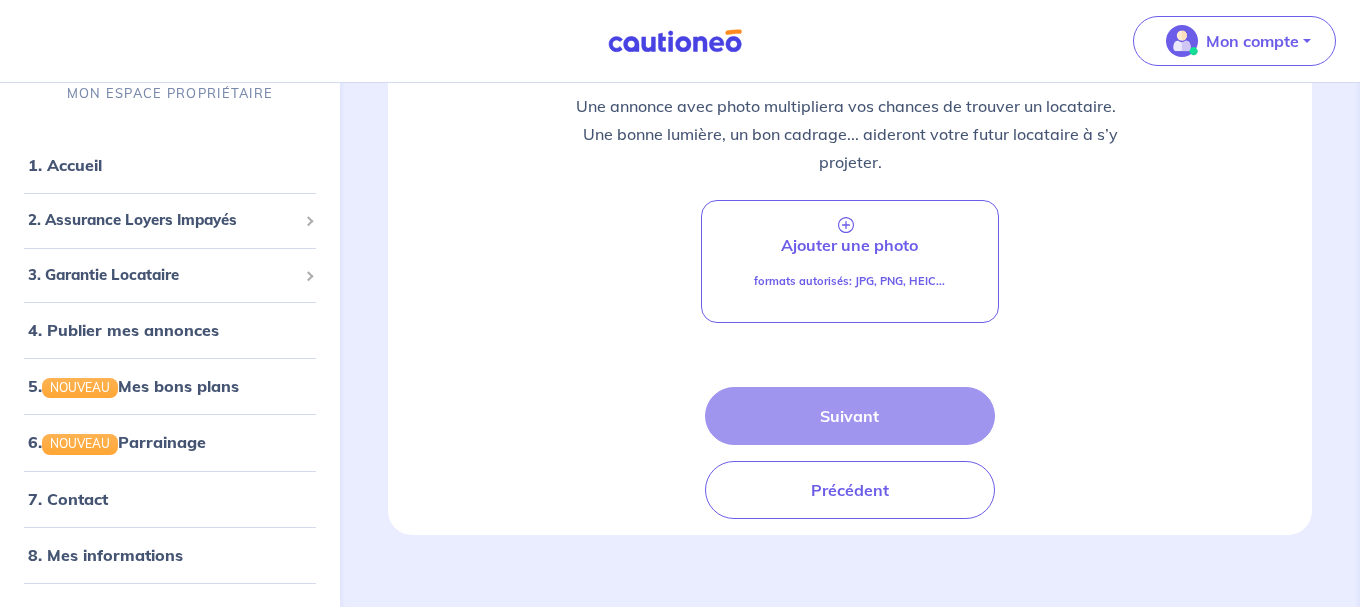 scroll, scrollTop: 319, scrollLeft: 0, axis: vertical 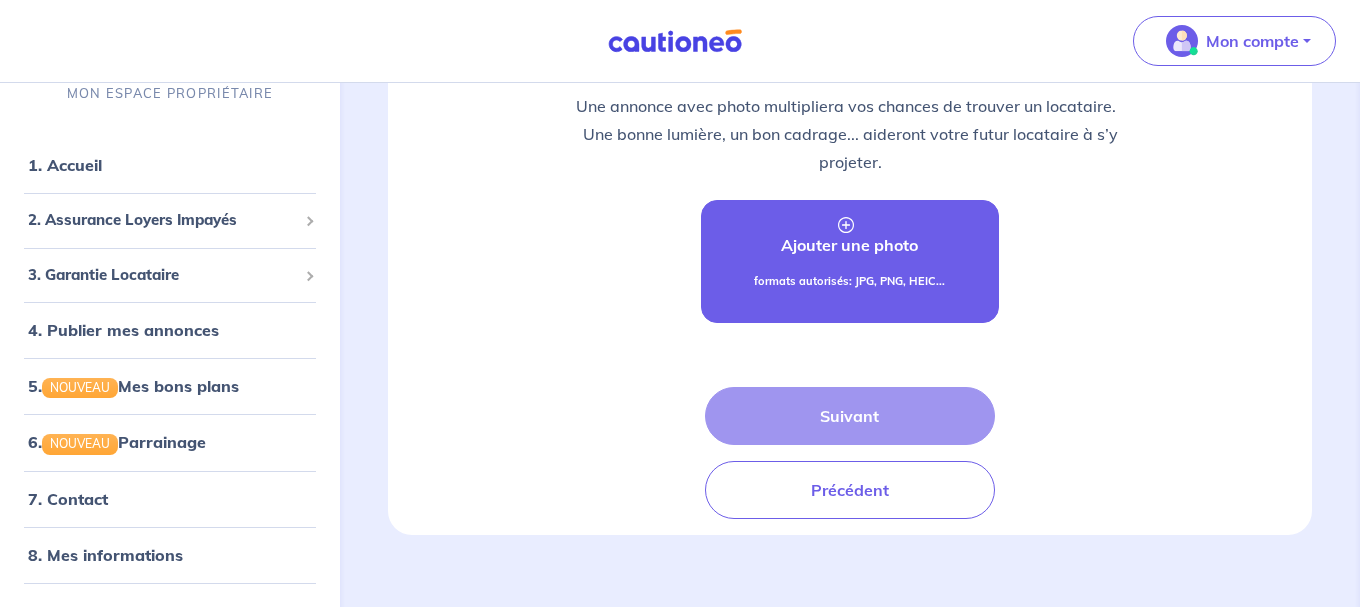 click on "Ajouter une photo" at bounding box center (849, 245) 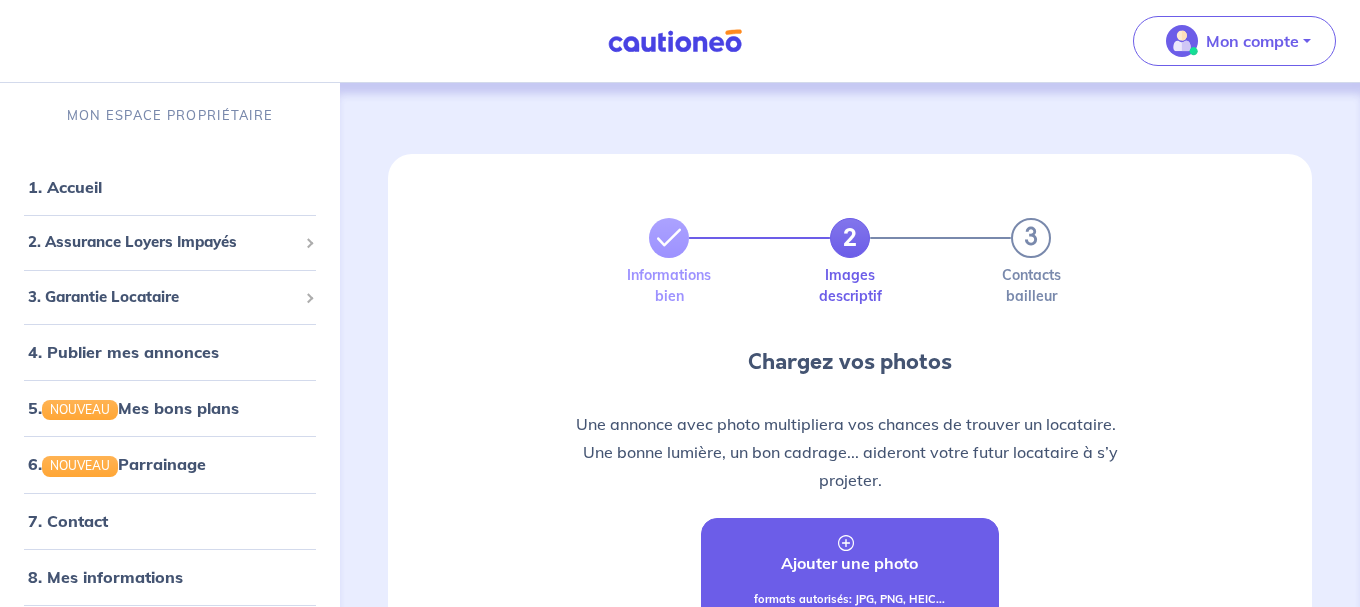 scroll, scrollTop: 0, scrollLeft: 0, axis: both 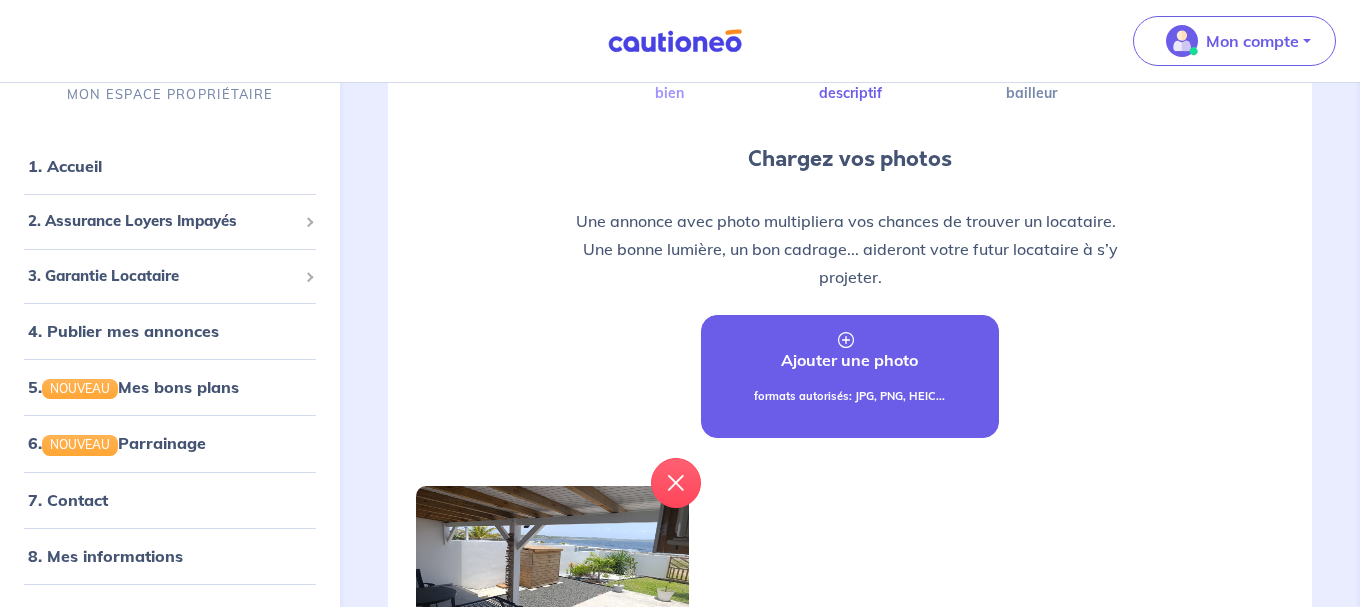 click at bounding box center (846, 340) 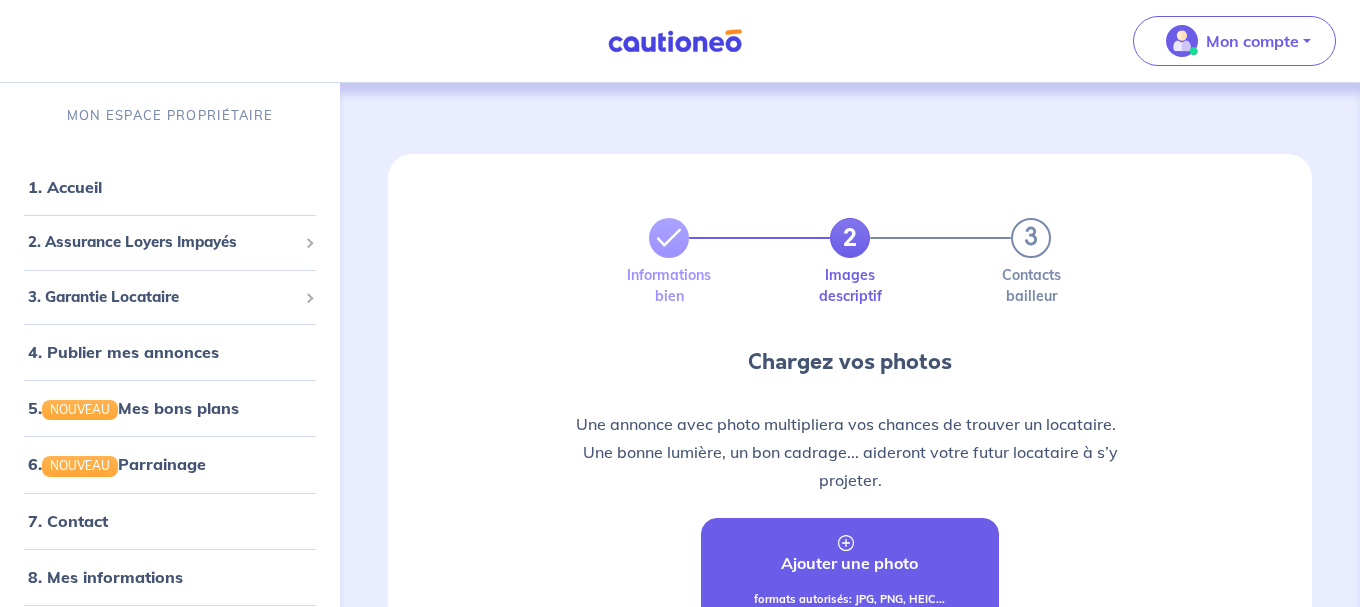 scroll, scrollTop: 0, scrollLeft: 0, axis: both 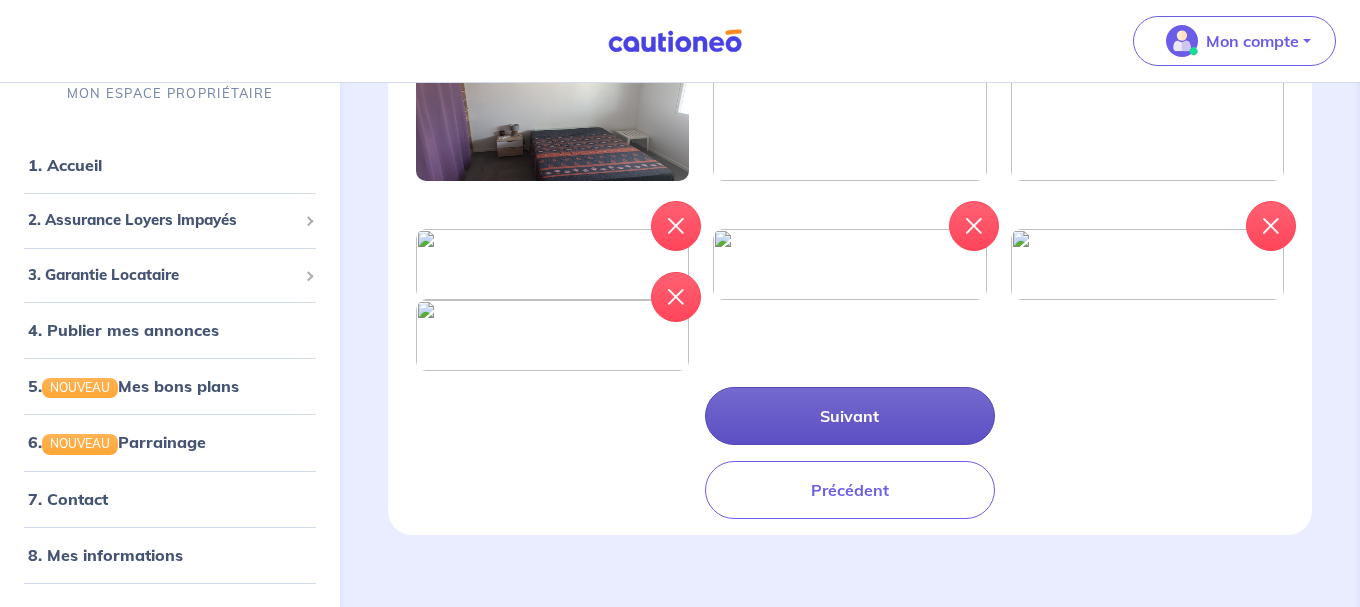 click on "Suivant" at bounding box center (849, 416) 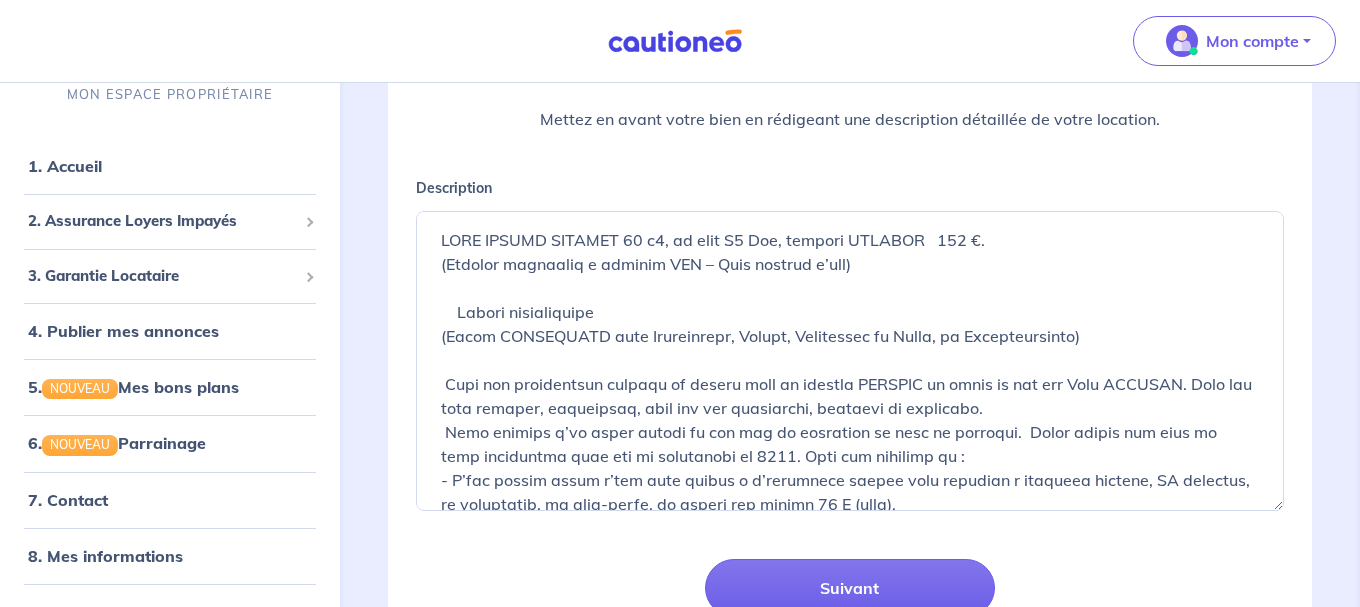scroll, scrollTop: 478, scrollLeft: 0, axis: vertical 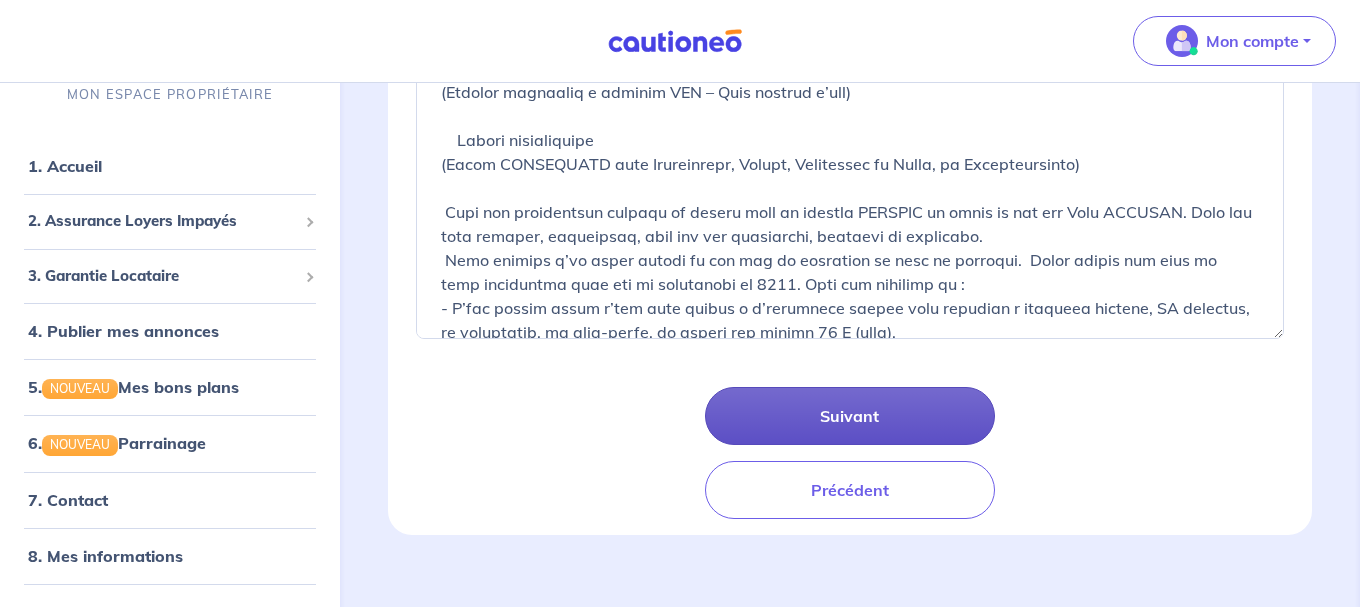 click on "Suivant" at bounding box center (849, 416) 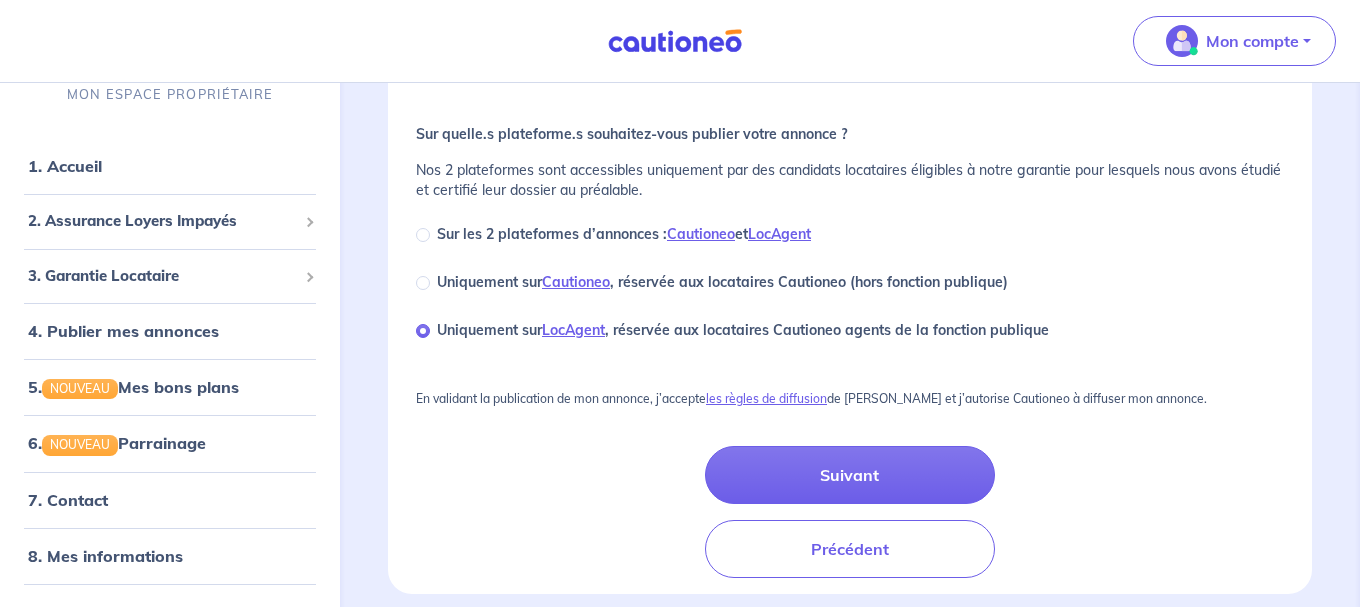 scroll, scrollTop: 889, scrollLeft: 0, axis: vertical 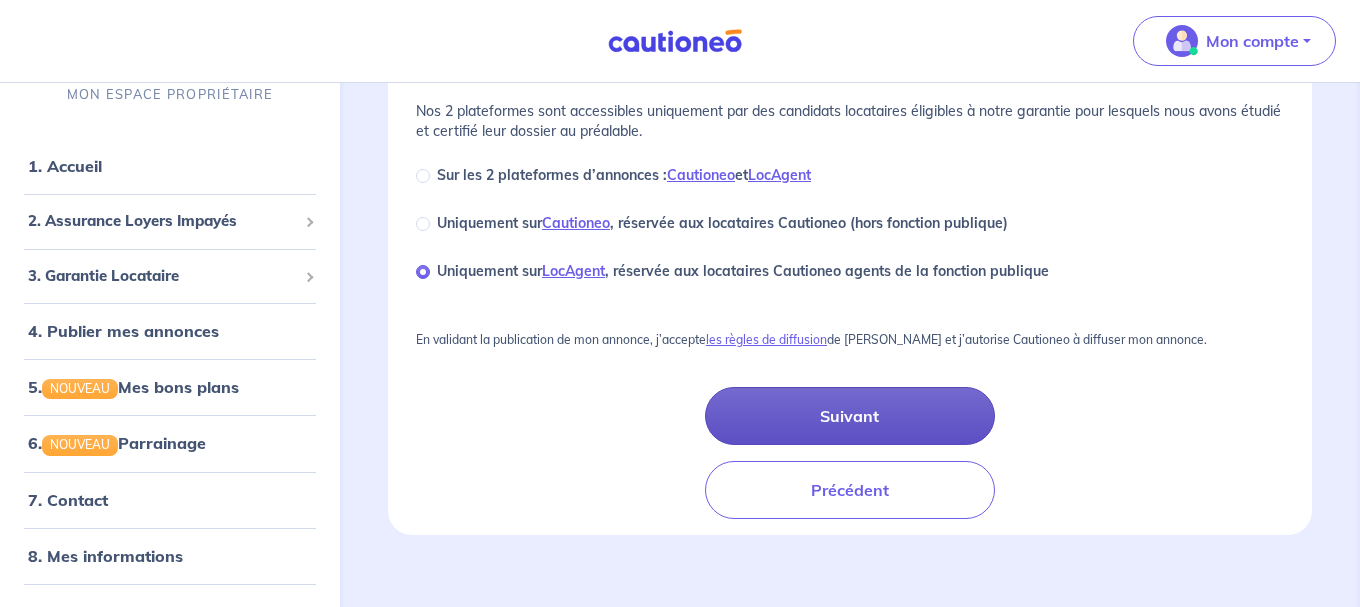 click on "Suivant" at bounding box center [849, 416] 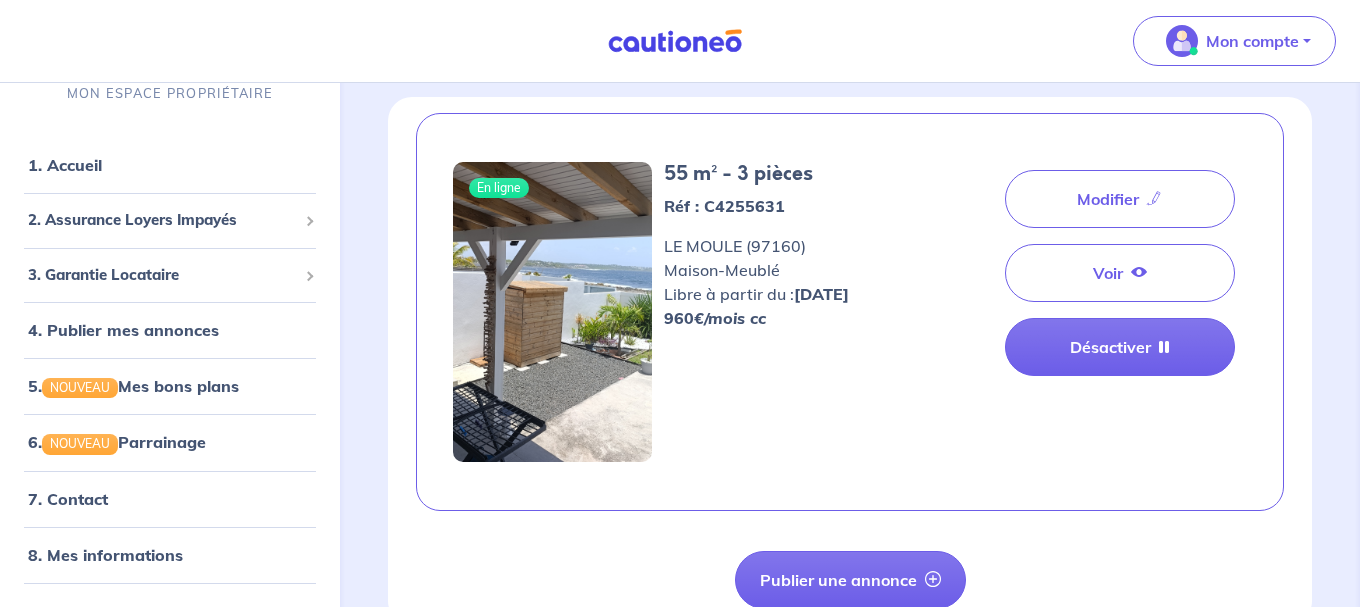 scroll, scrollTop: 204, scrollLeft: 0, axis: vertical 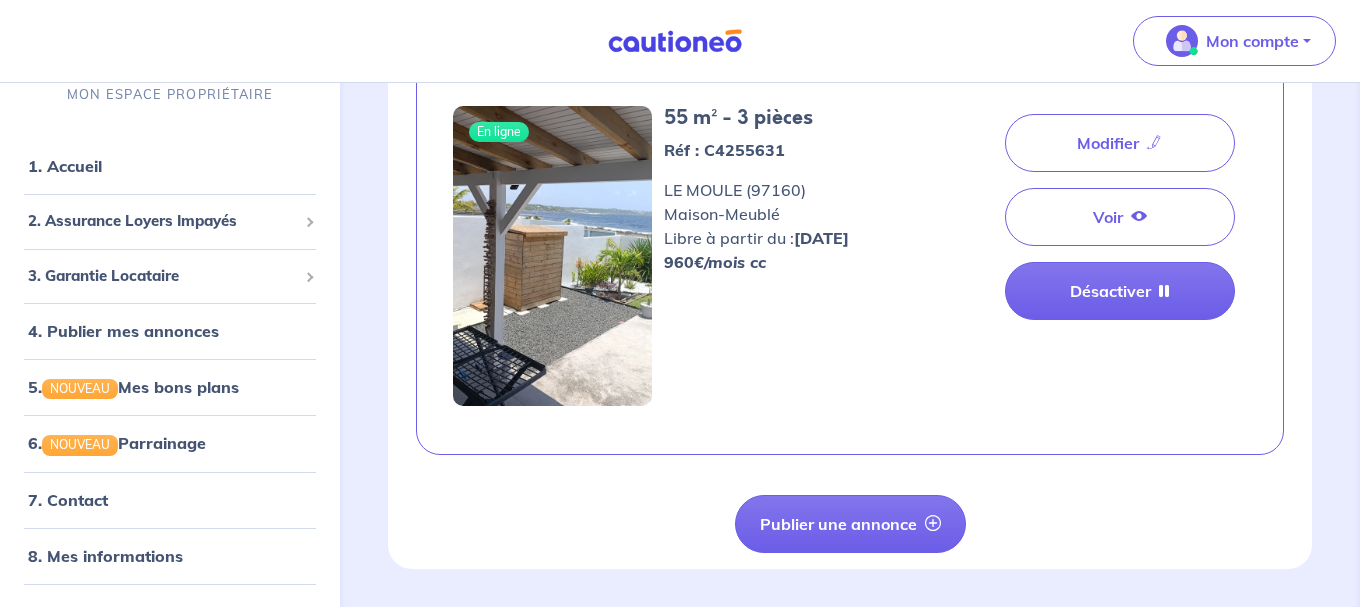click at bounding box center [552, 256] 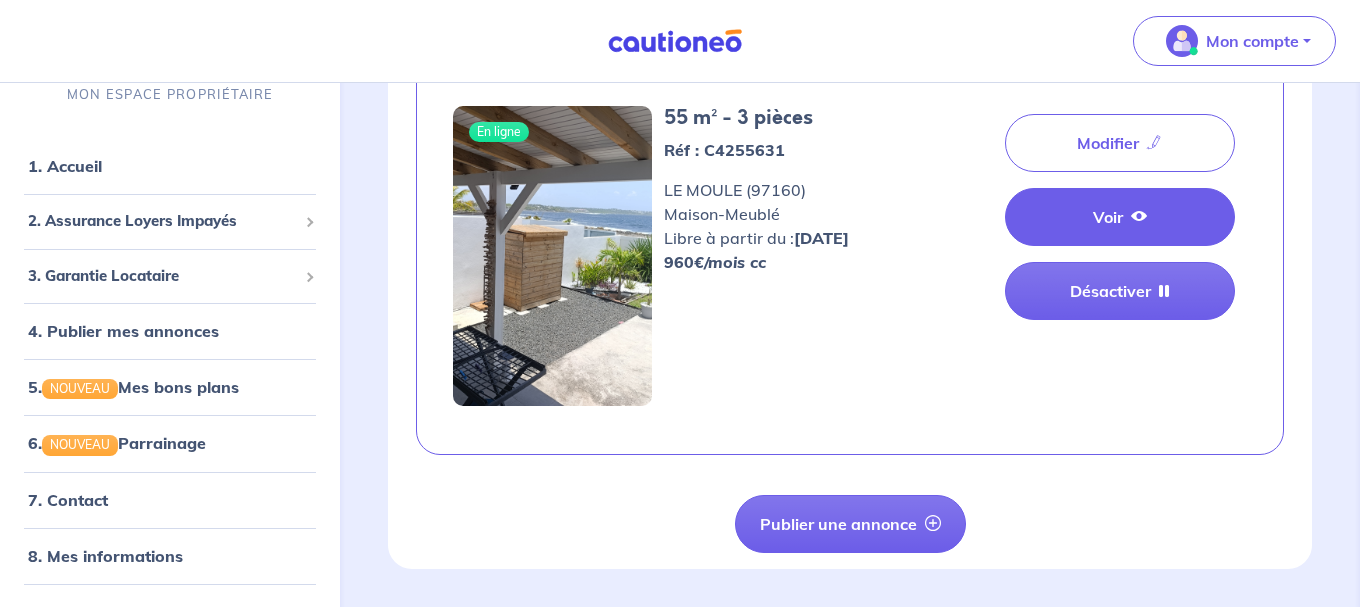 click on "Voir" at bounding box center [1120, 217] 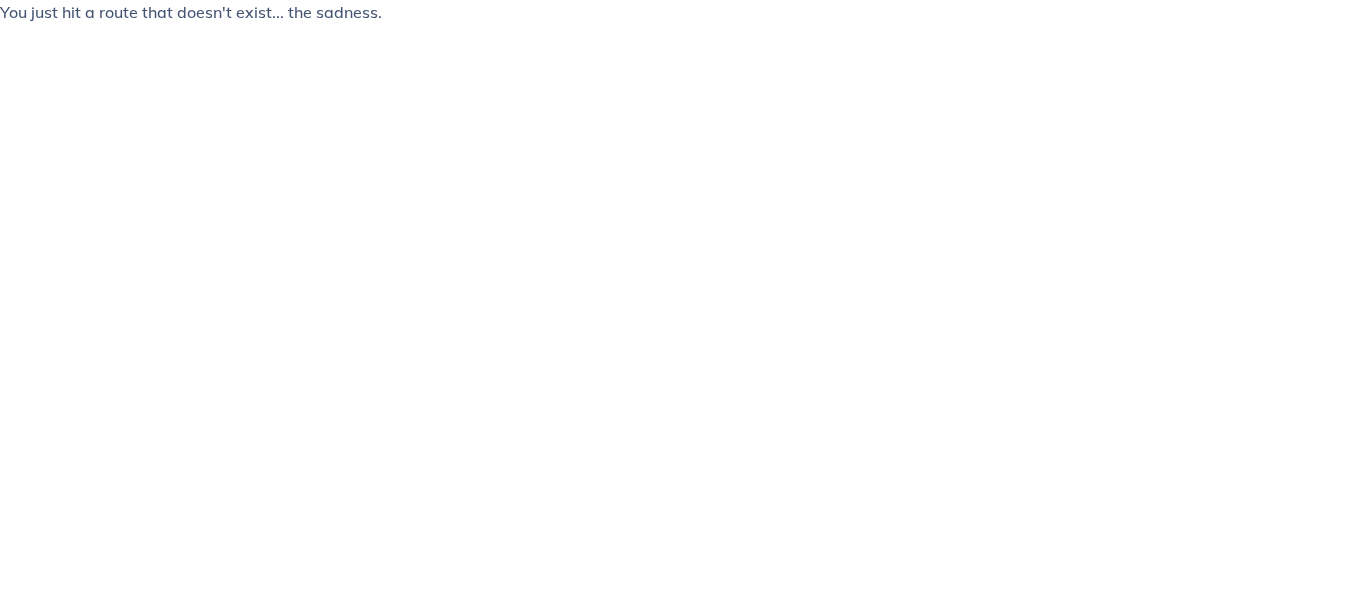 scroll, scrollTop: 0, scrollLeft: 0, axis: both 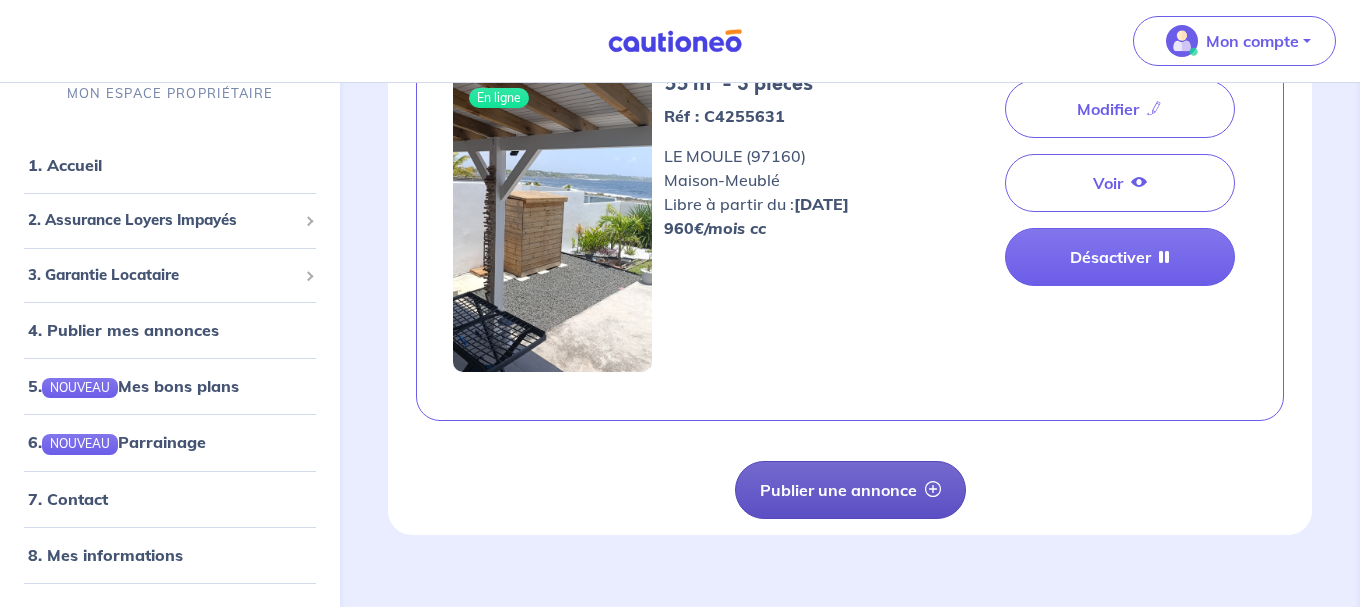 click on "Publier une annonce" at bounding box center (850, 490) 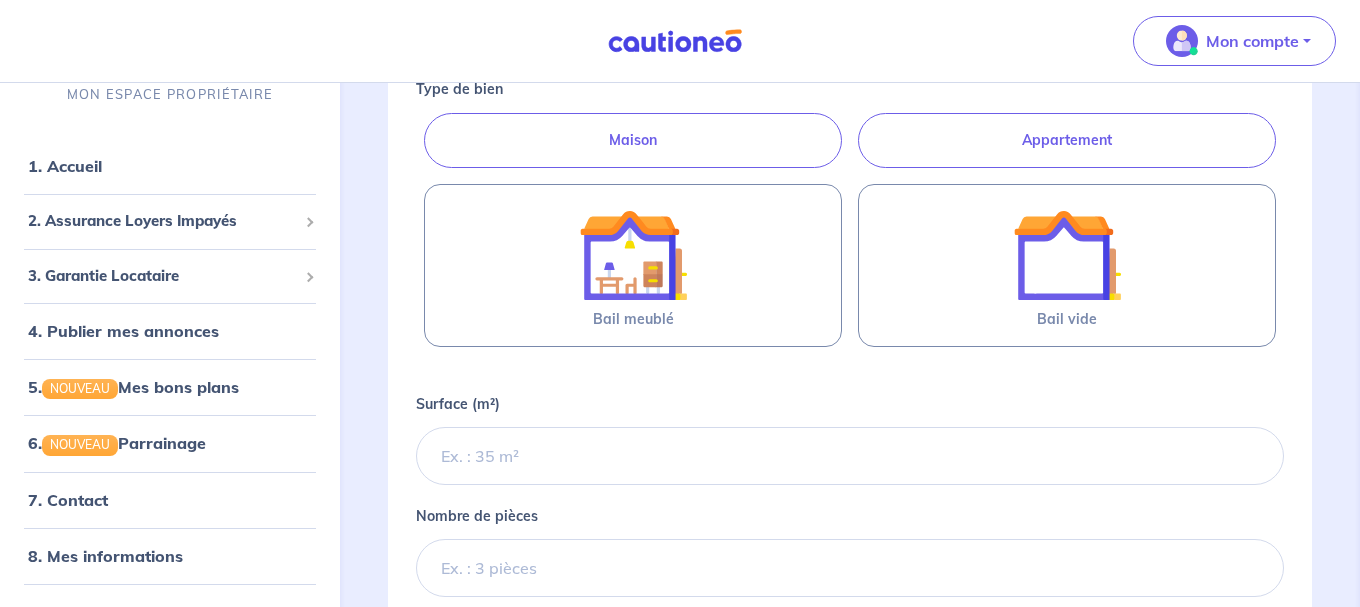 scroll, scrollTop: 0, scrollLeft: 0, axis: both 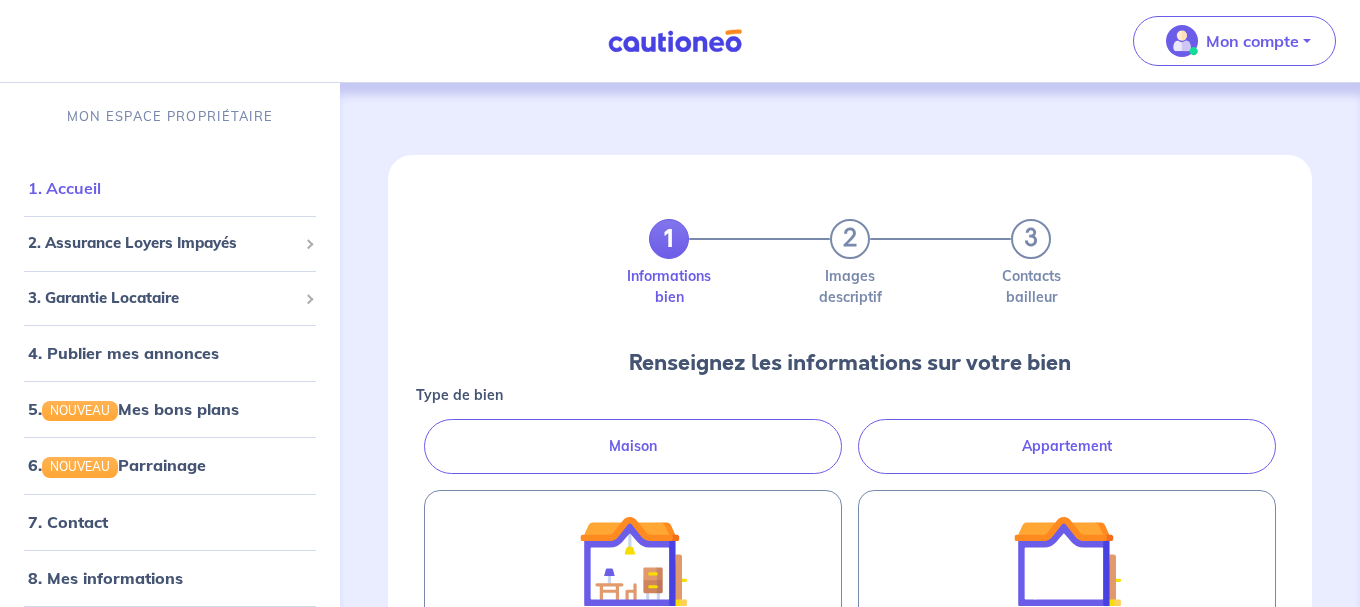 click on "1. Accueil" at bounding box center [64, 188] 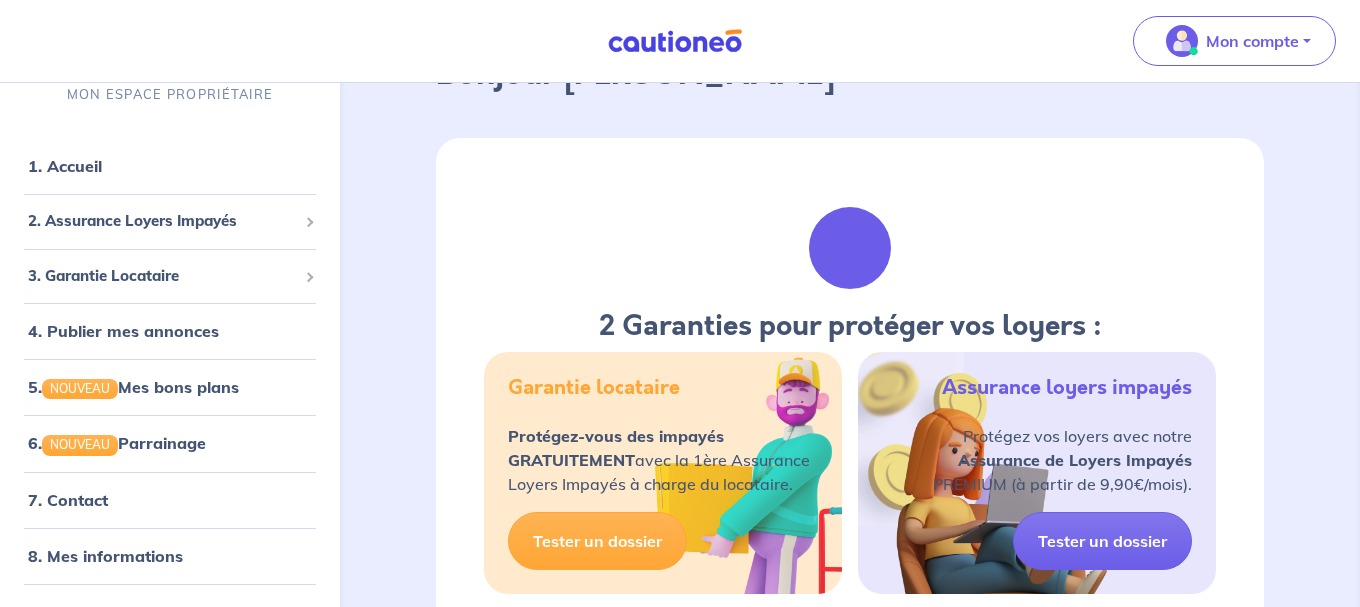 scroll, scrollTop: 306, scrollLeft: 0, axis: vertical 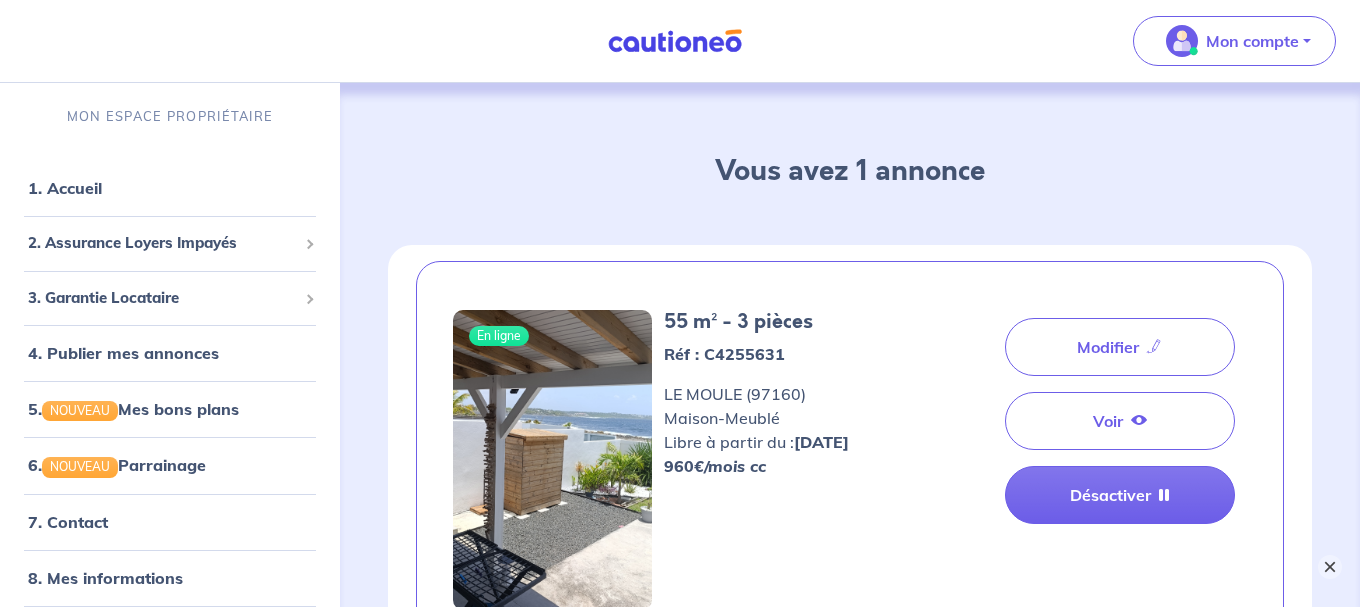 click on "×" at bounding box center [1330, 567] 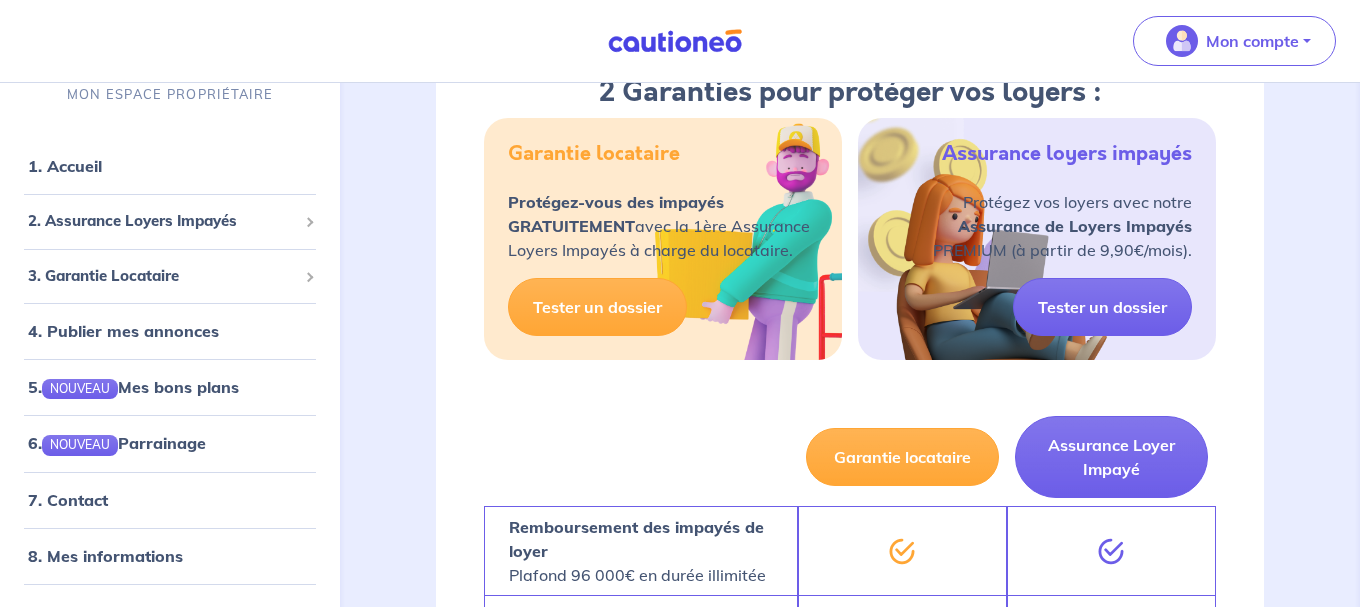 scroll, scrollTop: 0, scrollLeft: 0, axis: both 